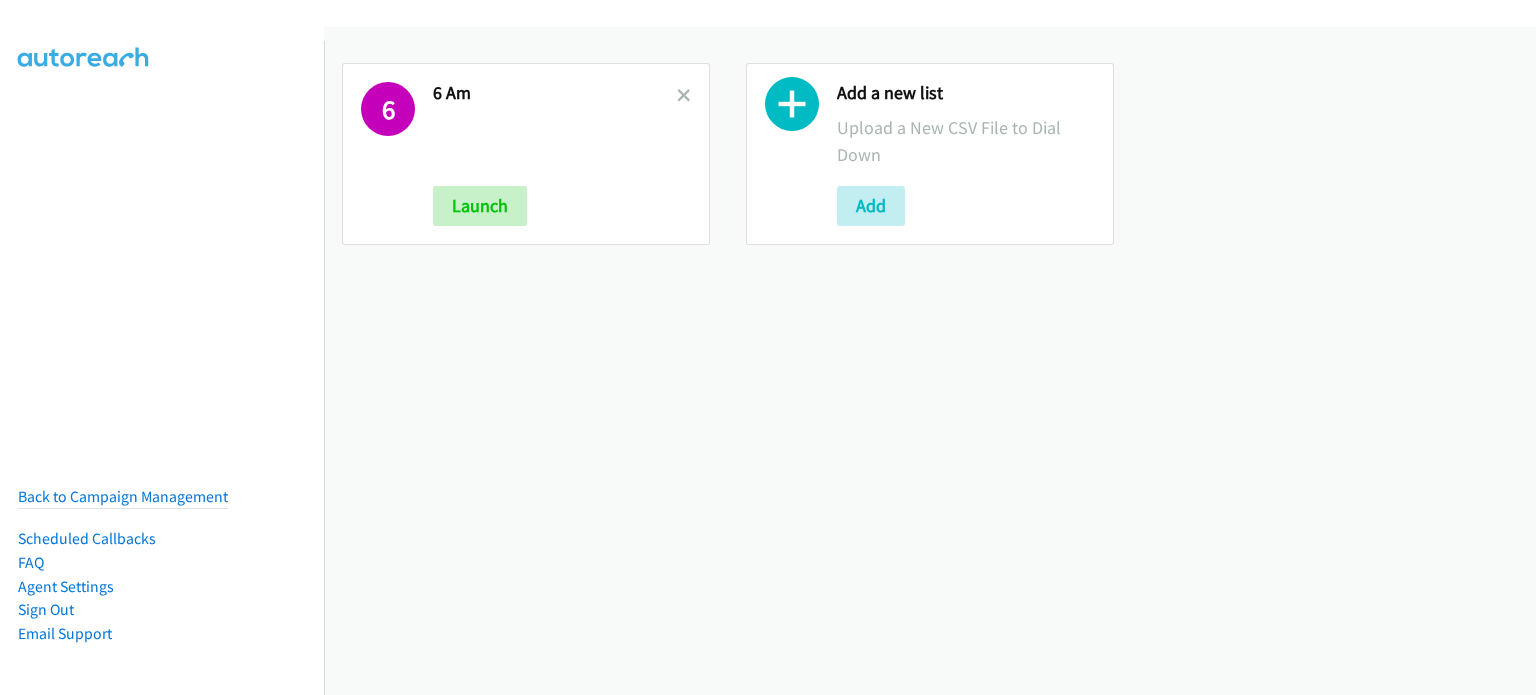 scroll, scrollTop: 0, scrollLeft: 0, axis: both 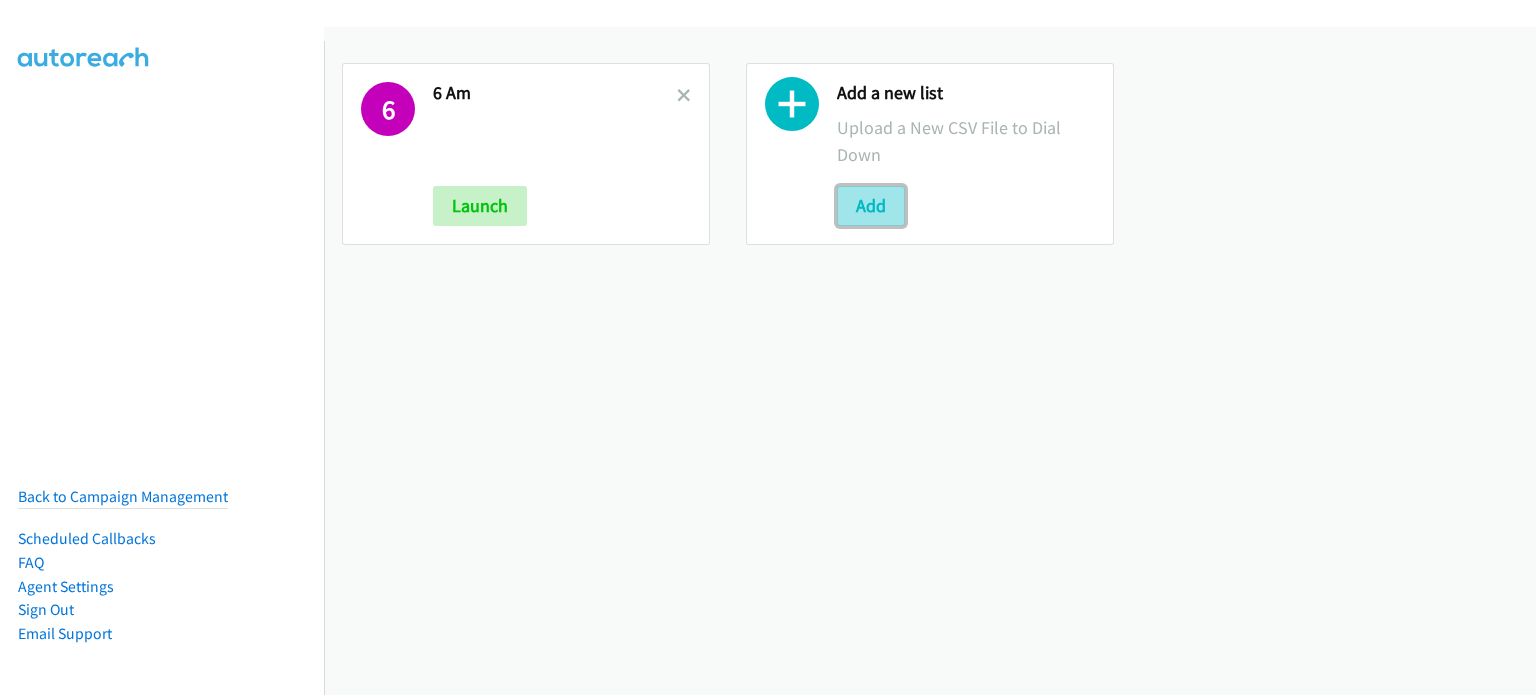 click on "Add" at bounding box center (871, 206) 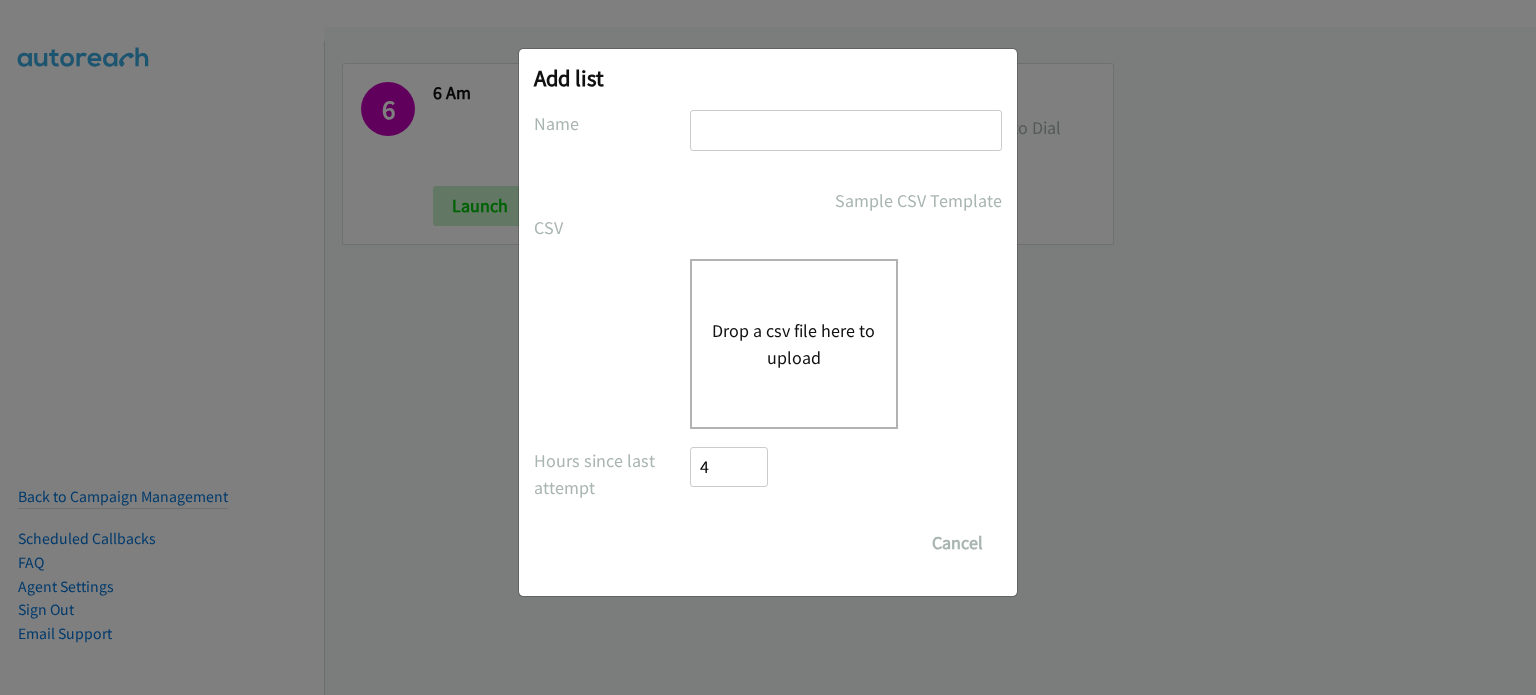 click on "Drop a csv file here to upload" at bounding box center (794, 344) 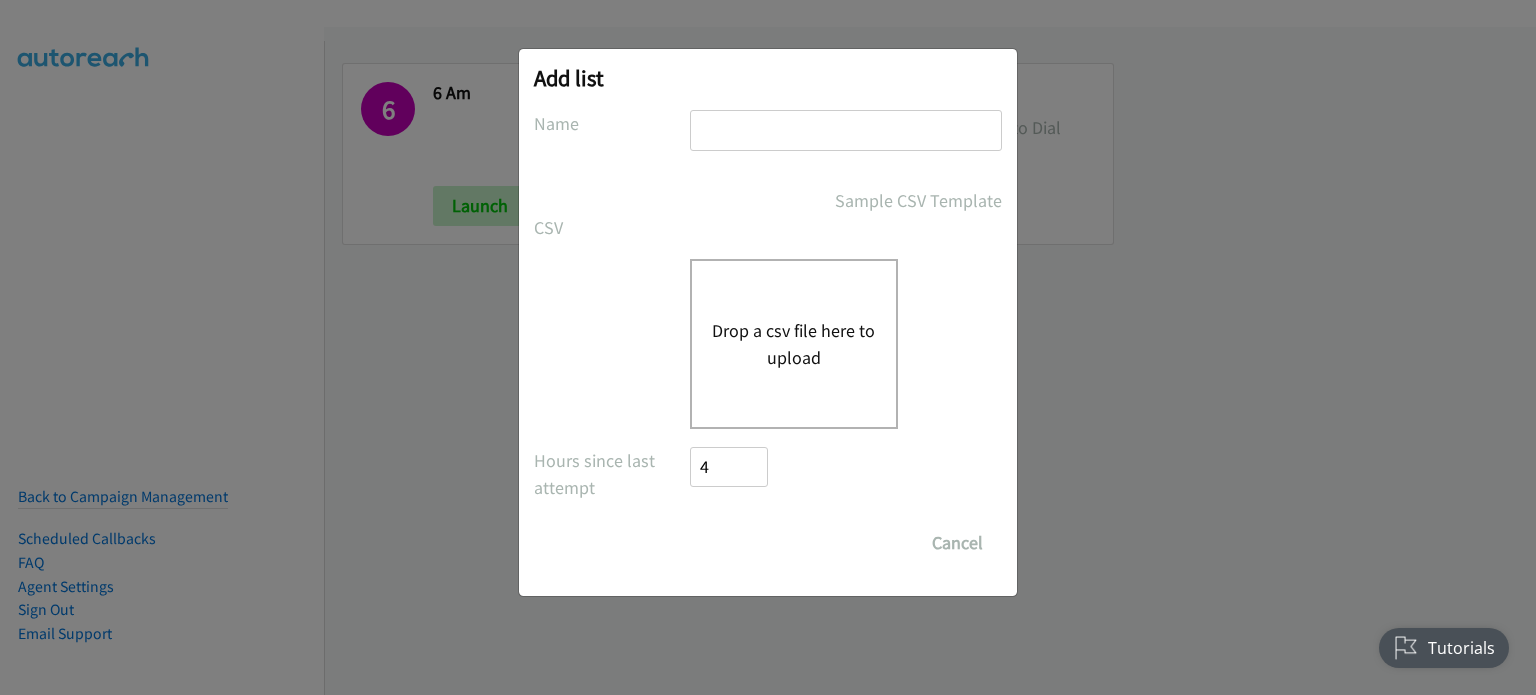 scroll, scrollTop: 0, scrollLeft: 0, axis: both 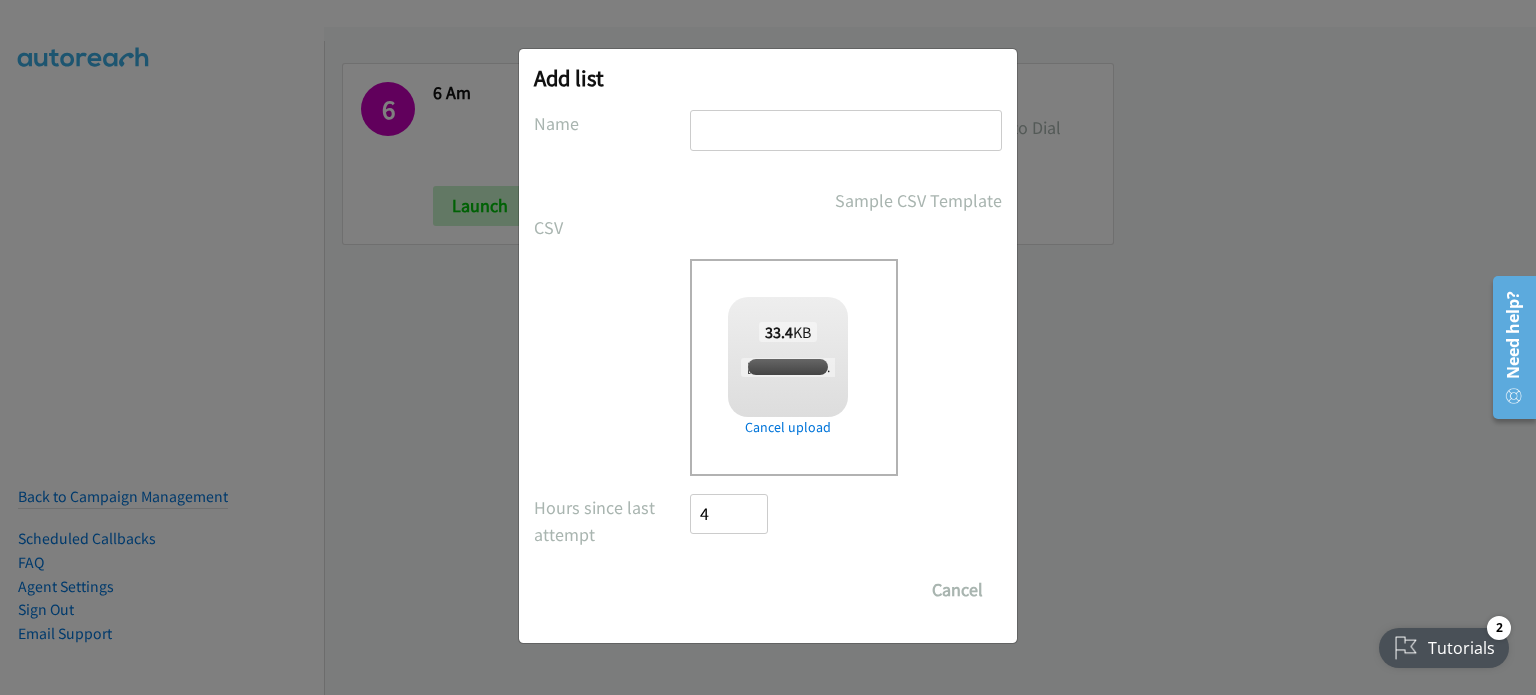 checkbox on "true" 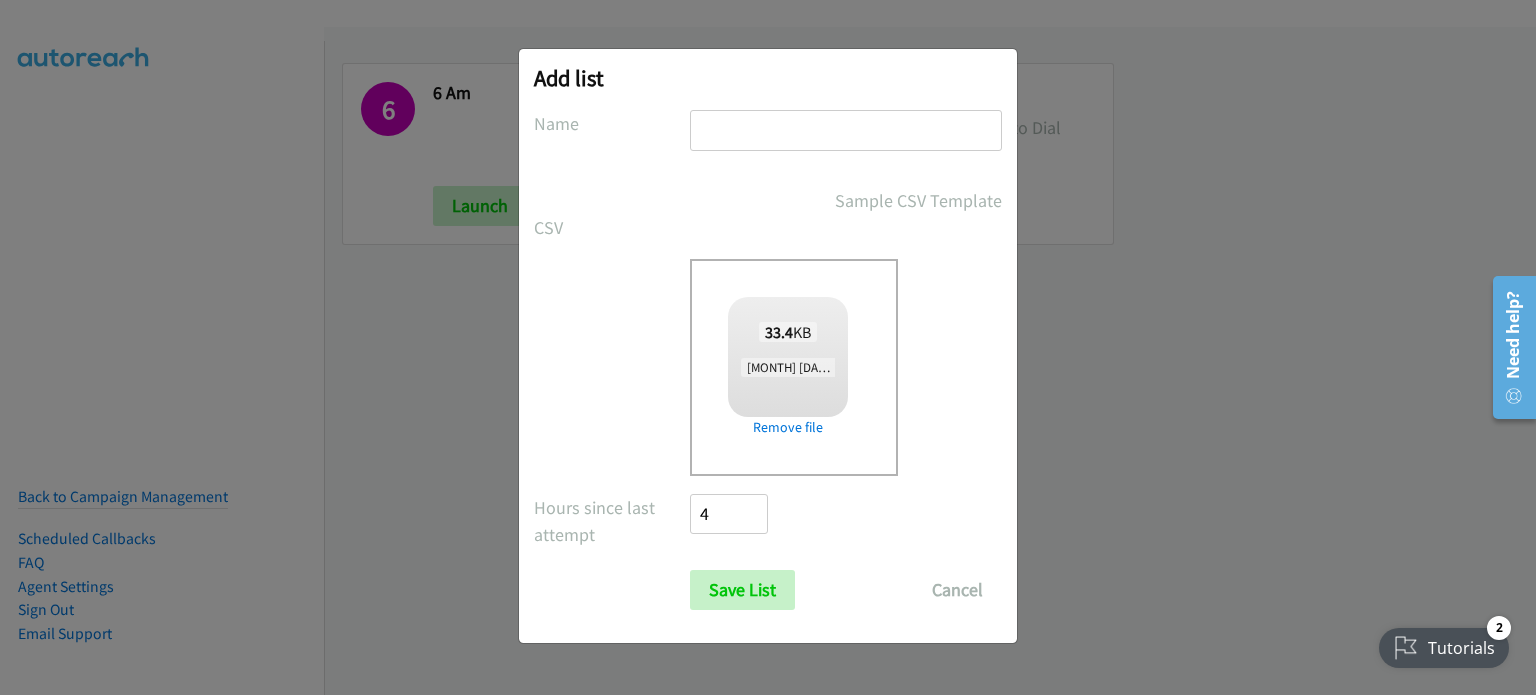 click at bounding box center [846, 130] 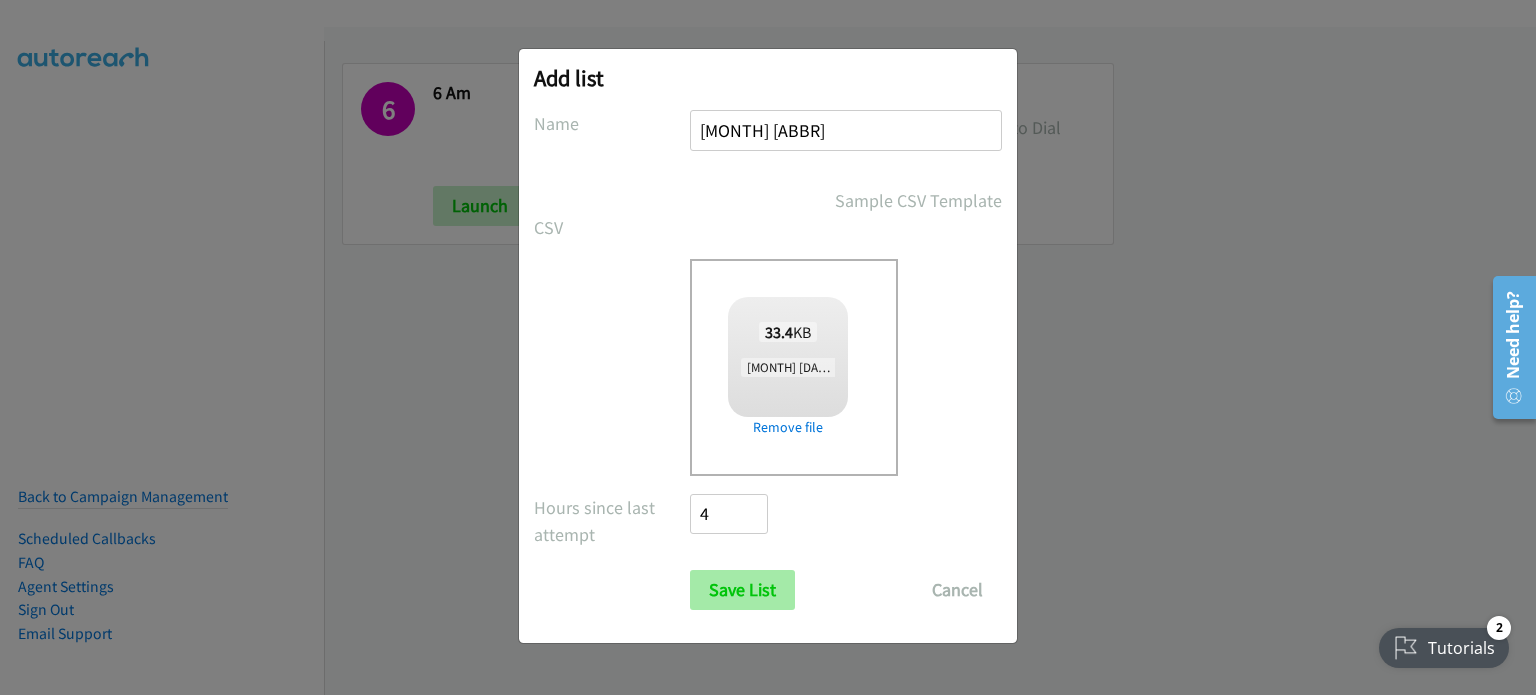 type on "aug pm" 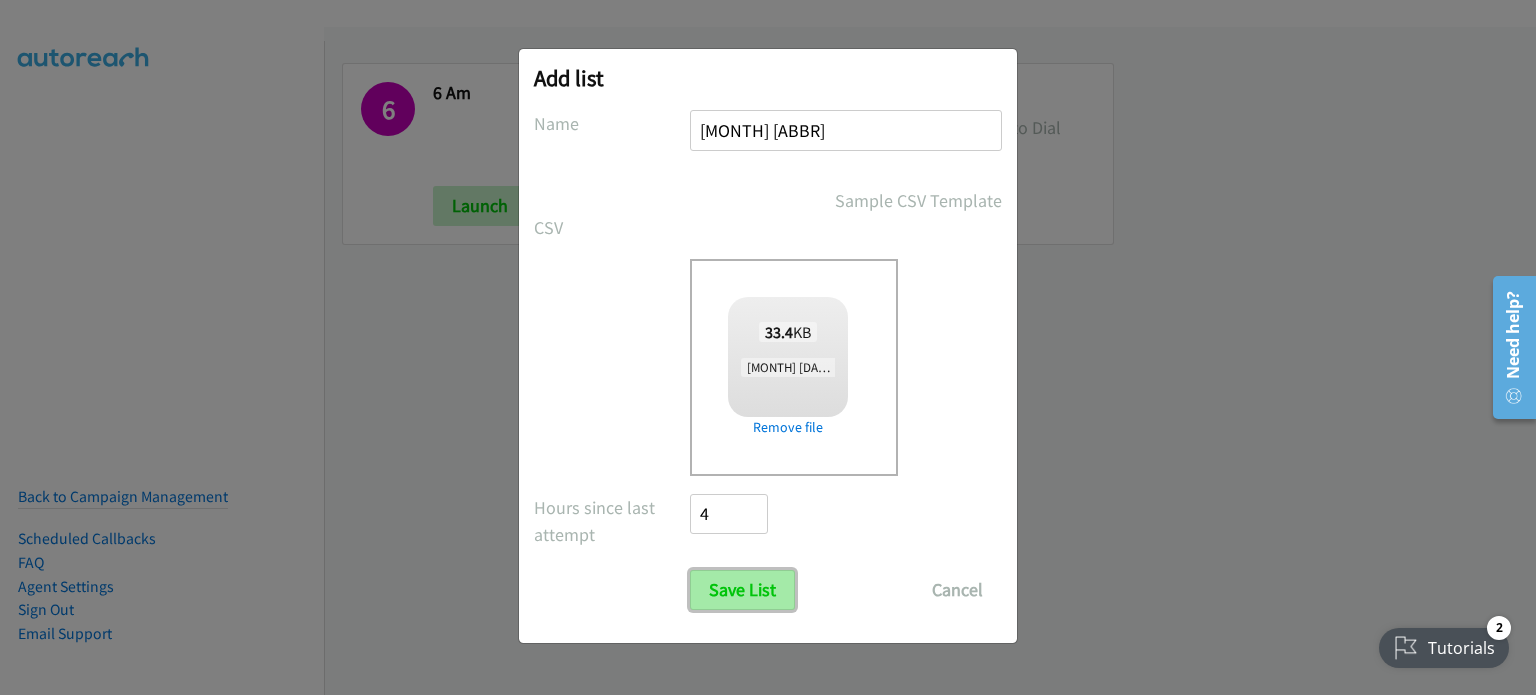 click on "Save List" at bounding box center (742, 590) 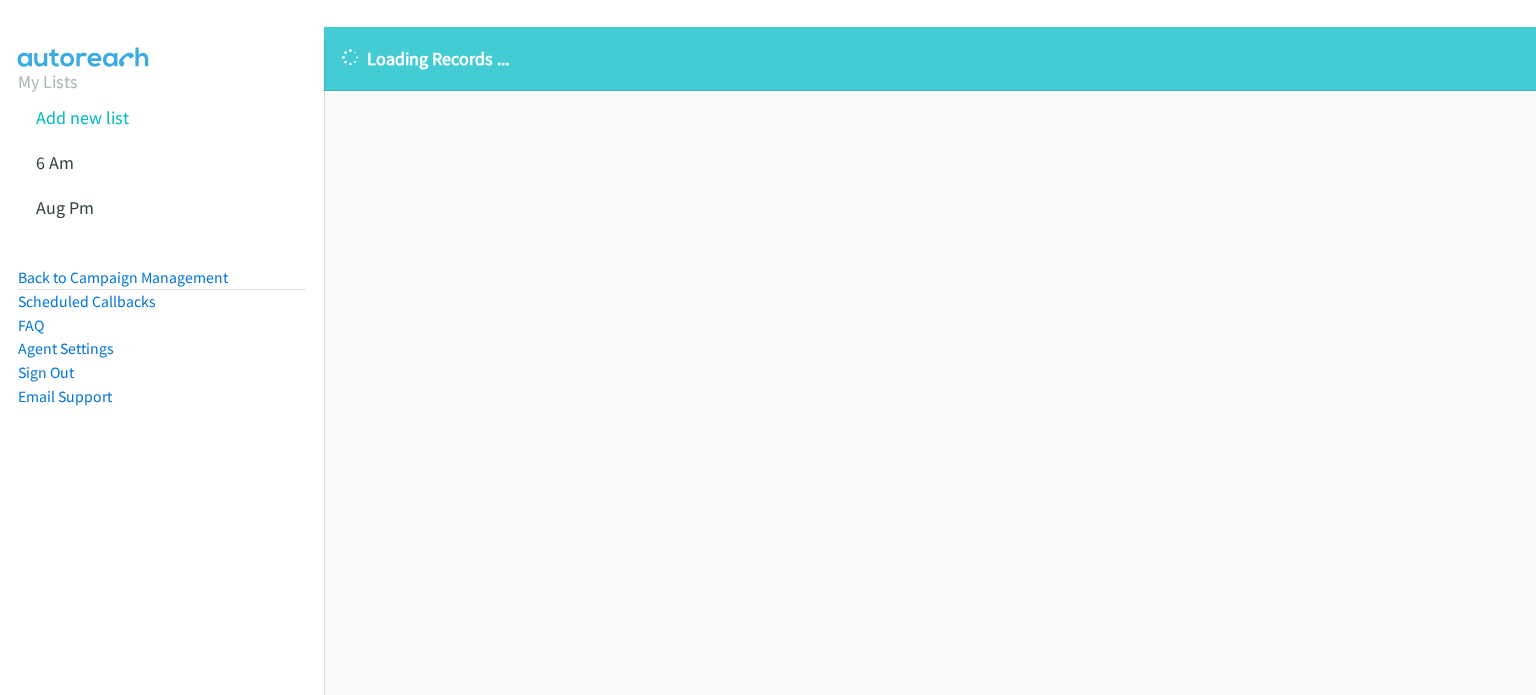 scroll, scrollTop: 0, scrollLeft: 0, axis: both 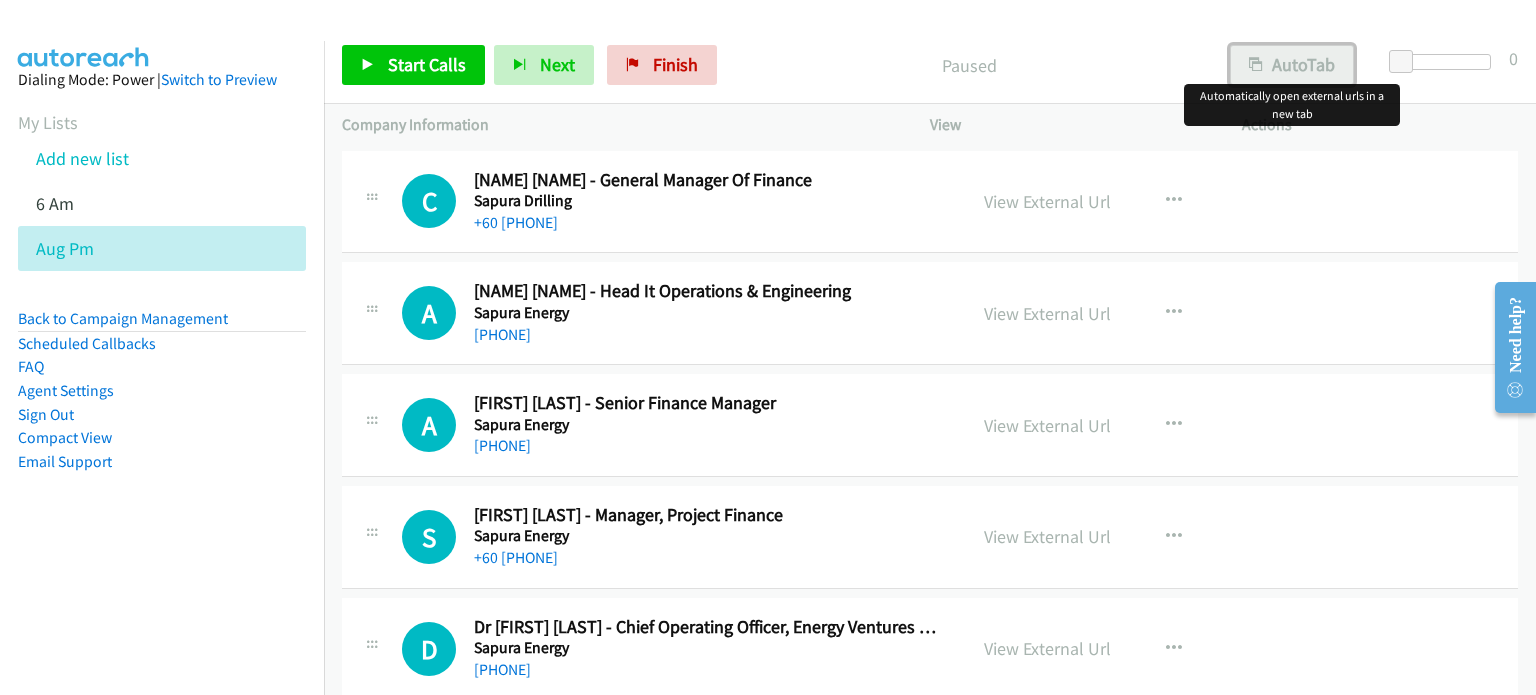 click on "AutoTab" at bounding box center (1292, 65) 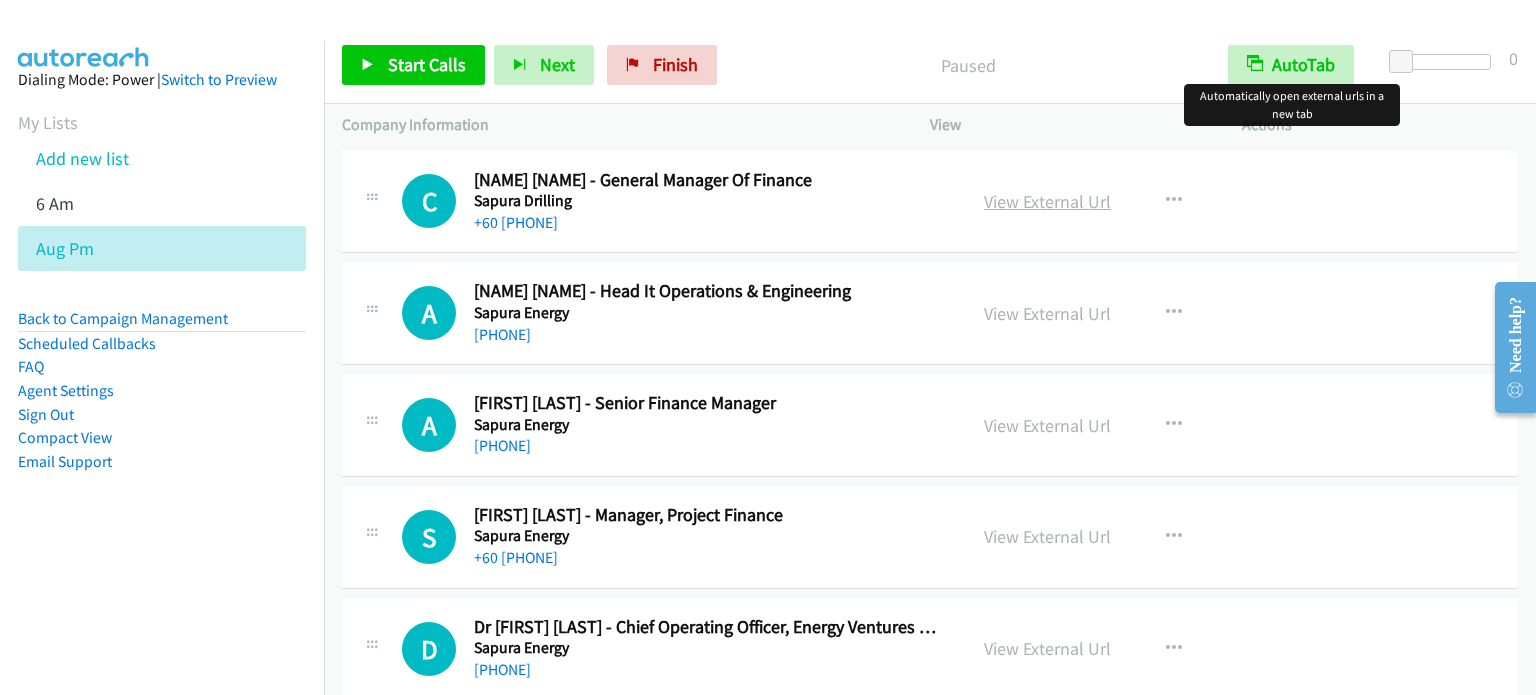 click on "View External Url" at bounding box center (1047, 201) 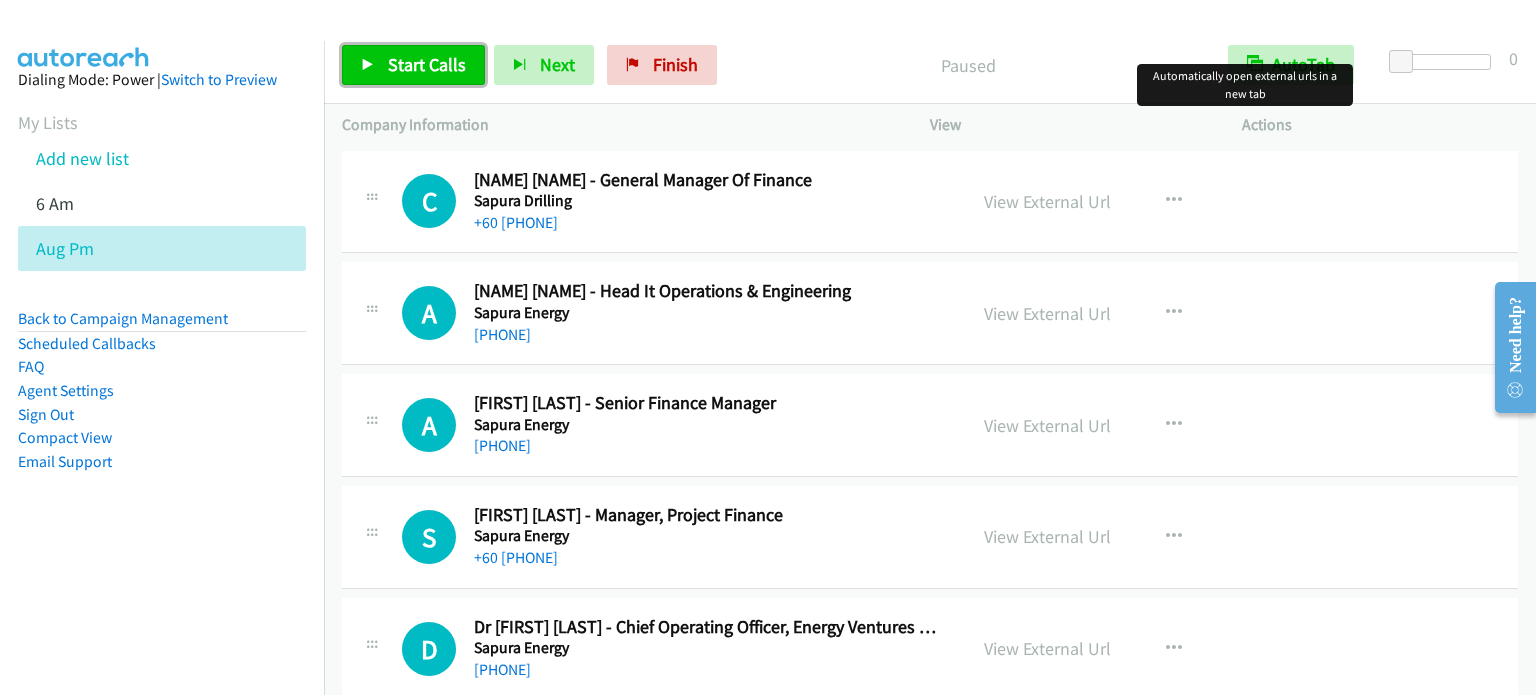 click on "Start Calls" at bounding box center (427, 64) 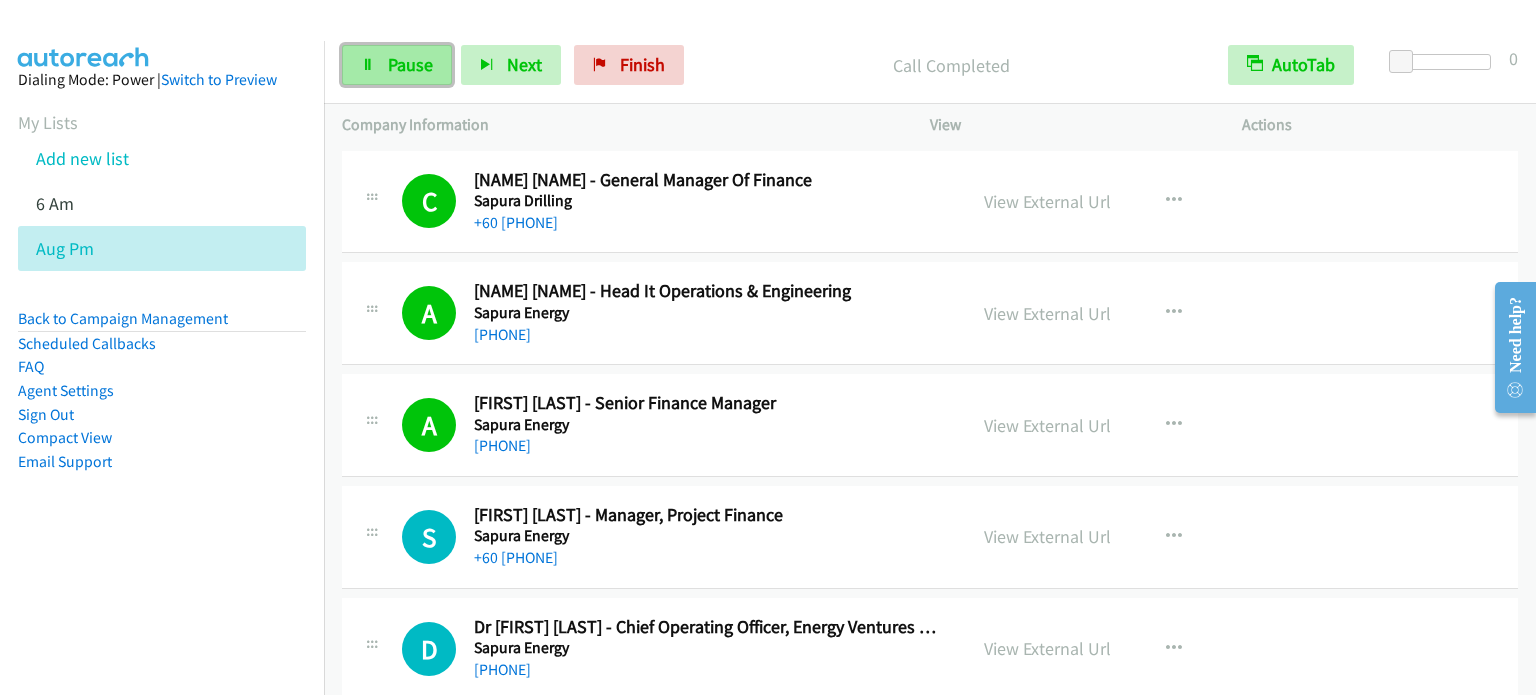 click on "Pause" at bounding box center (410, 64) 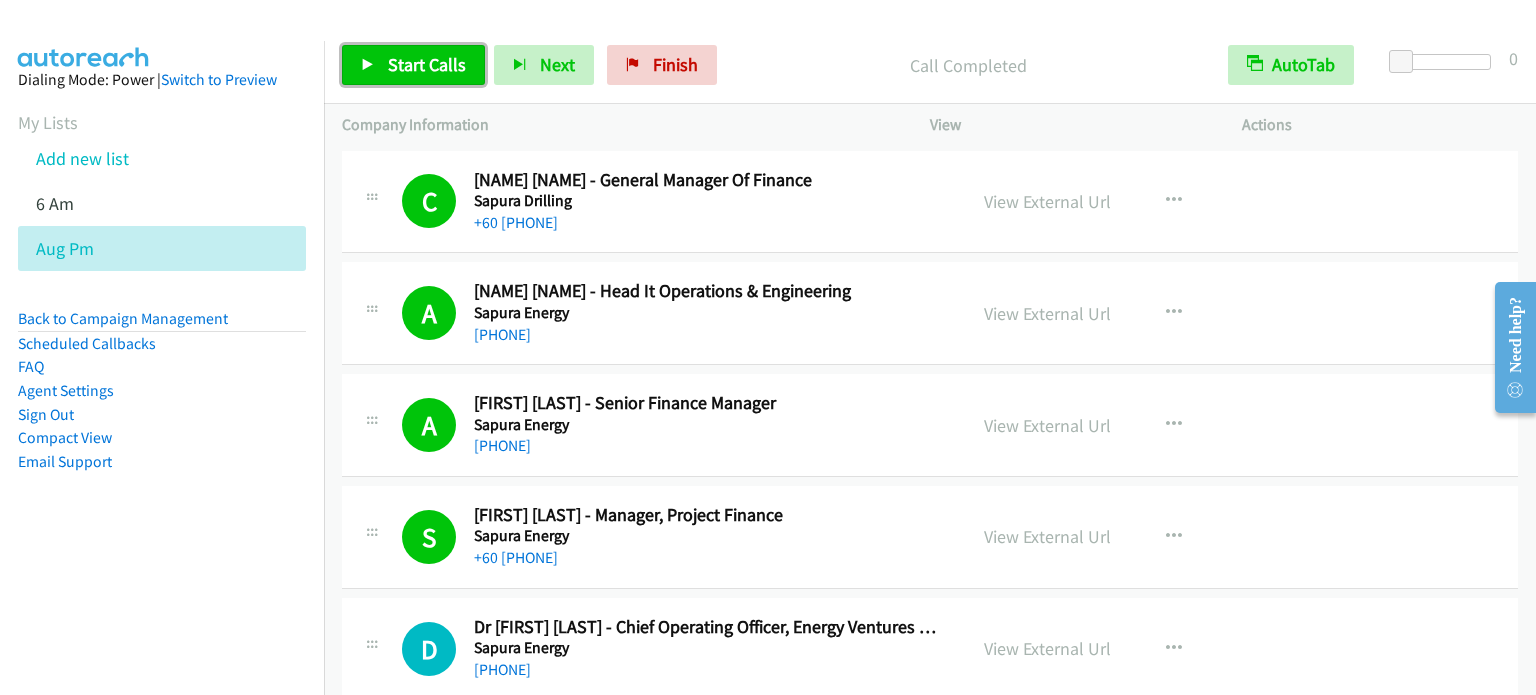 click on "Start Calls" at bounding box center (427, 64) 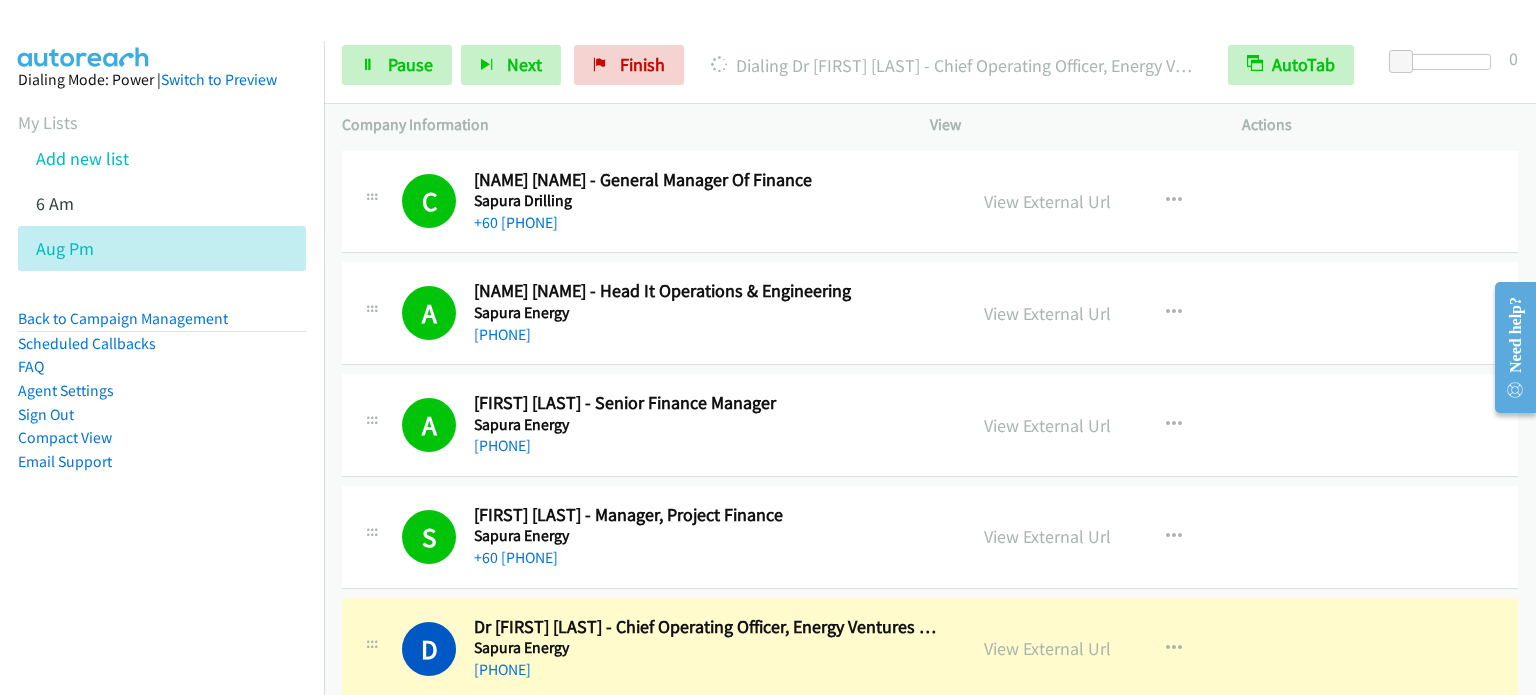click on "Dialing Mode: Power
|
Switch to Preview
My Lists
Add new list
6 Am
Aug Pm
Back to Campaign Management
Scheduled Callbacks
FAQ
Agent Settings
Sign Out
Compact View
Email Support" at bounding box center [162, 388] 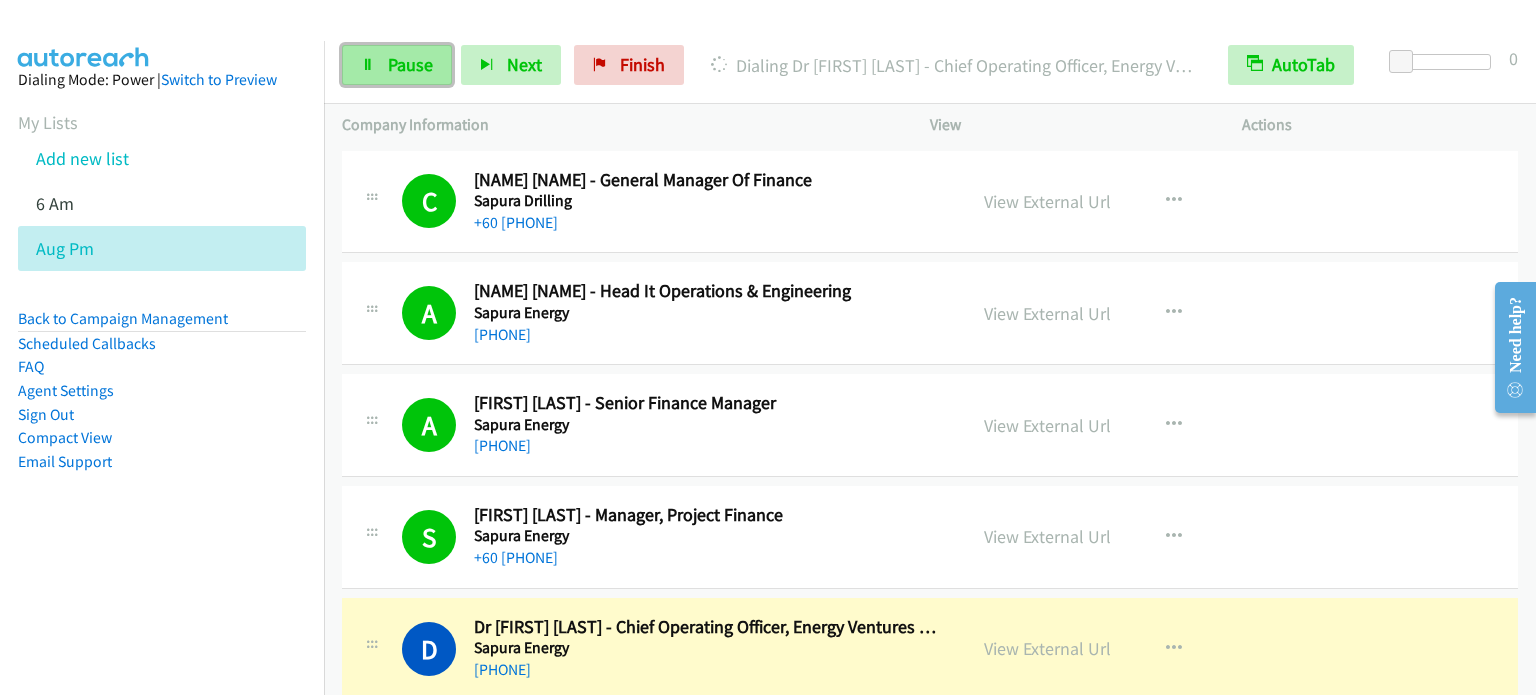 click on "Pause" at bounding box center (410, 64) 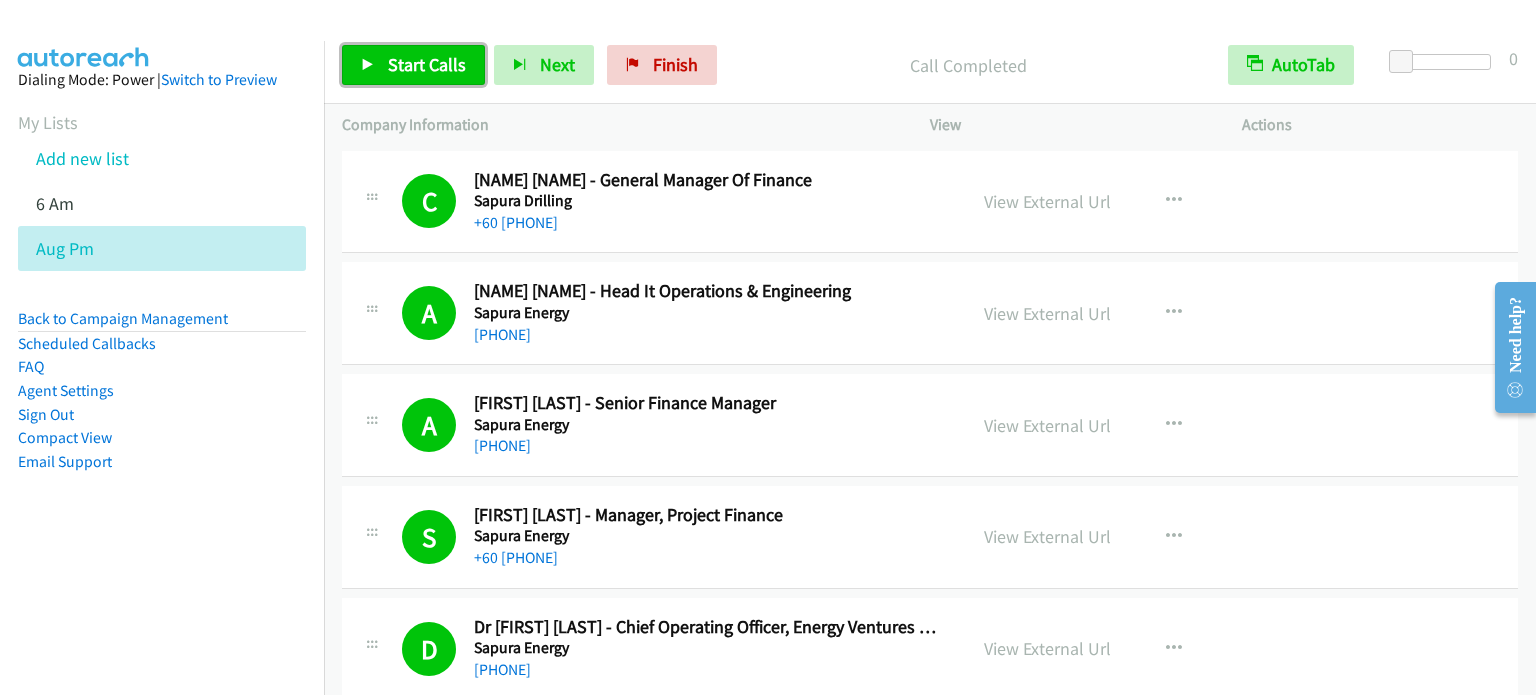 click on "Start Calls" at bounding box center [427, 64] 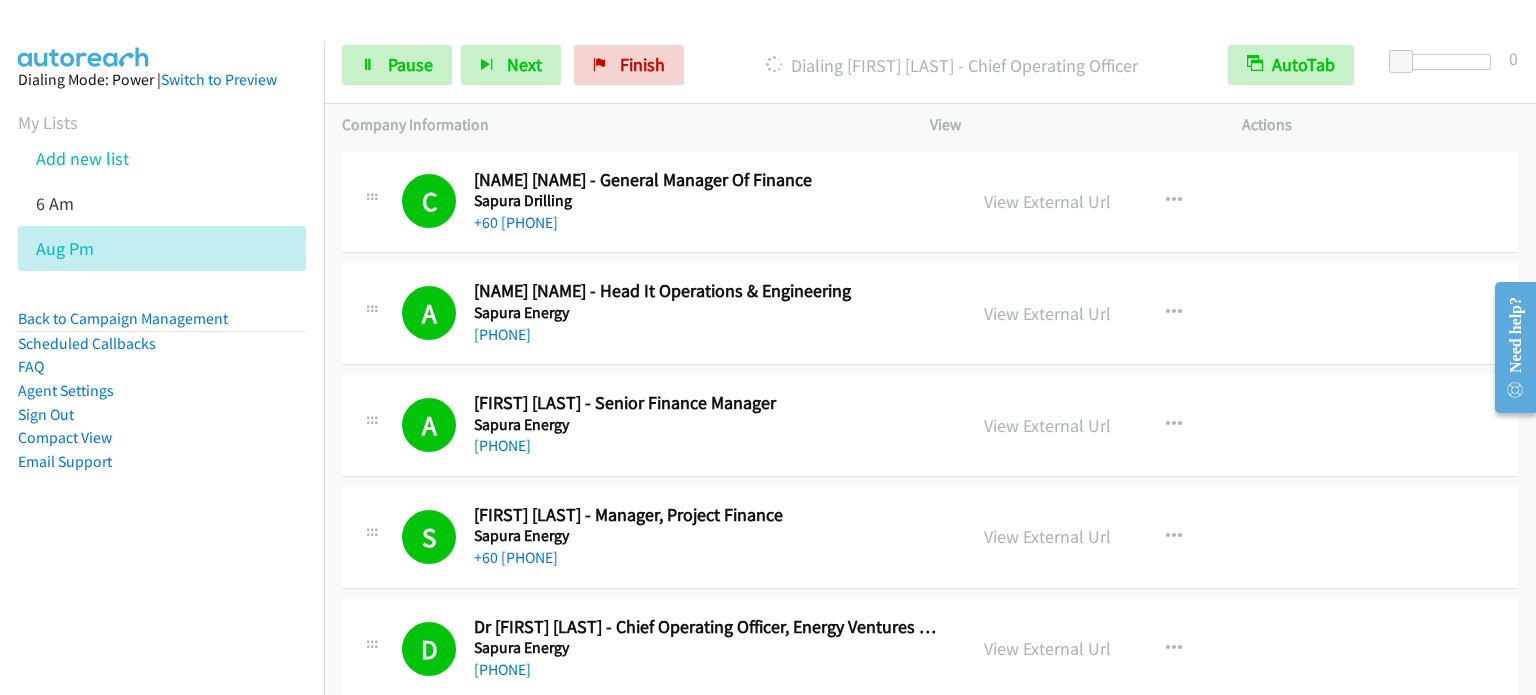 click on "Dialing Mode: Power
|
Switch to Preview
My Lists
Add new list
6 Am
Aug Pm
Back to Campaign Management
Scheduled Callbacks
FAQ
Agent Settings
Sign Out
Compact View
Email Support" at bounding box center [162, 388] 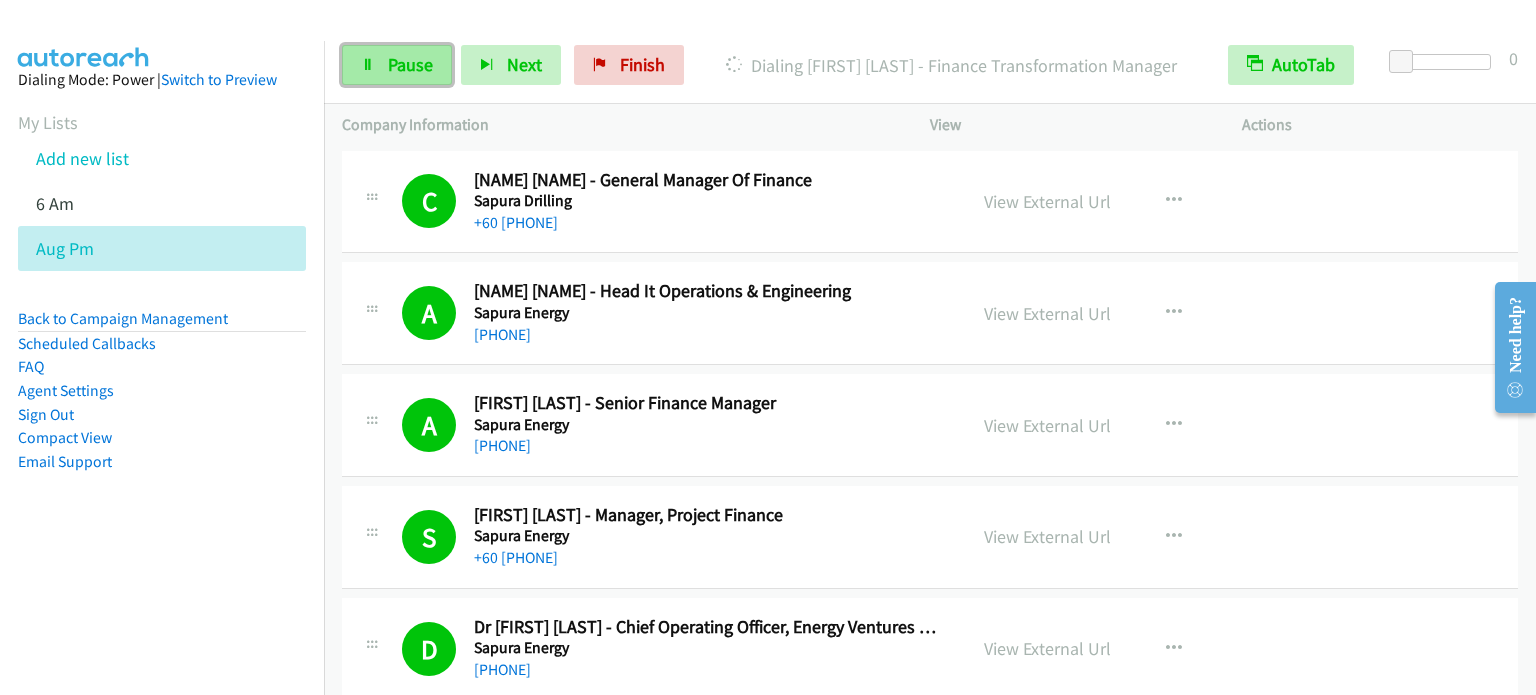 click on "Pause" at bounding box center (397, 65) 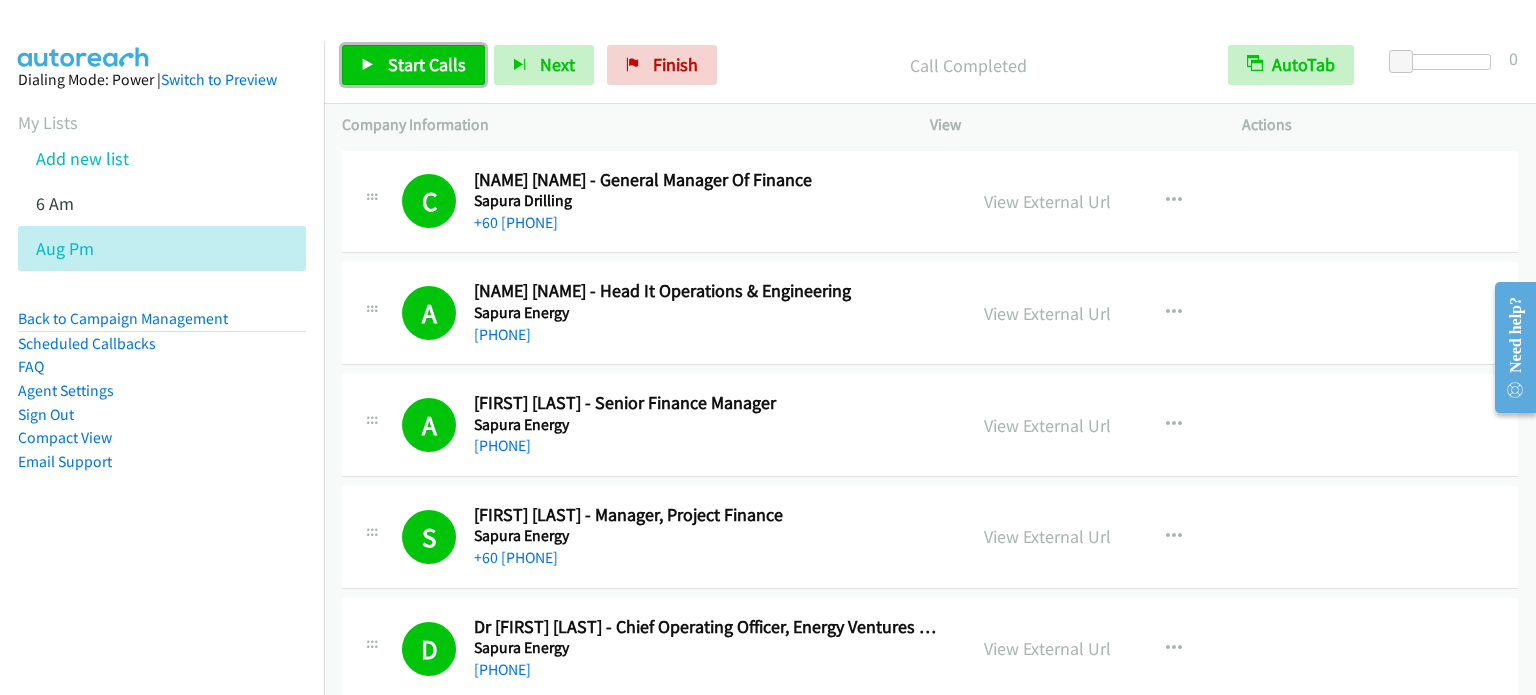 click on "Start Calls" at bounding box center (427, 64) 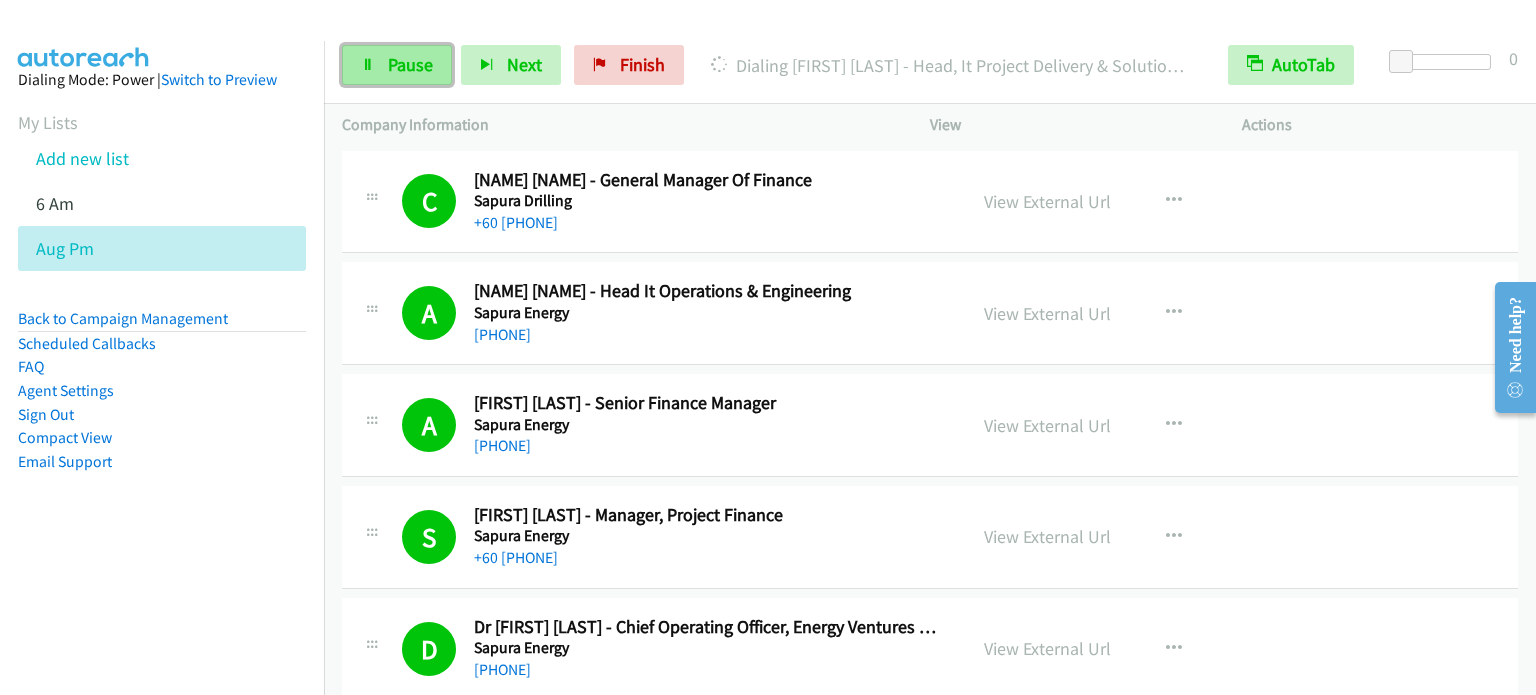 click on "Pause" at bounding box center [410, 64] 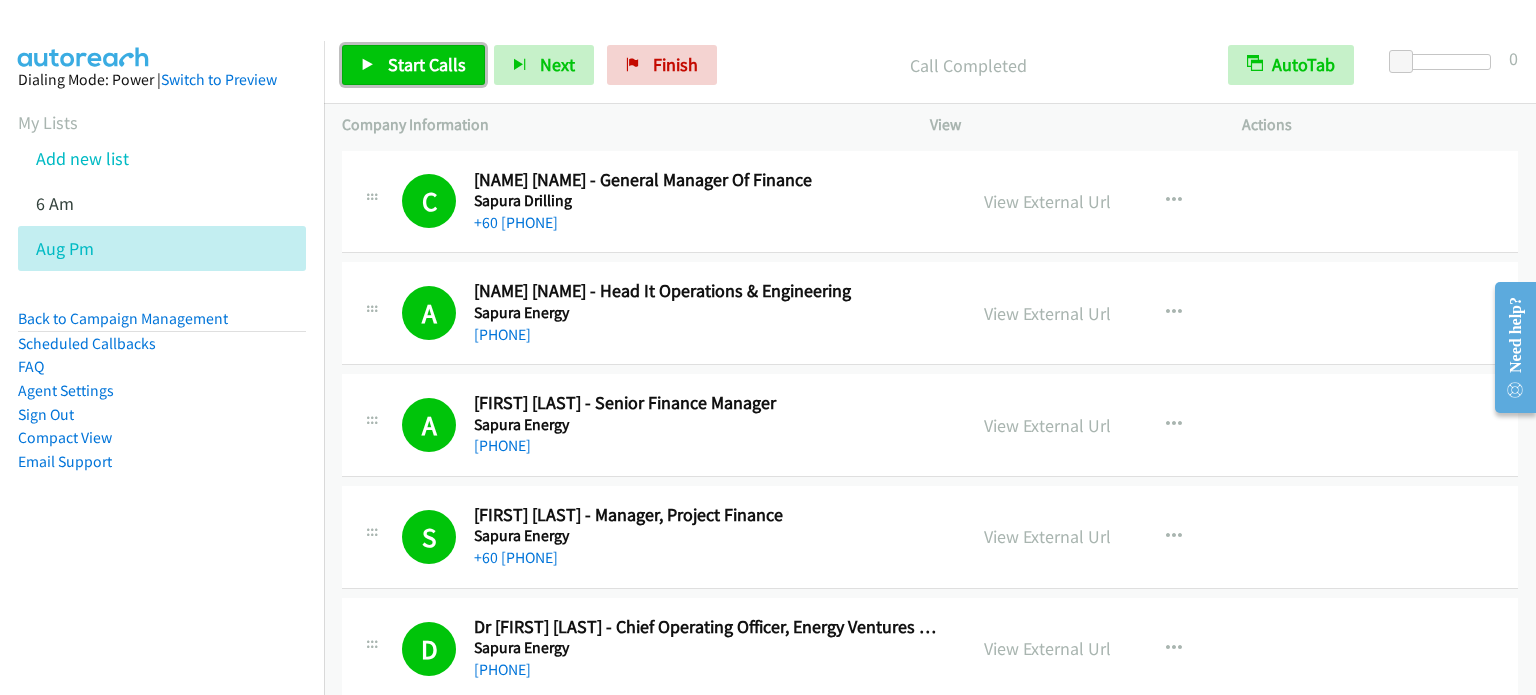 click on "Start Calls" at bounding box center (427, 64) 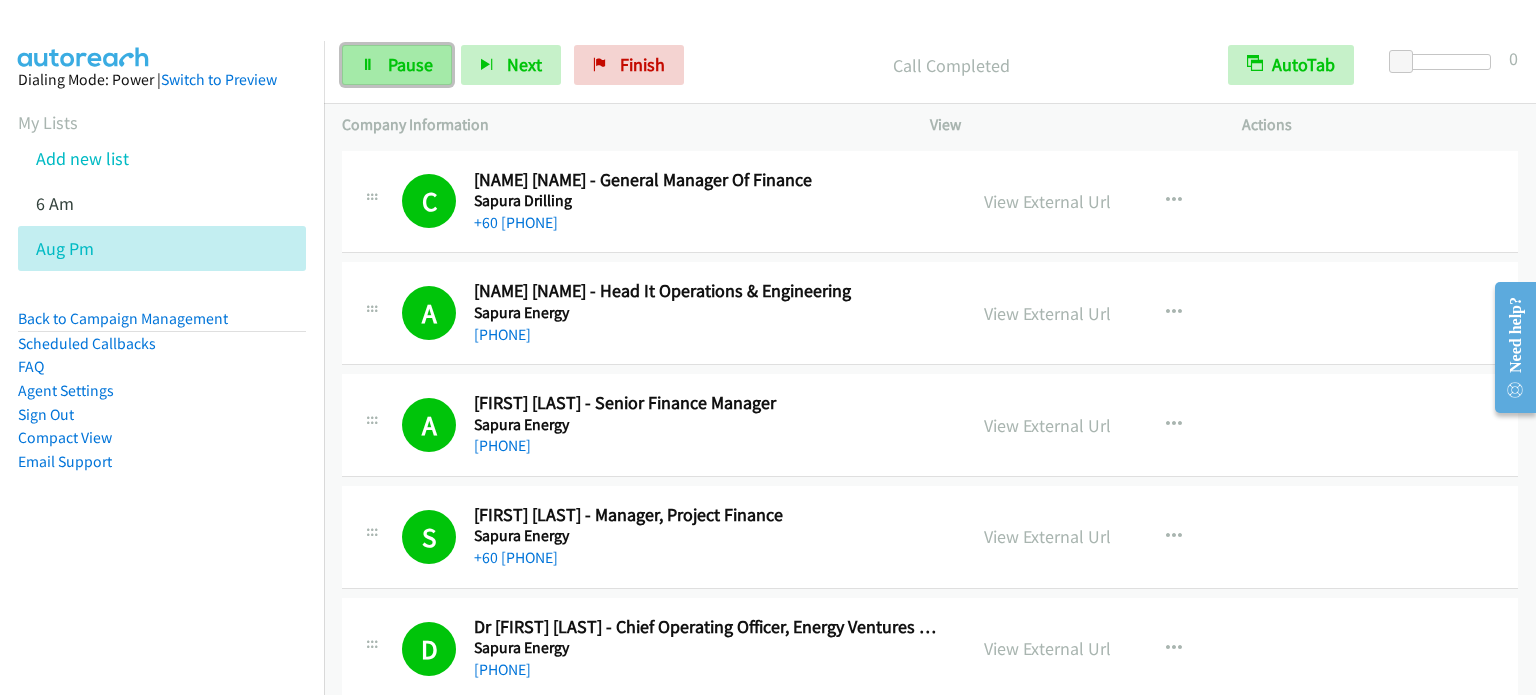 click on "Pause" at bounding box center (410, 64) 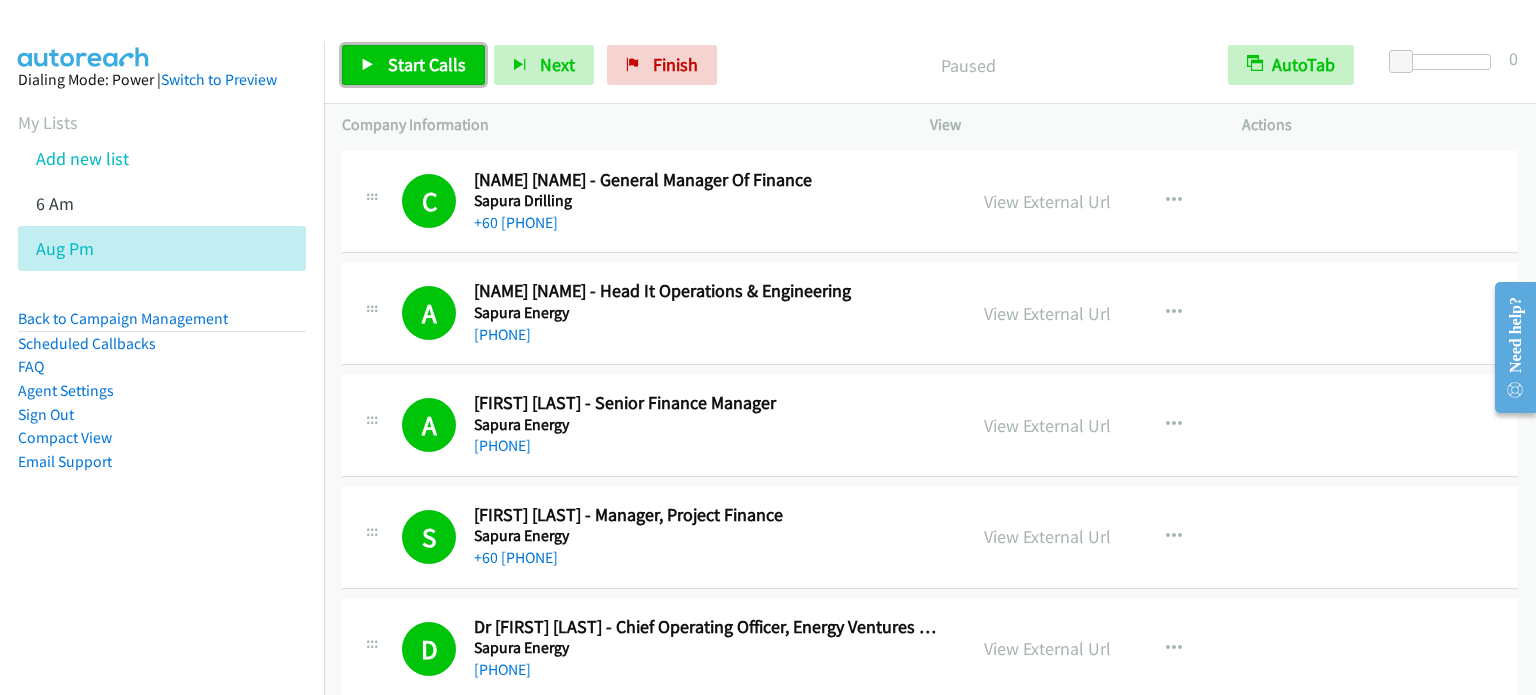 click on "Start Calls" at bounding box center [413, 65] 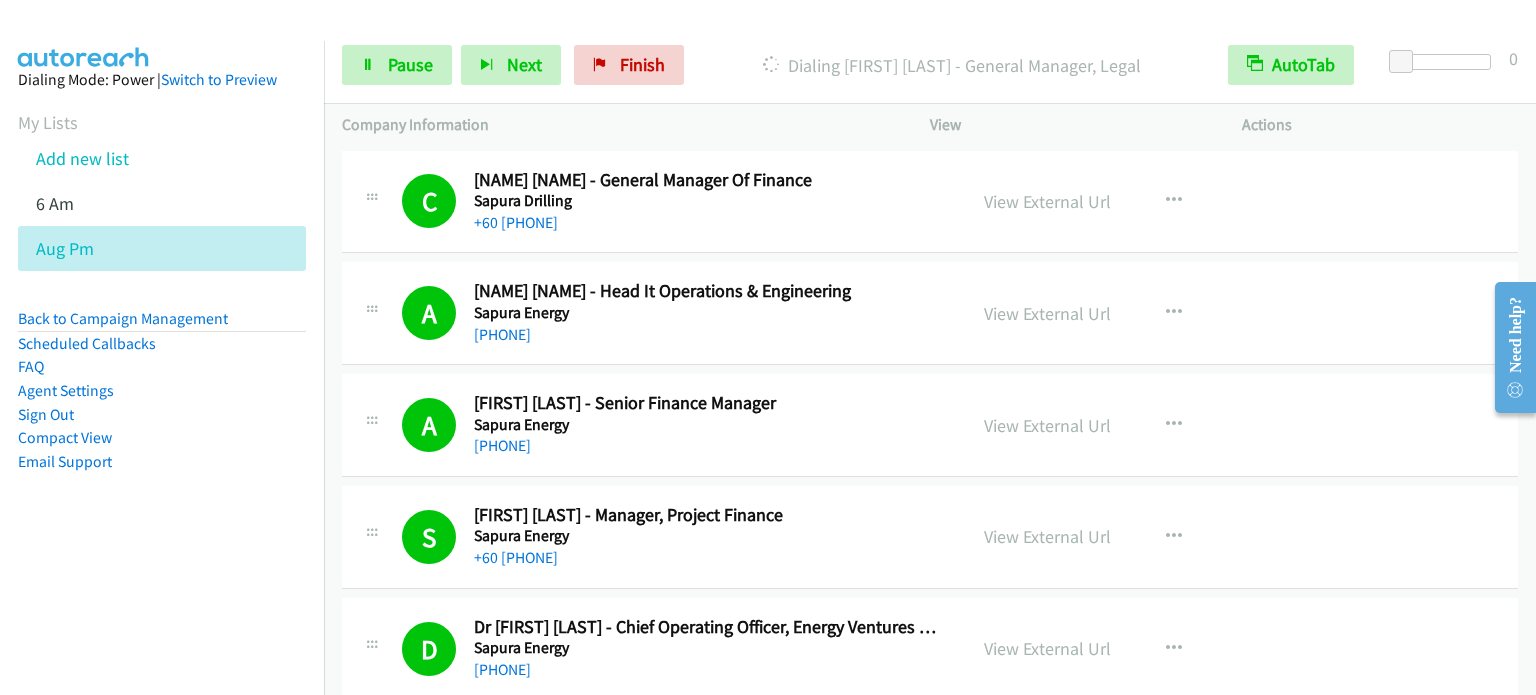 click on "Dialing Mode: Power
|
Switch to Preview
My Lists
Add new list
6 Am
Aug Pm
Back to Campaign Management
Scheduled Callbacks
FAQ
Agent Settings
Sign Out
Compact View
Email Support" at bounding box center (162, 388) 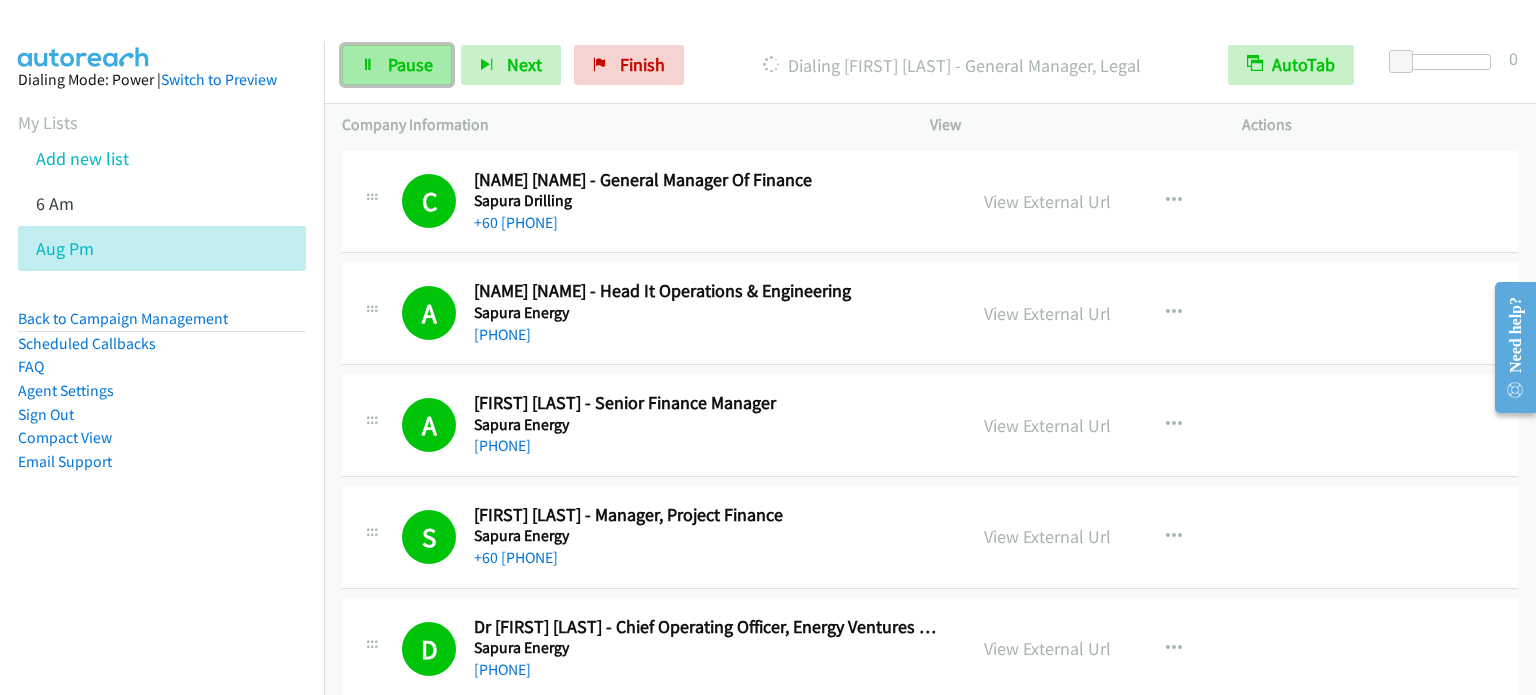 click on "Pause" at bounding box center (410, 64) 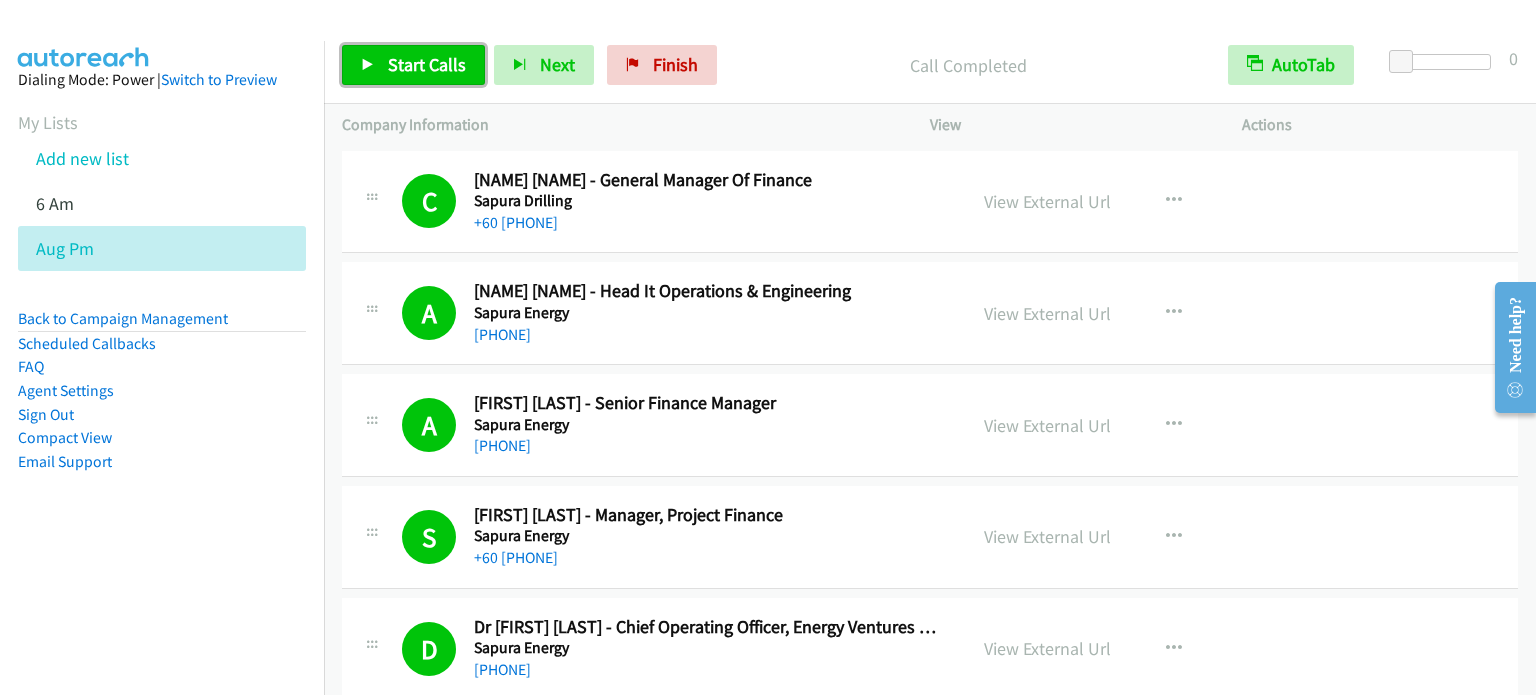 click on "Start Calls" at bounding box center (427, 64) 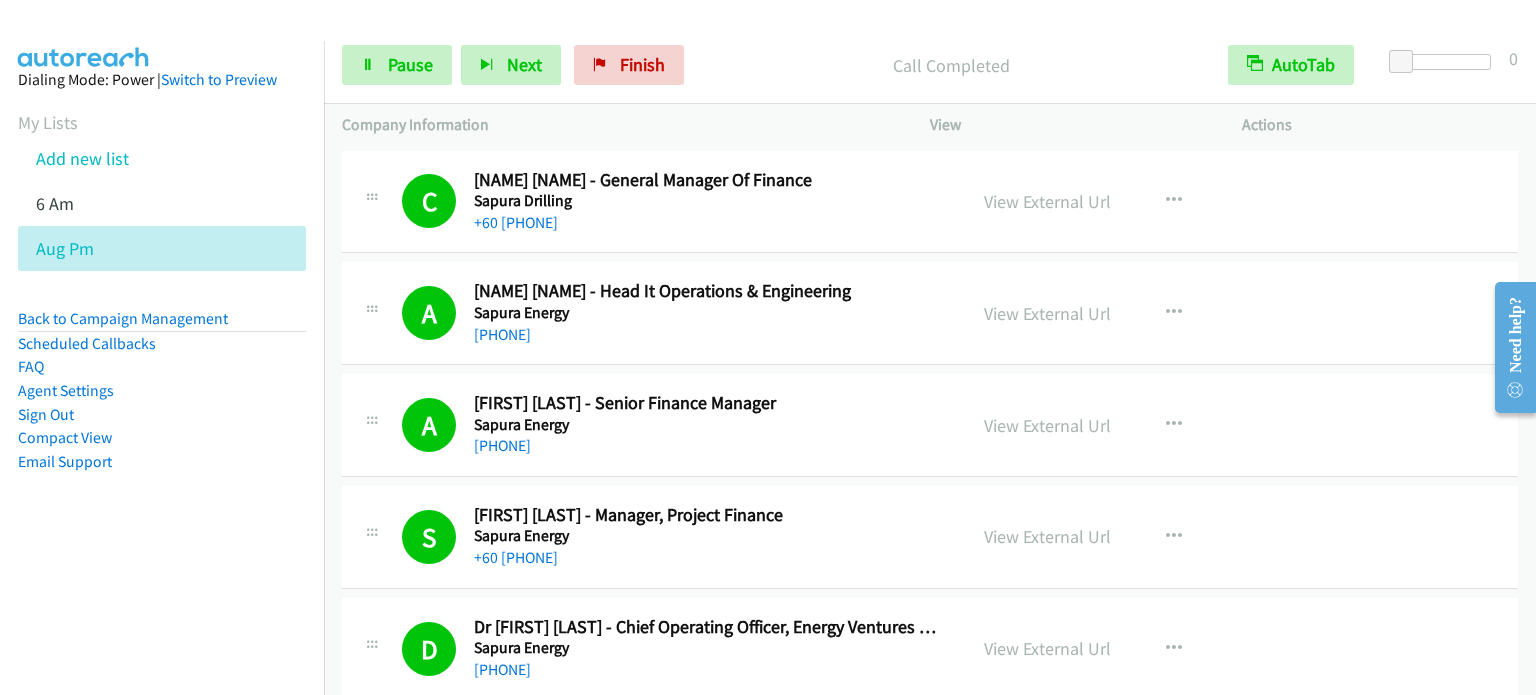 click on "Email Support" at bounding box center (162, 462) 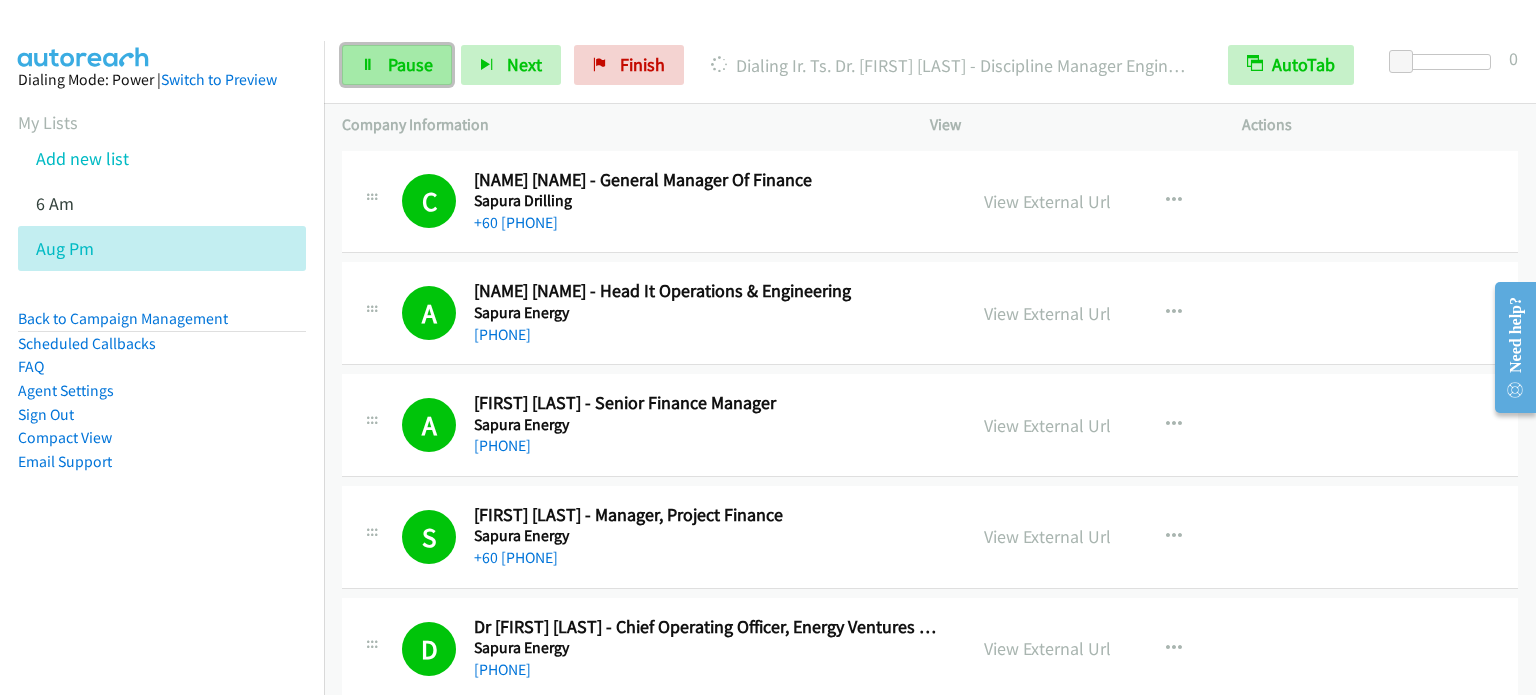 click on "Pause" at bounding box center (410, 64) 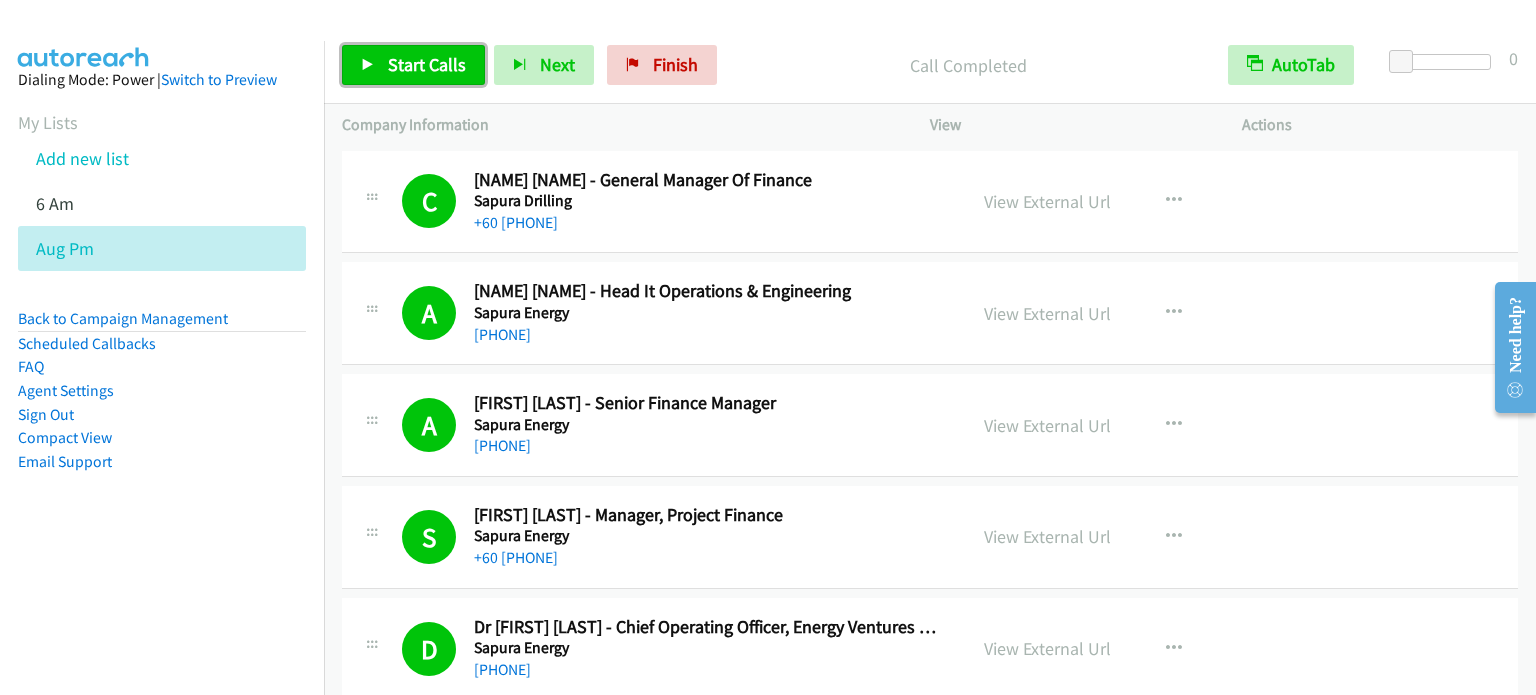 click on "Start Calls" at bounding box center (427, 64) 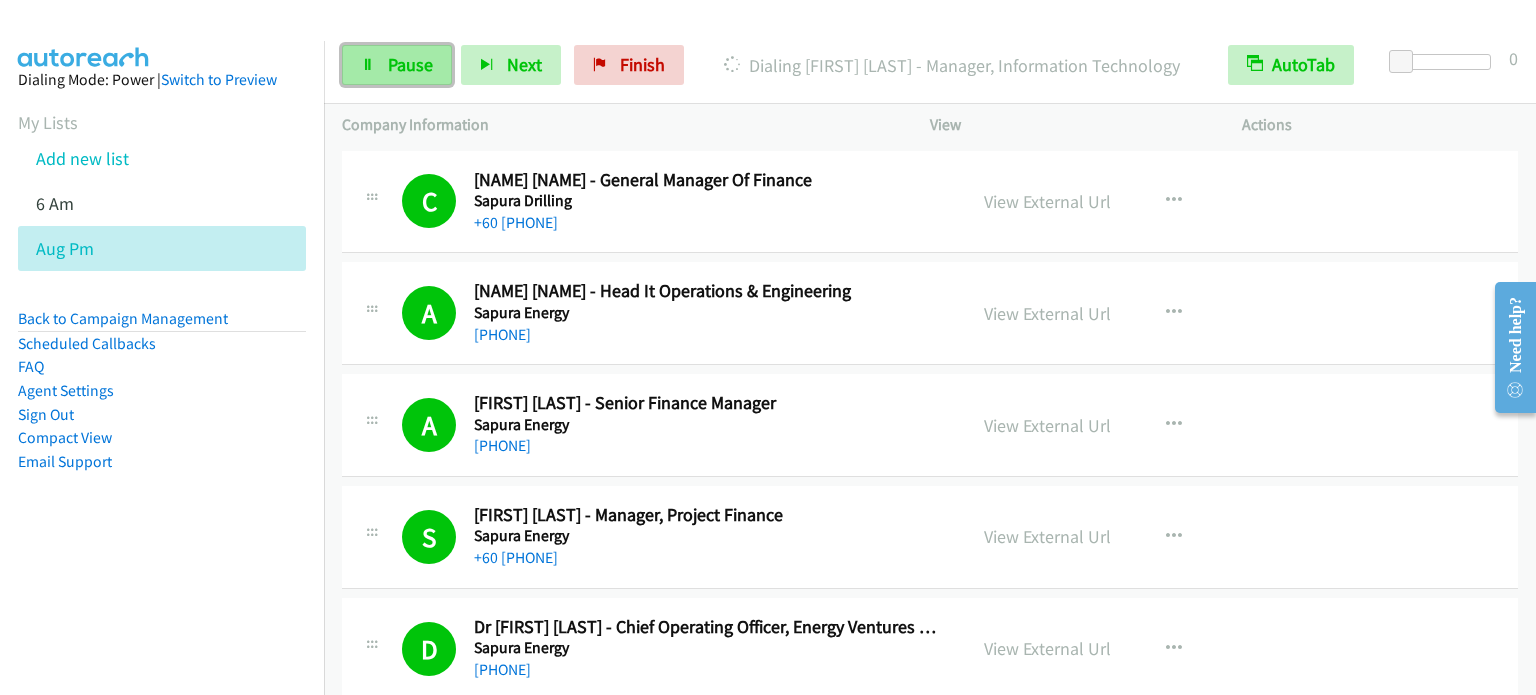 click on "Pause" at bounding box center [397, 65] 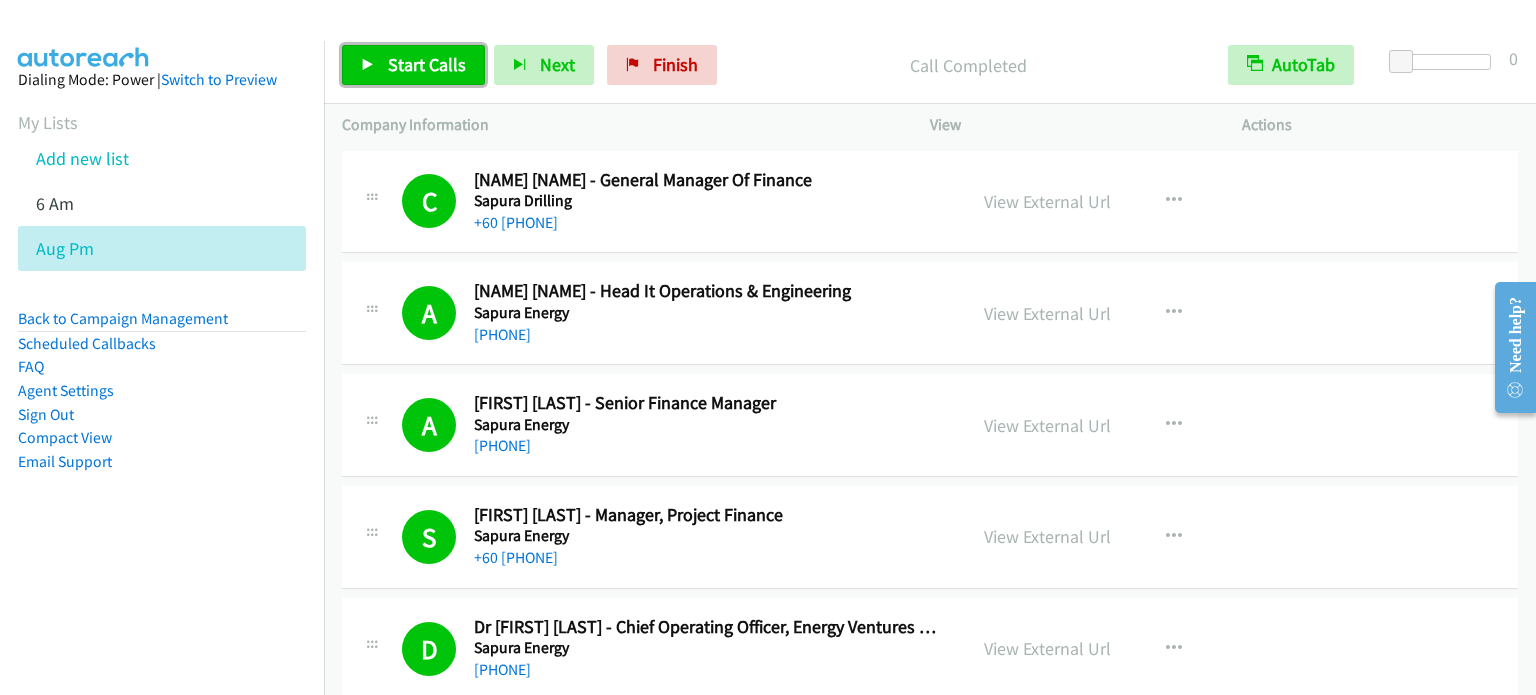 click on "Start Calls" at bounding box center [427, 64] 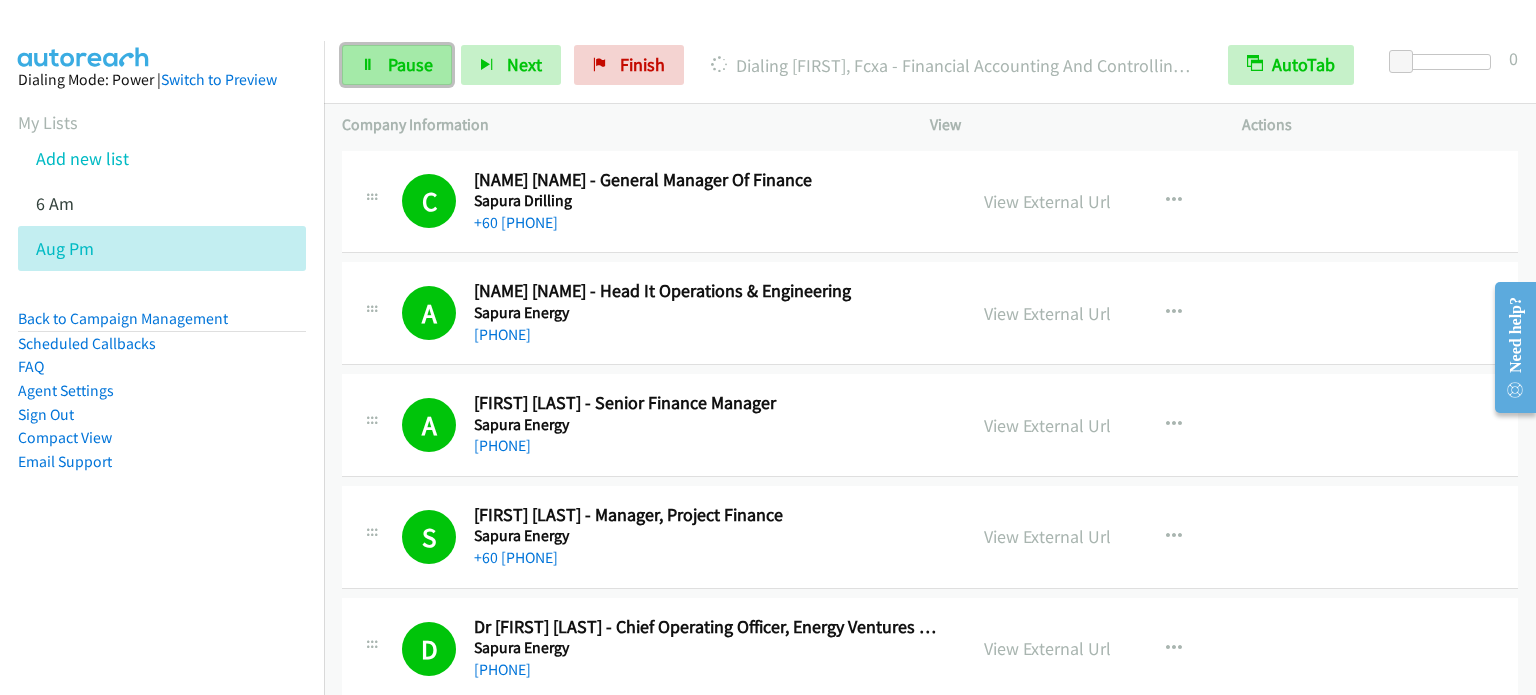 click on "Pause" at bounding box center [397, 65] 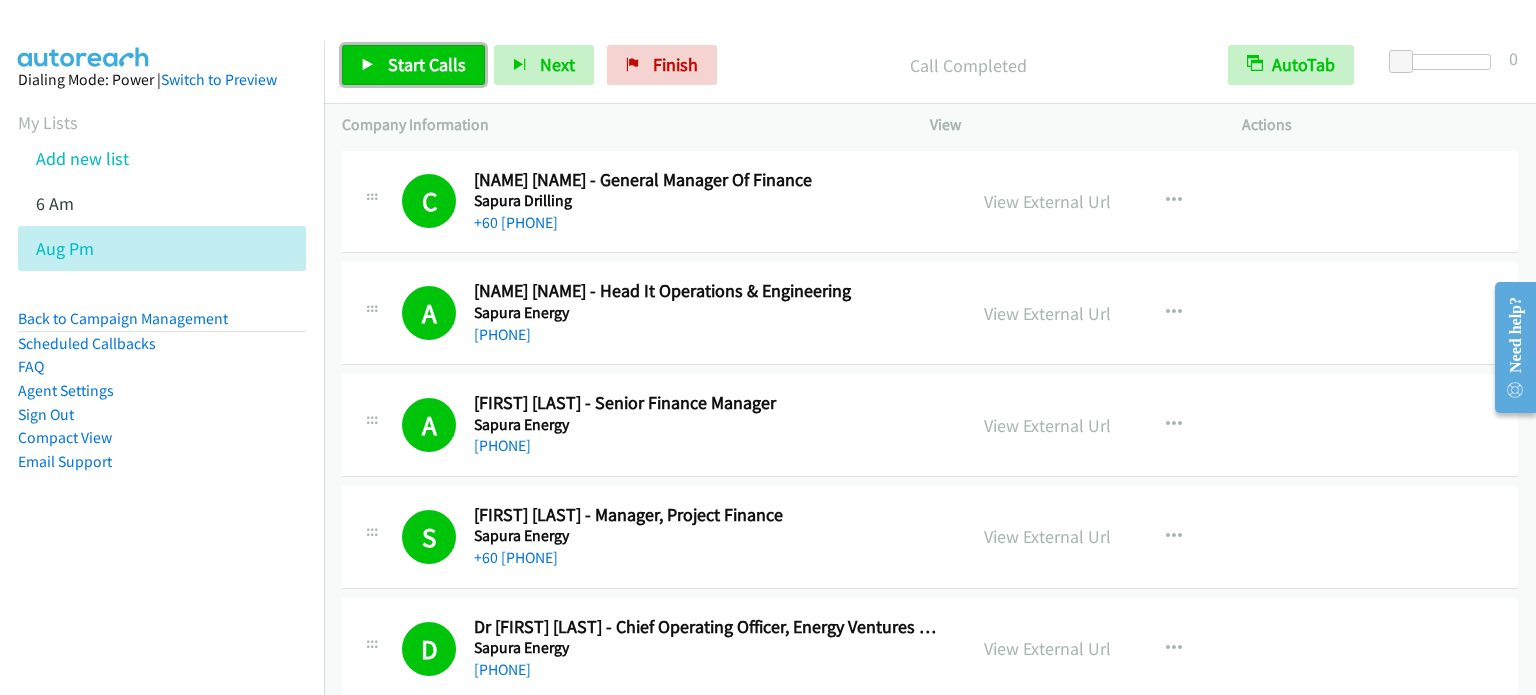 click on "Start Calls" at bounding box center [427, 64] 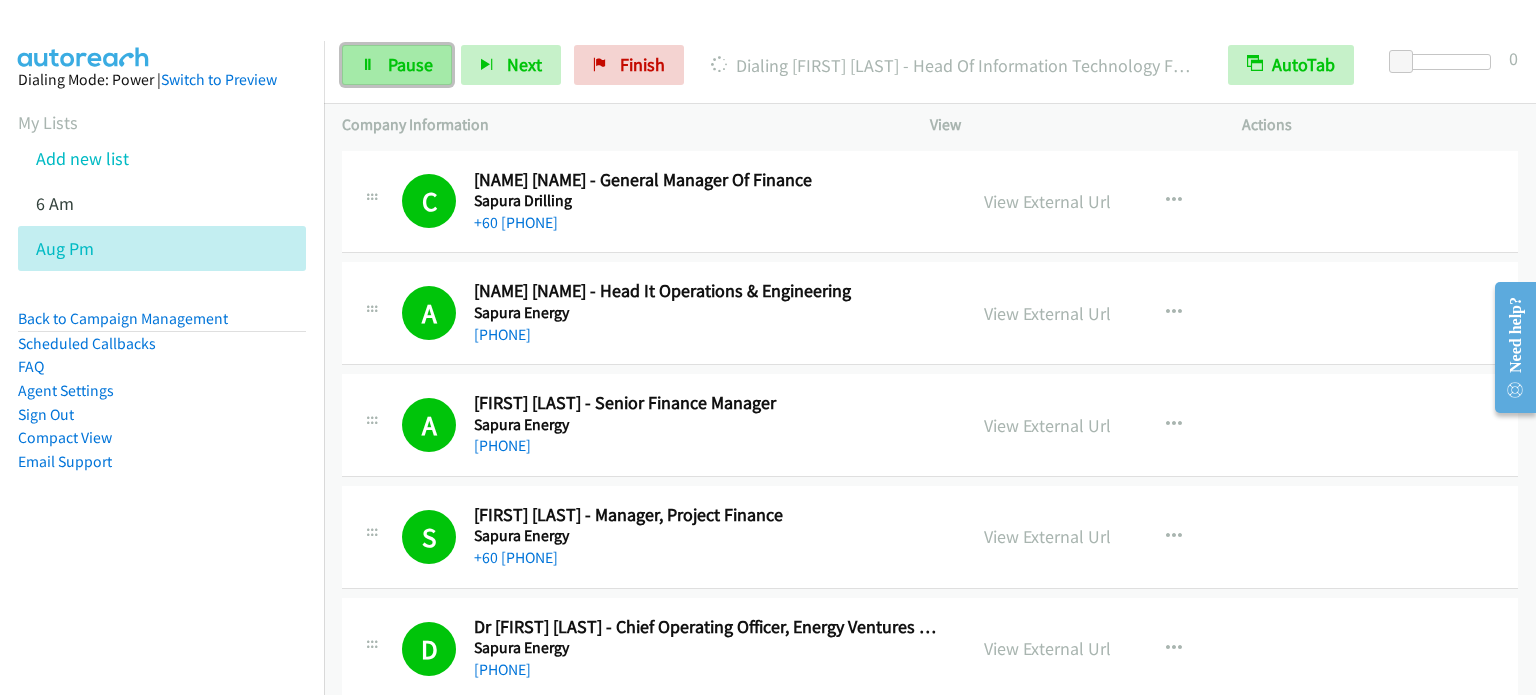 click on "Pause" at bounding box center [410, 64] 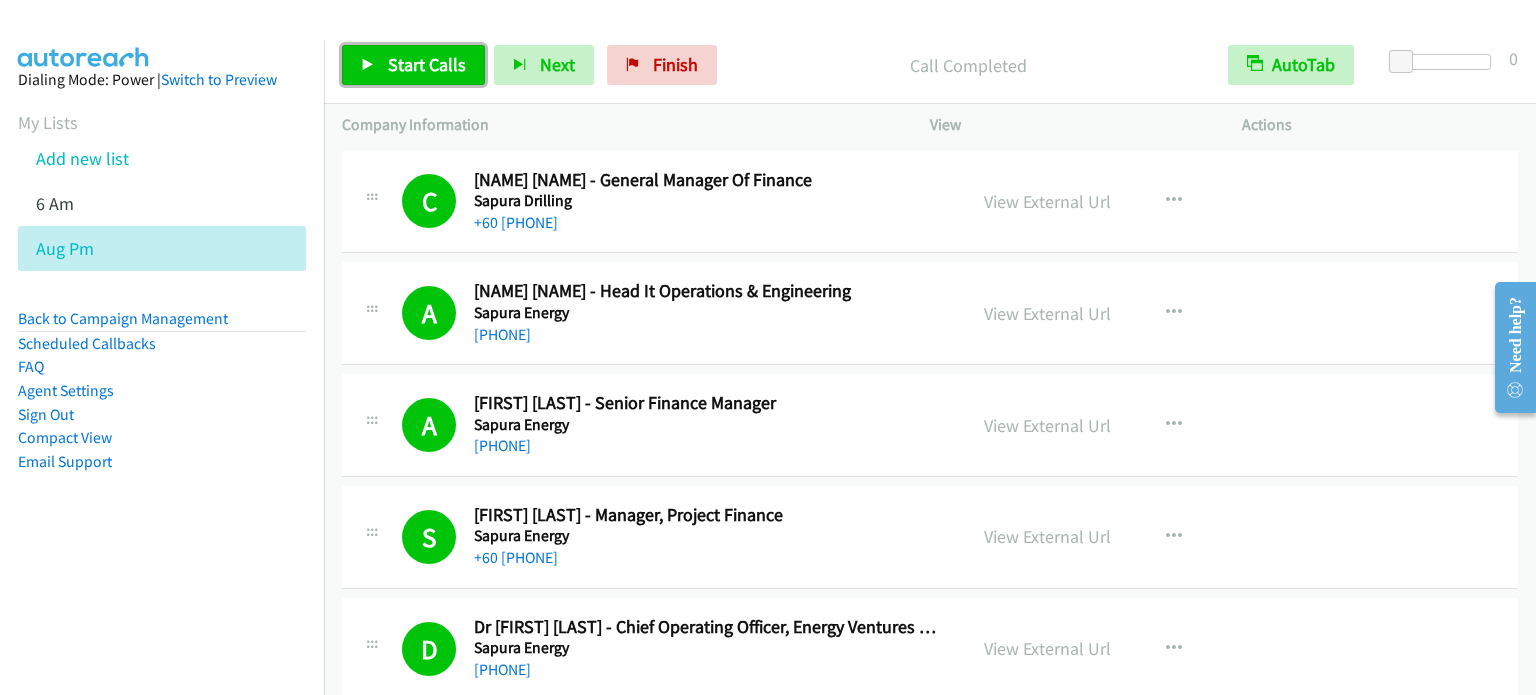 click on "Start Calls" at bounding box center [427, 64] 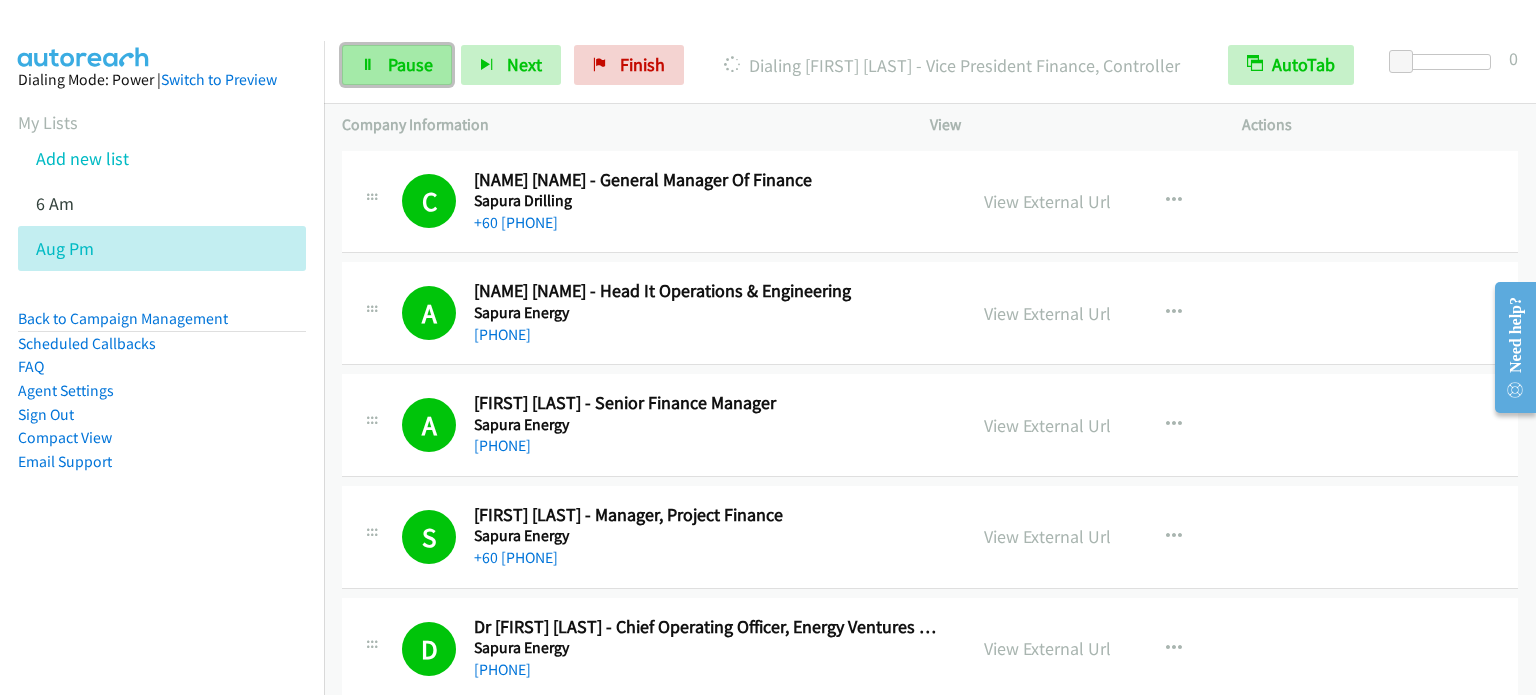click on "Pause" at bounding box center (397, 65) 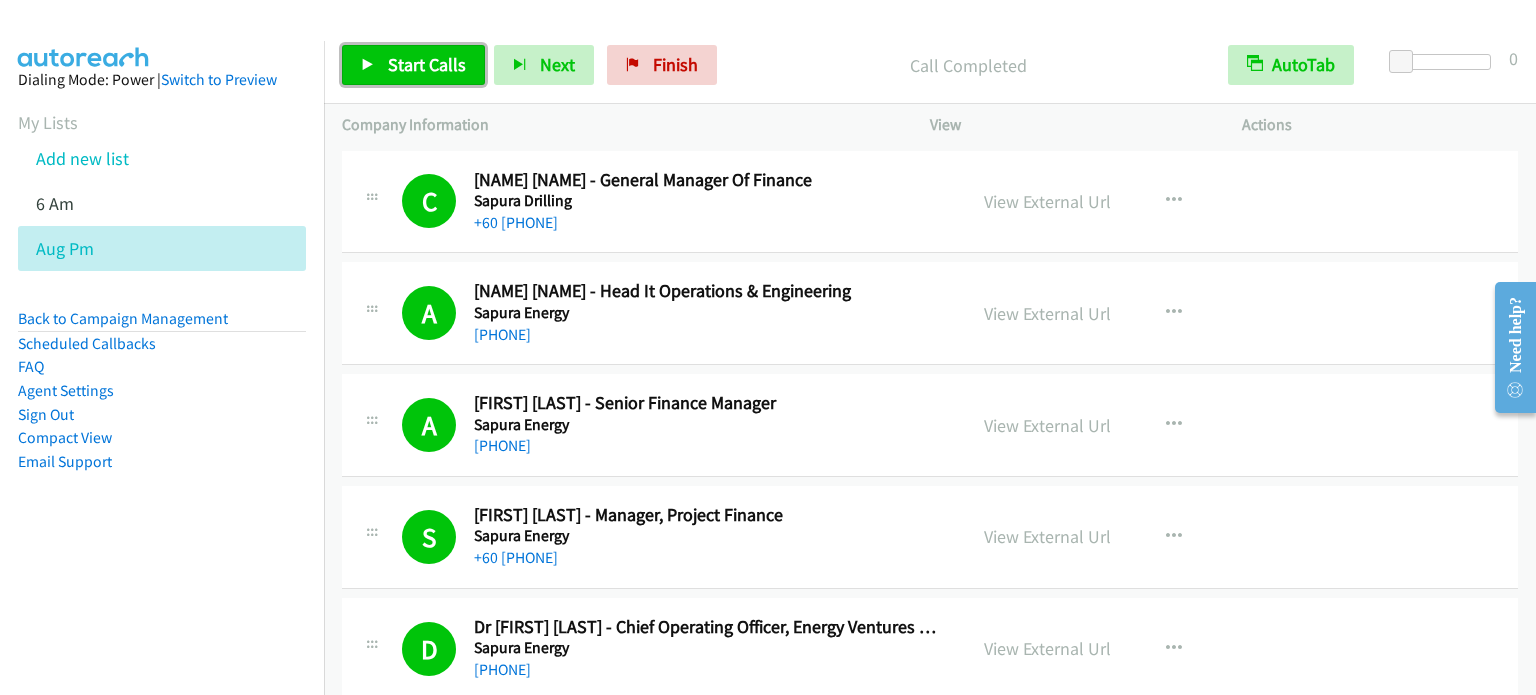 click on "Start Calls" at bounding box center (413, 65) 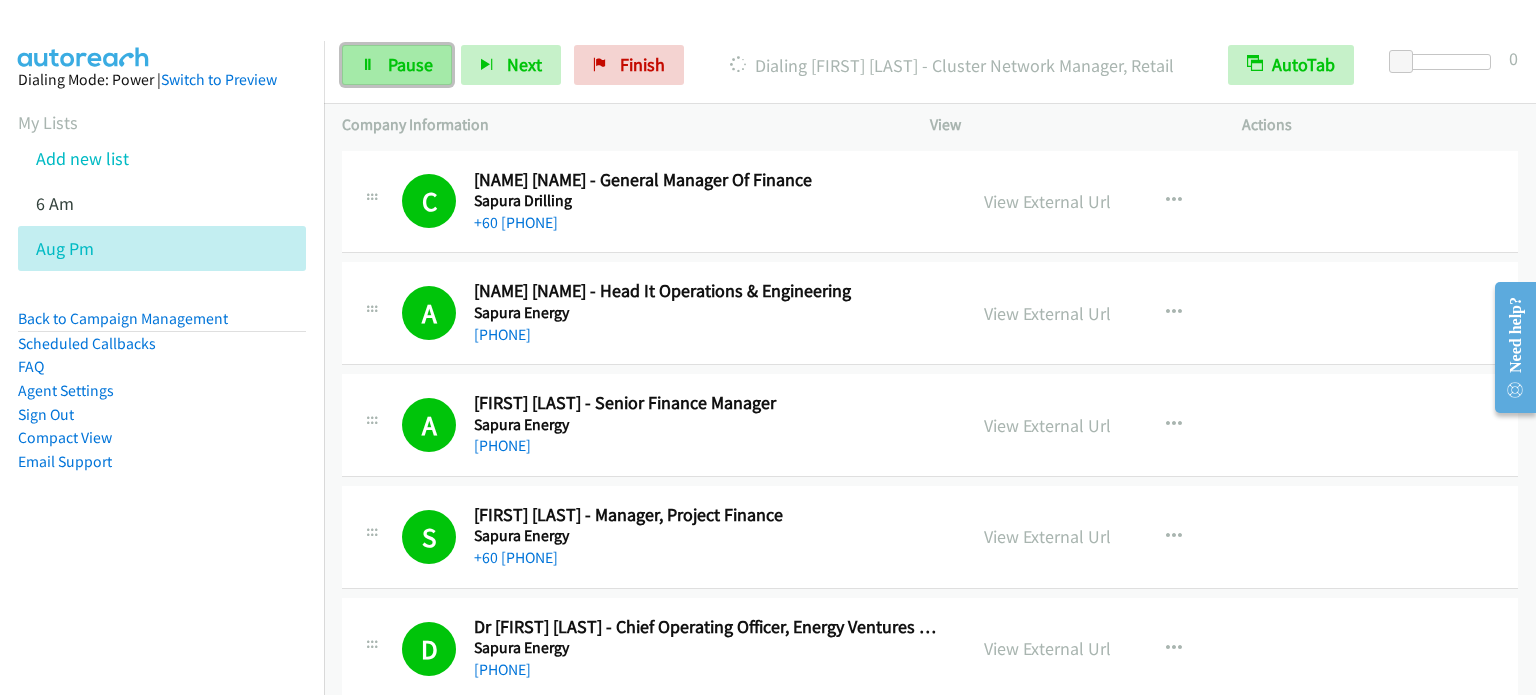 click on "Pause" at bounding box center [410, 64] 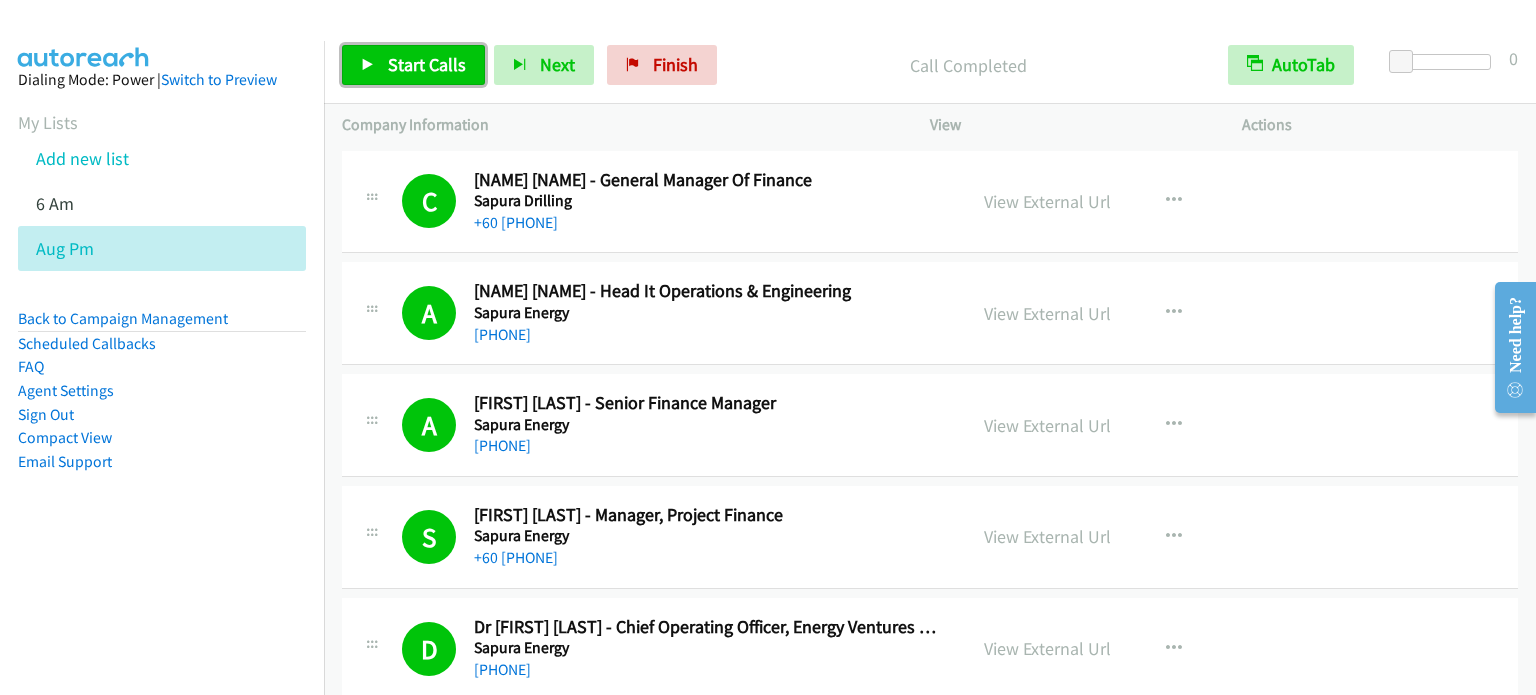 click on "Start Calls" at bounding box center [427, 64] 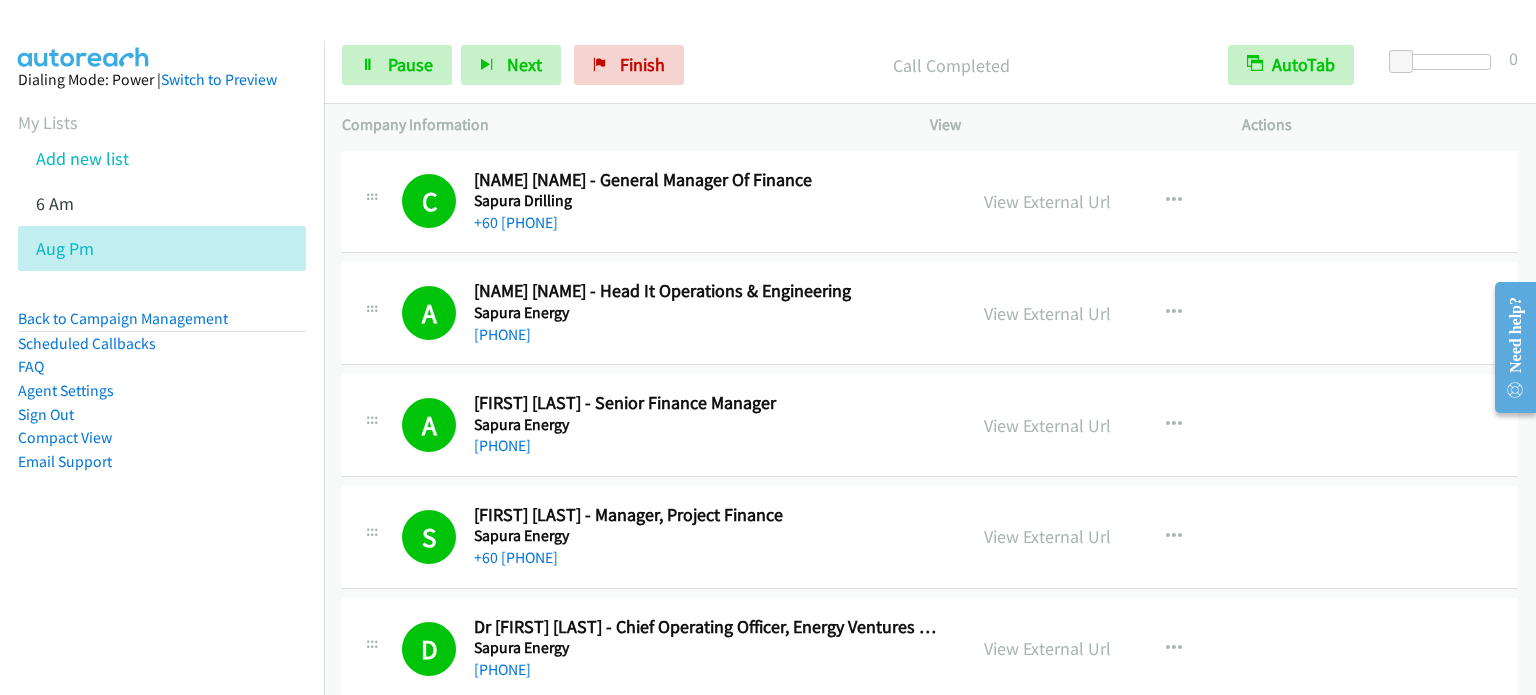 click on "Email Support" at bounding box center (162, 462) 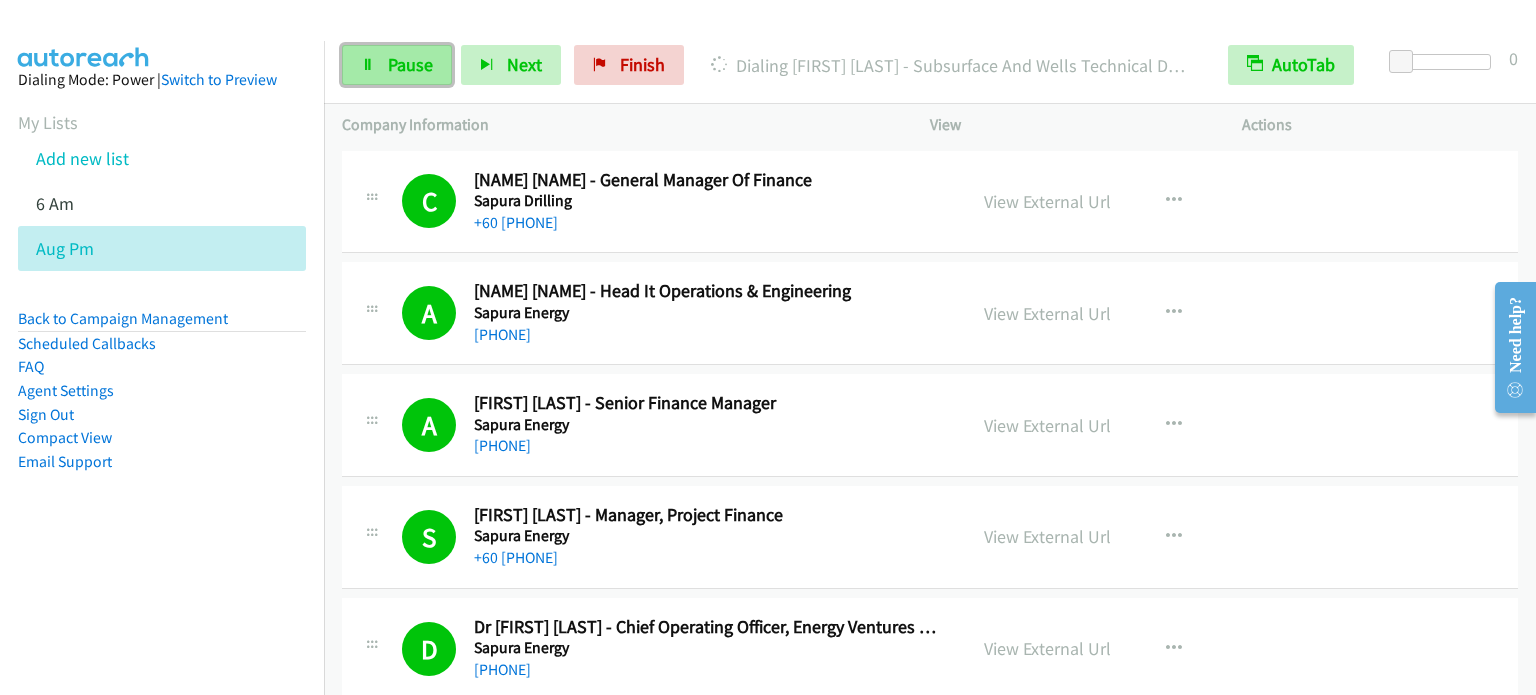 click on "Pause" at bounding box center (410, 64) 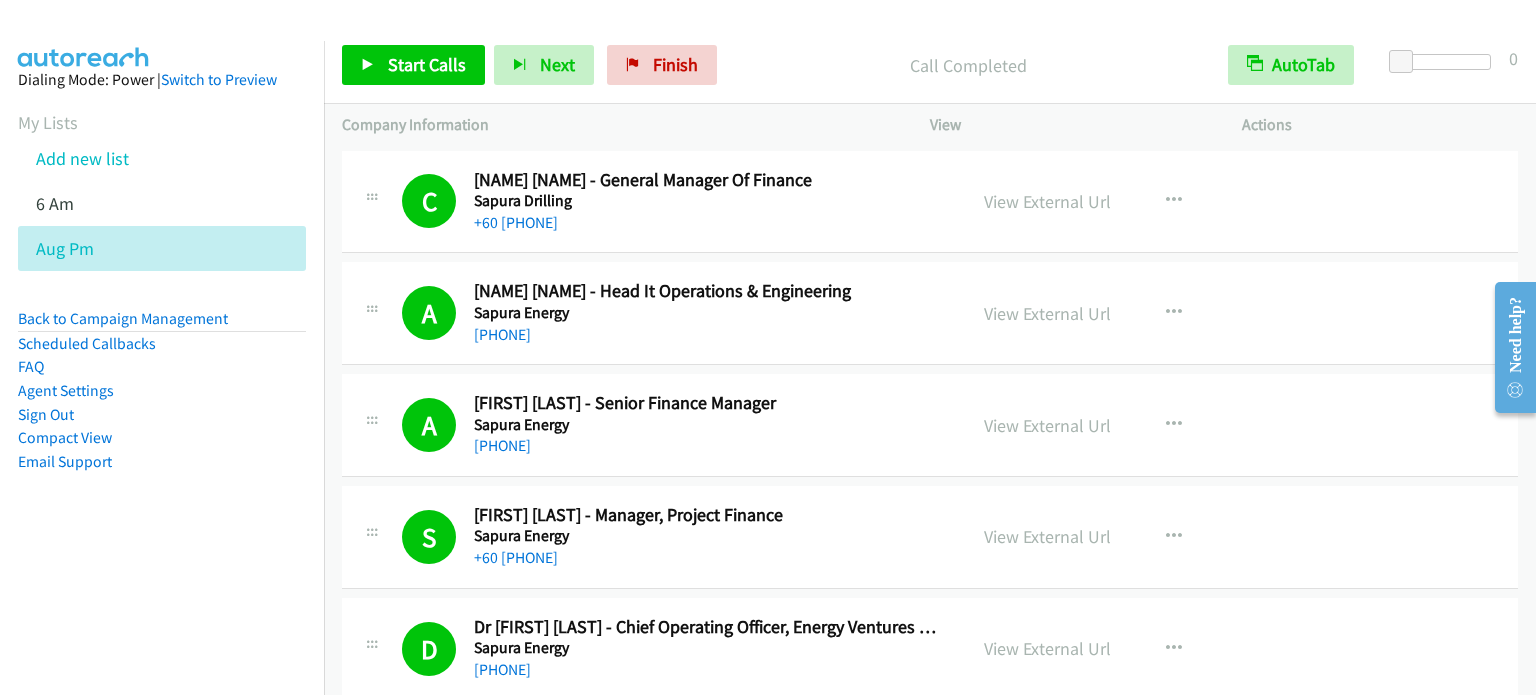 click on "Dialing Mode: Power
|
Switch to Preview
My Lists
Add new list
6 Am
Aug Pm
Back to Campaign Management
Scheduled Callbacks
FAQ
Agent Settings
Sign Out
Compact View
Email Support" at bounding box center [162, 302] 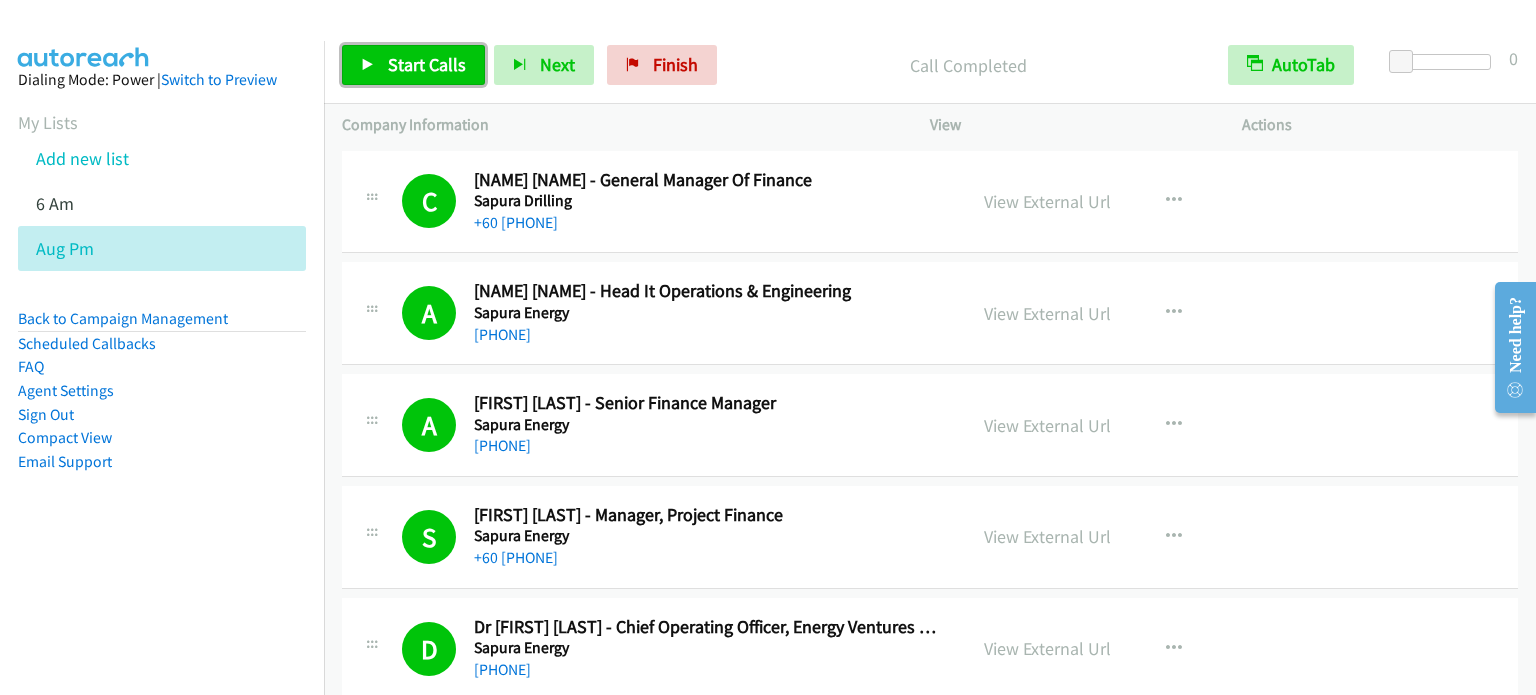 click on "Start Calls" at bounding box center [427, 64] 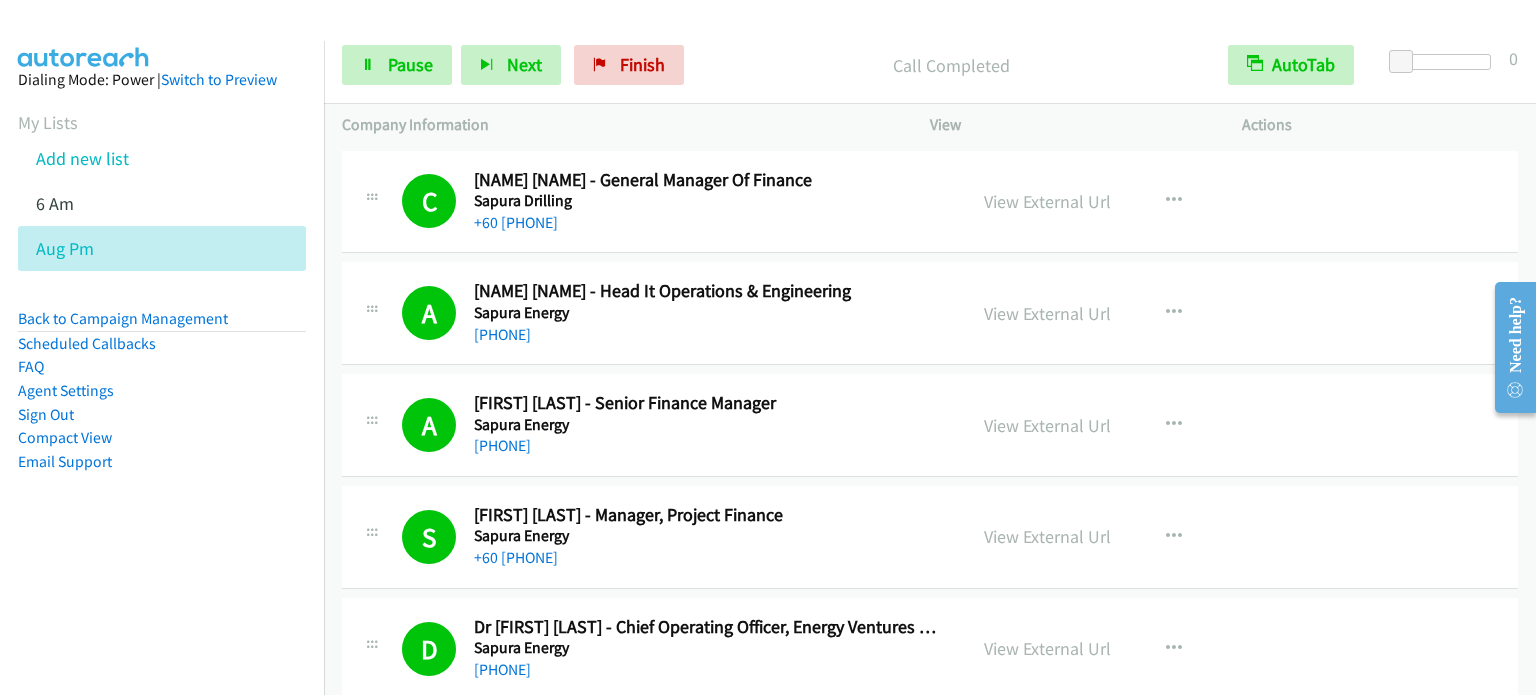 click on "Dialing Mode: Power
|
Switch to Preview
My Lists
Add new list
6 Am
Aug Pm
Back to Campaign Management
Scheduled Callbacks
FAQ
Agent Settings
Sign Out
Compact View
Email Support" at bounding box center (162, 302) 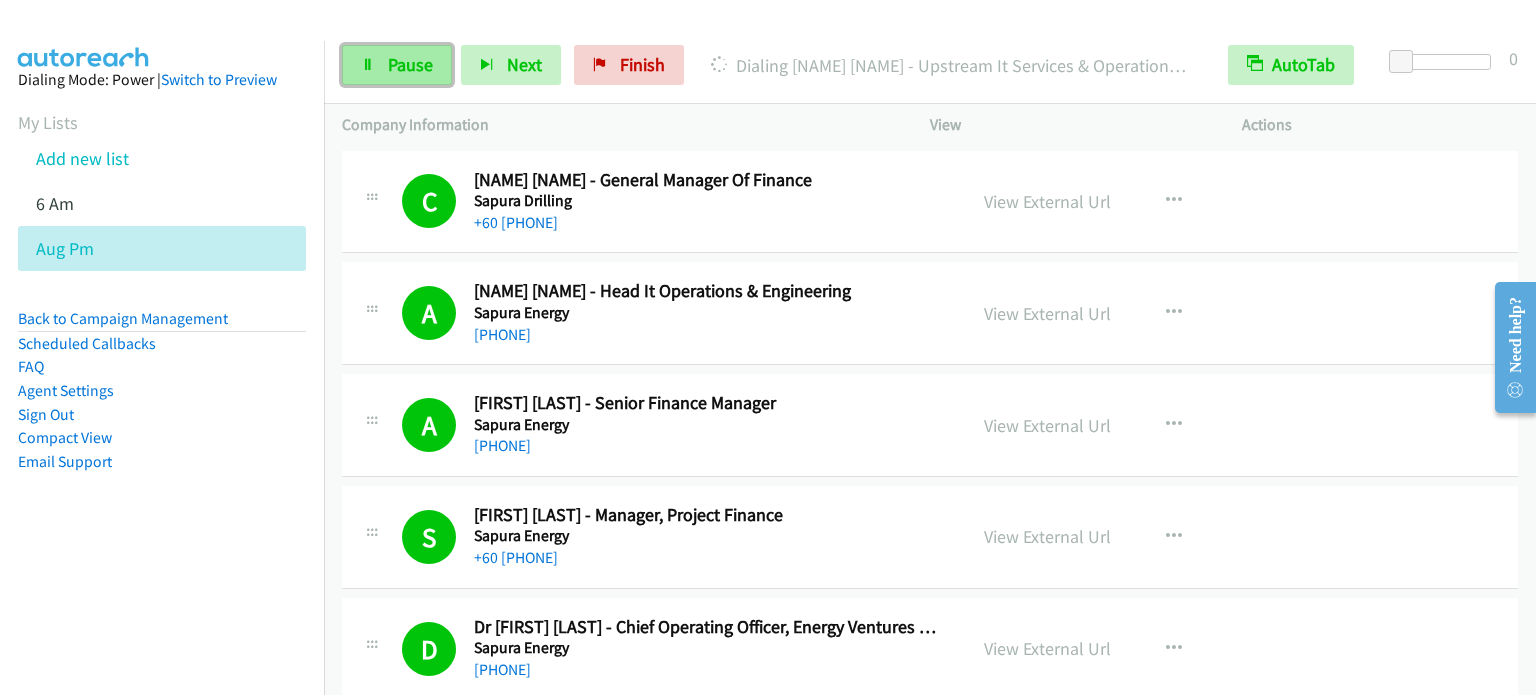 click at bounding box center [368, 66] 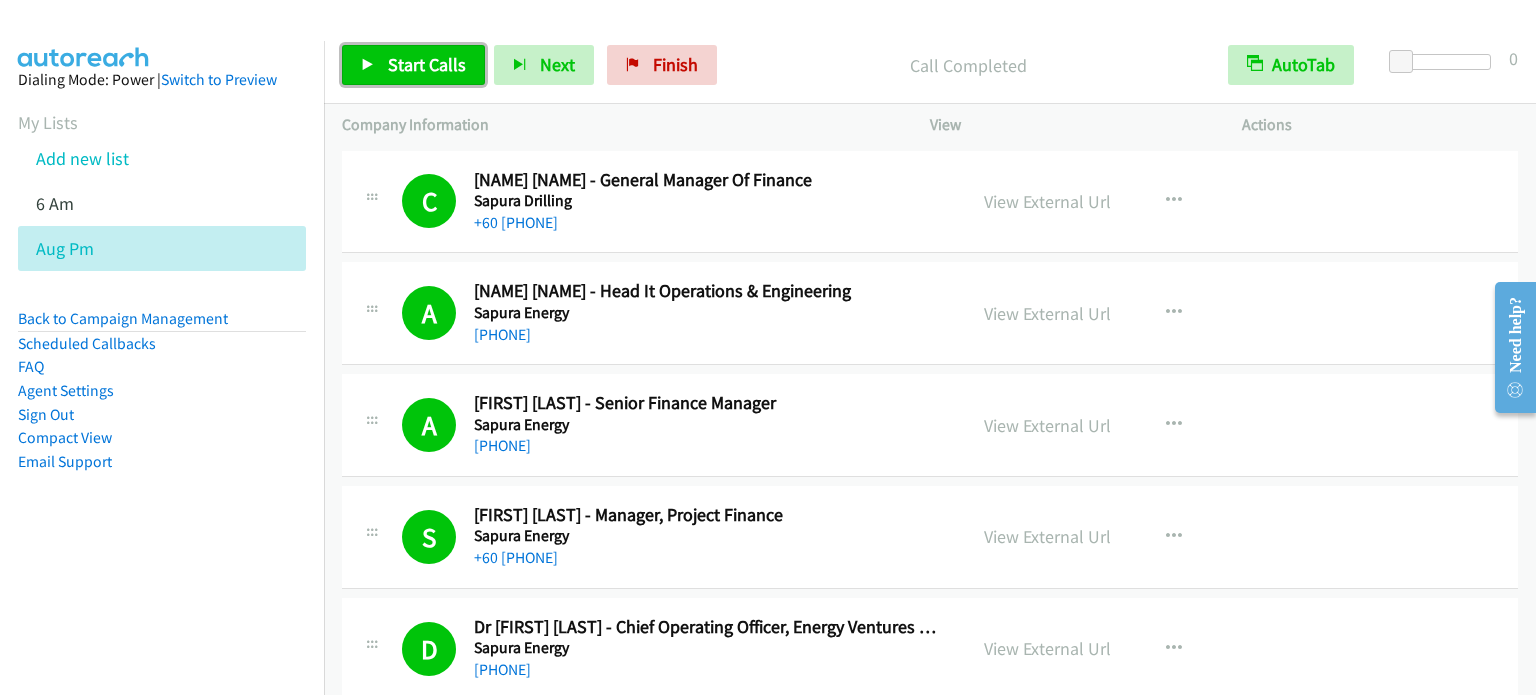 click on "Start Calls" at bounding box center (427, 64) 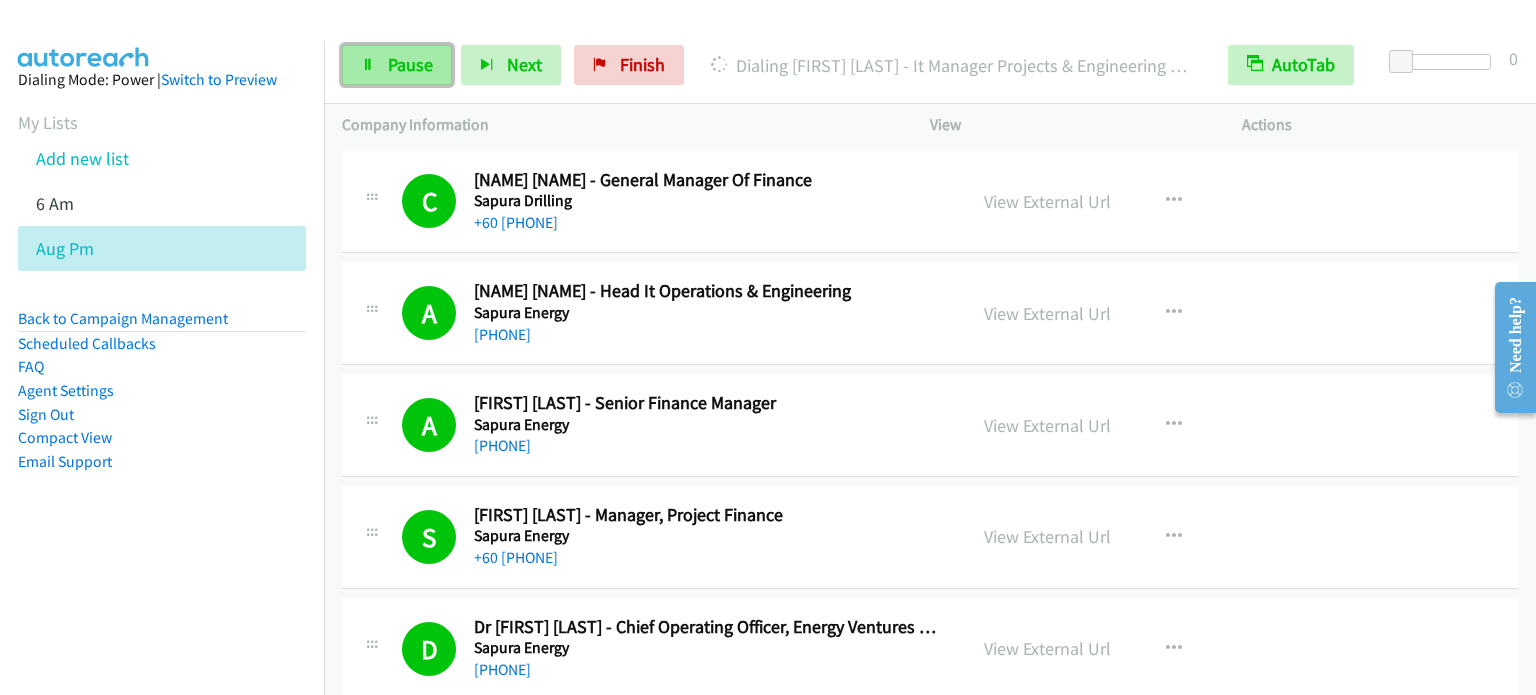 click on "Pause" at bounding box center [397, 65] 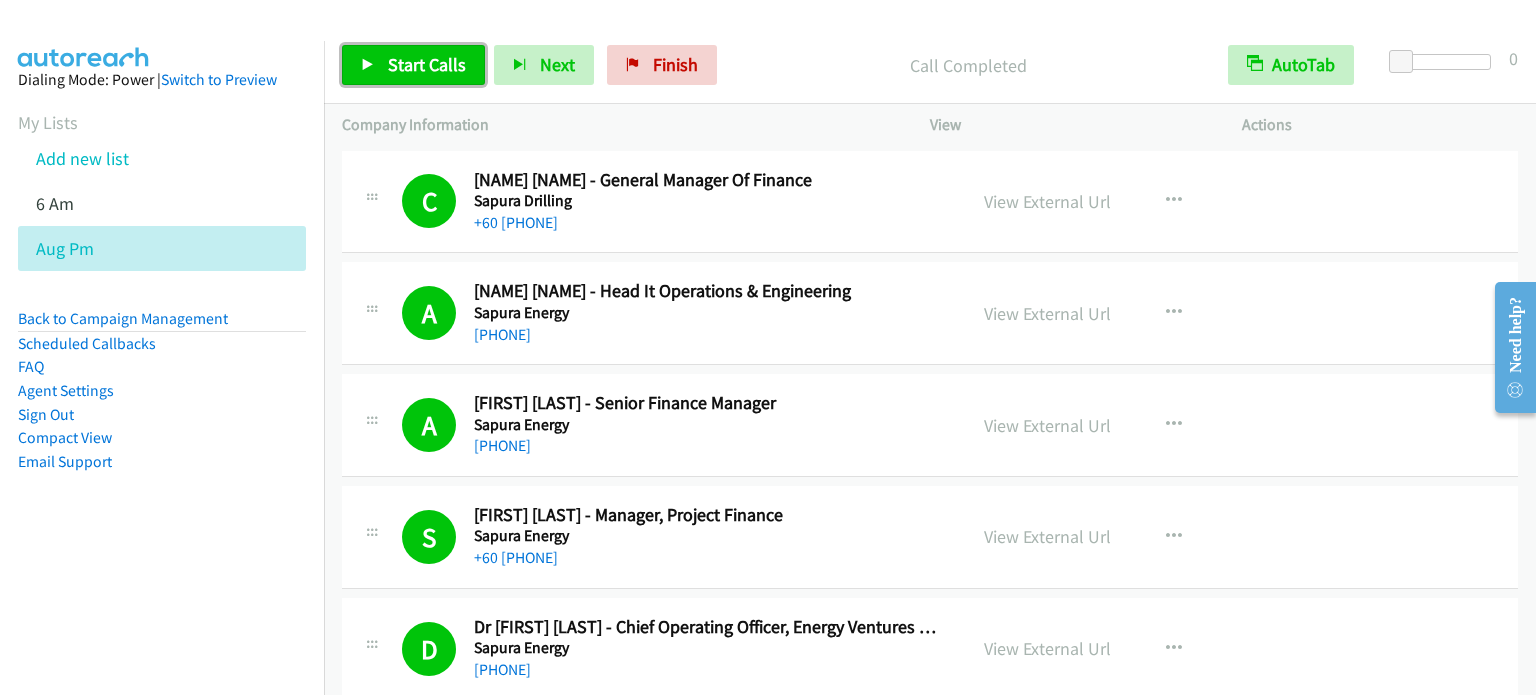 click on "Start Calls" at bounding box center (413, 65) 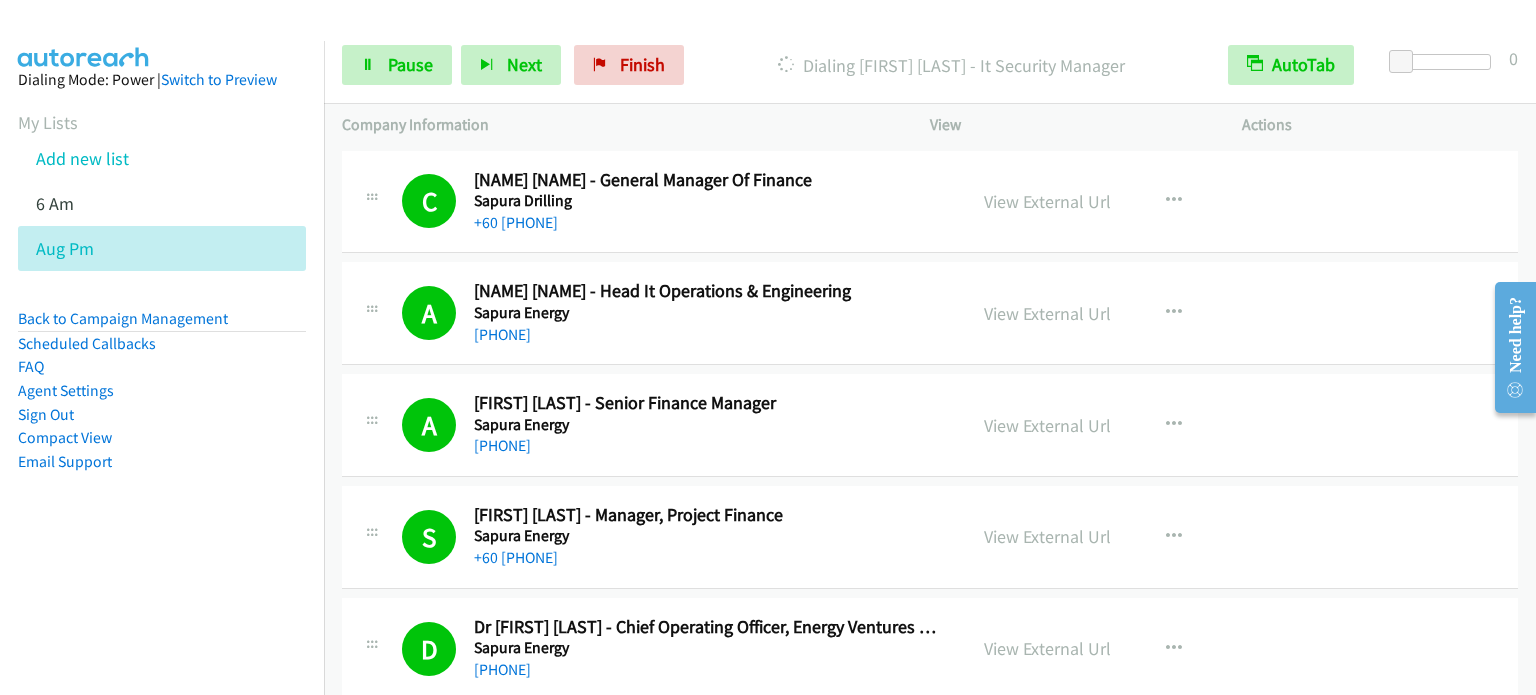 drag, startPoint x: 181, startPoint y: 541, endPoint x: 238, endPoint y: 368, distance: 182.14828 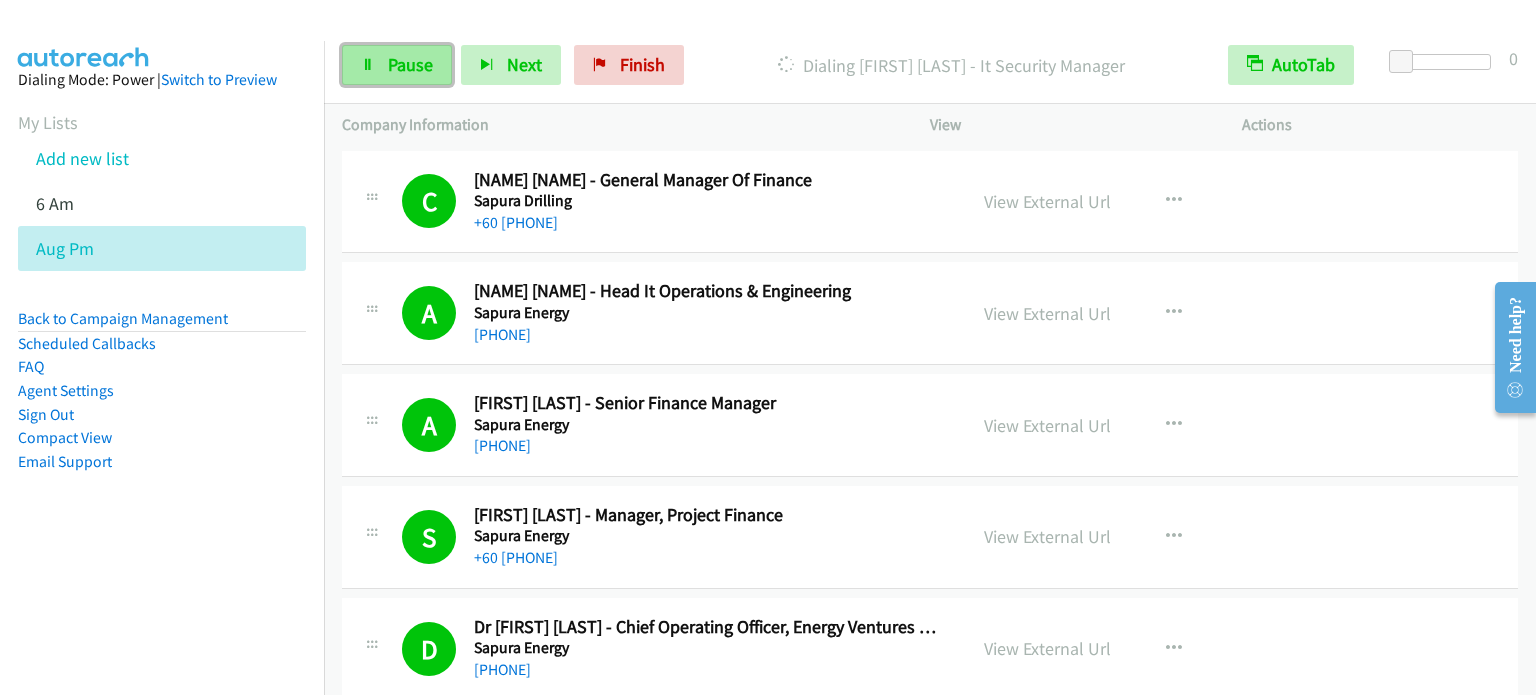 click on "Pause" at bounding box center (410, 64) 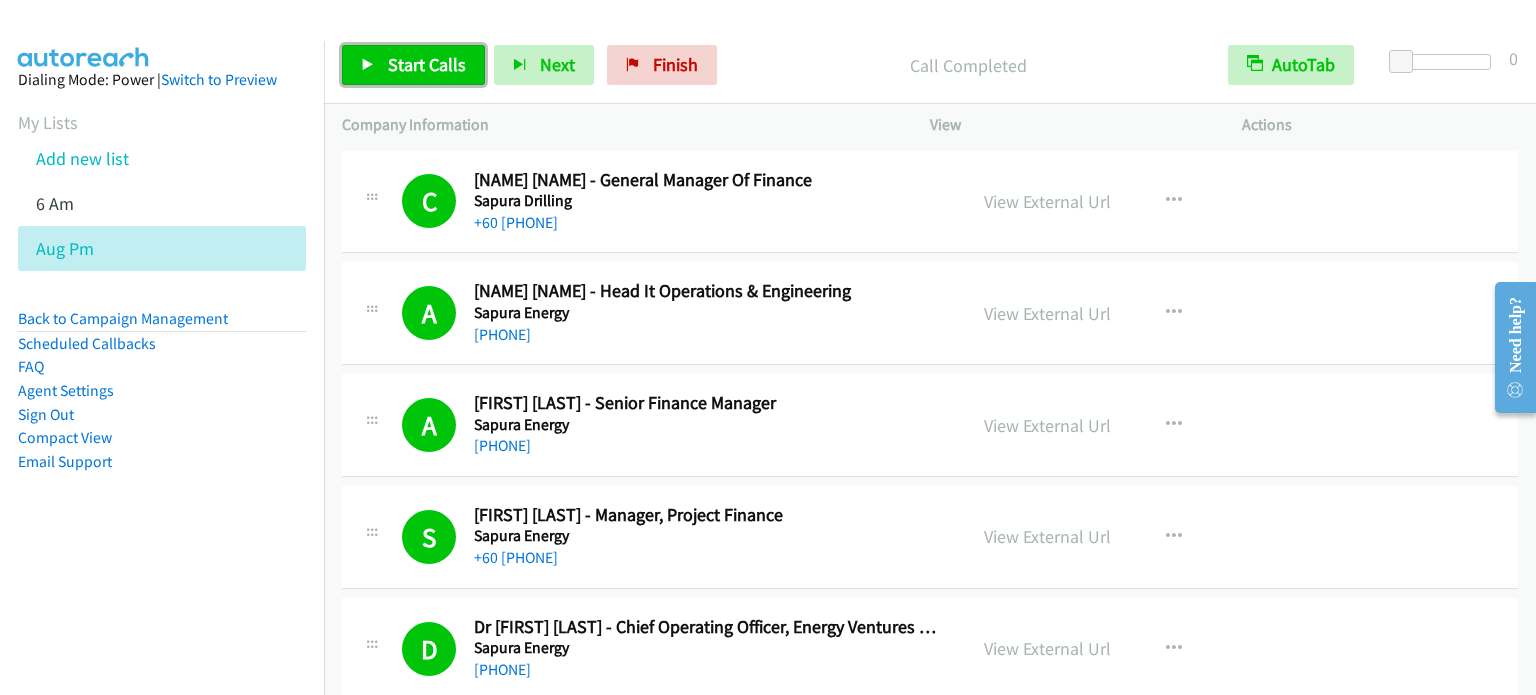click on "Start Calls" at bounding box center (427, 64) 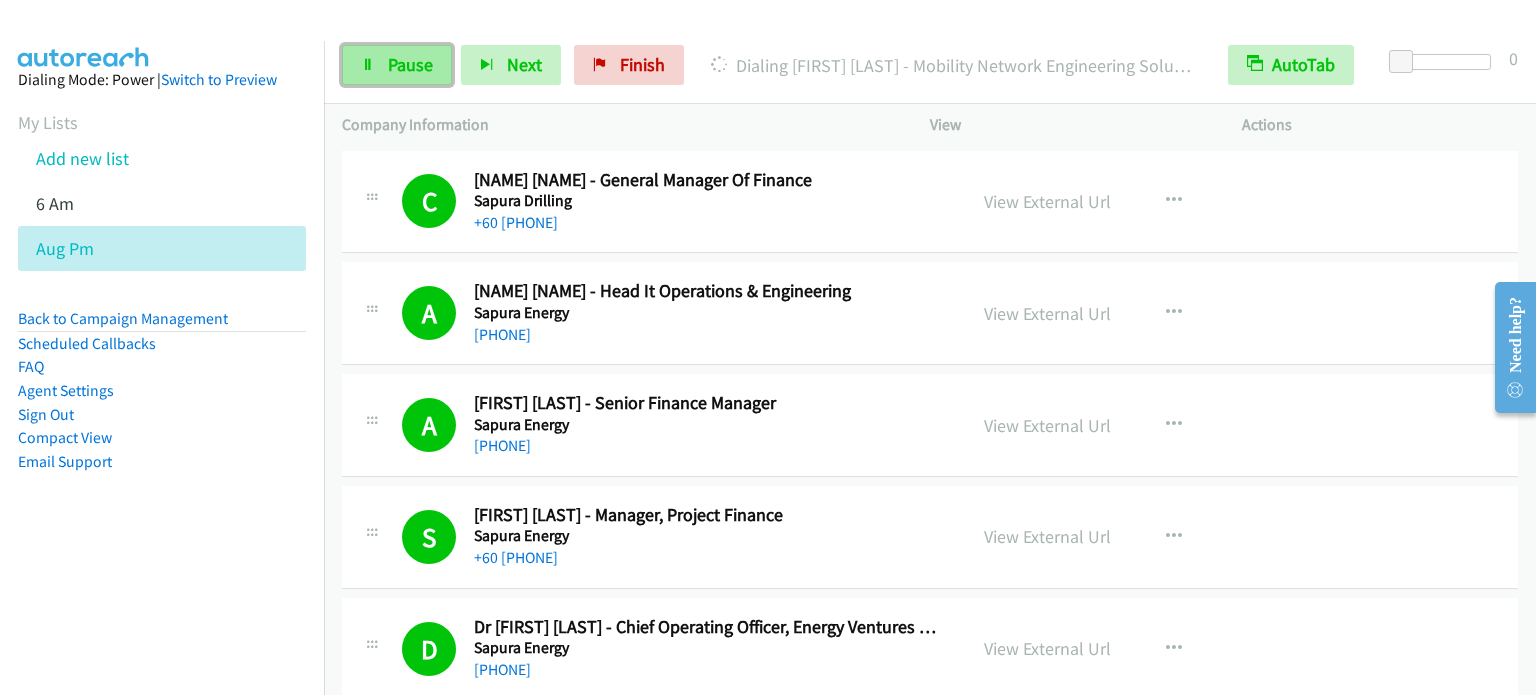 click on "Pause" at bounding box center [410, 64] 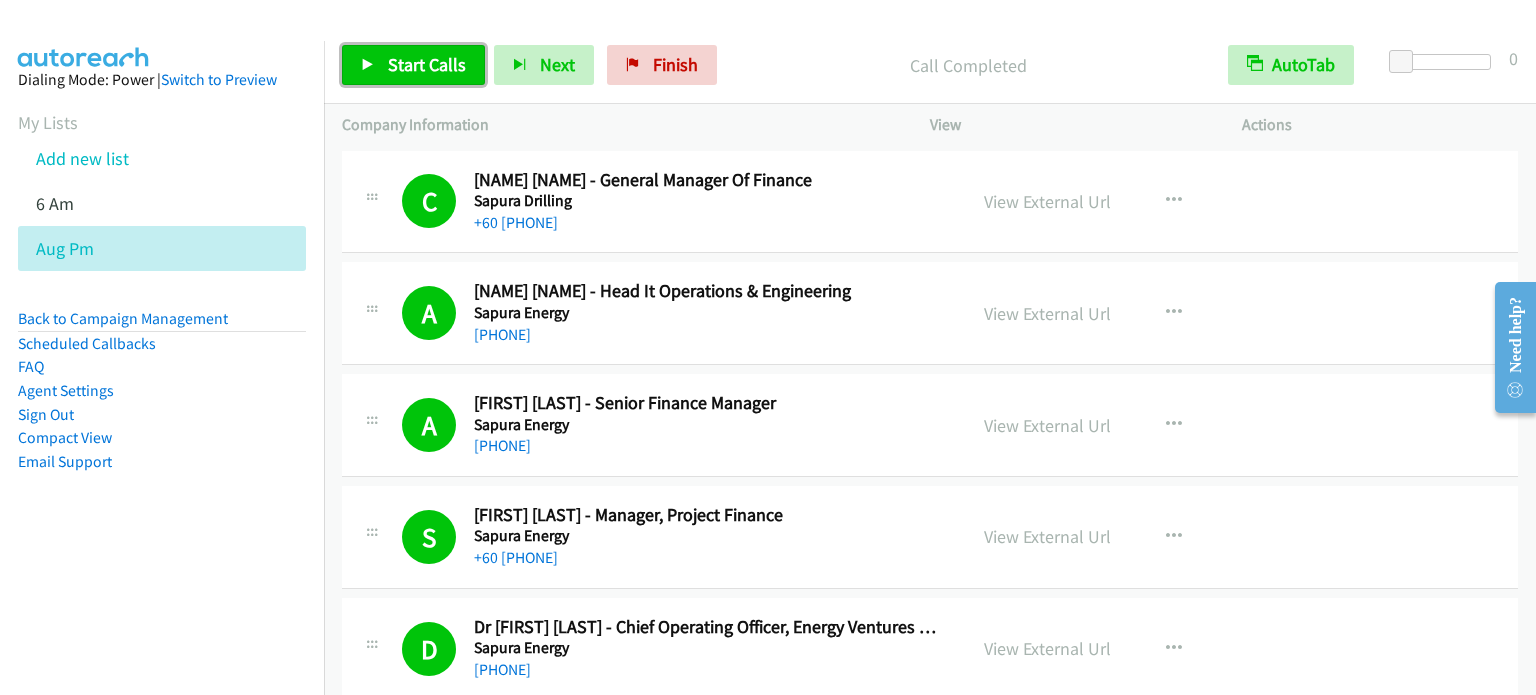 drag, startPoint x: 412, startPoint y: 65, endPoint x: 562, endPoint y: 183, distance: 190.85072 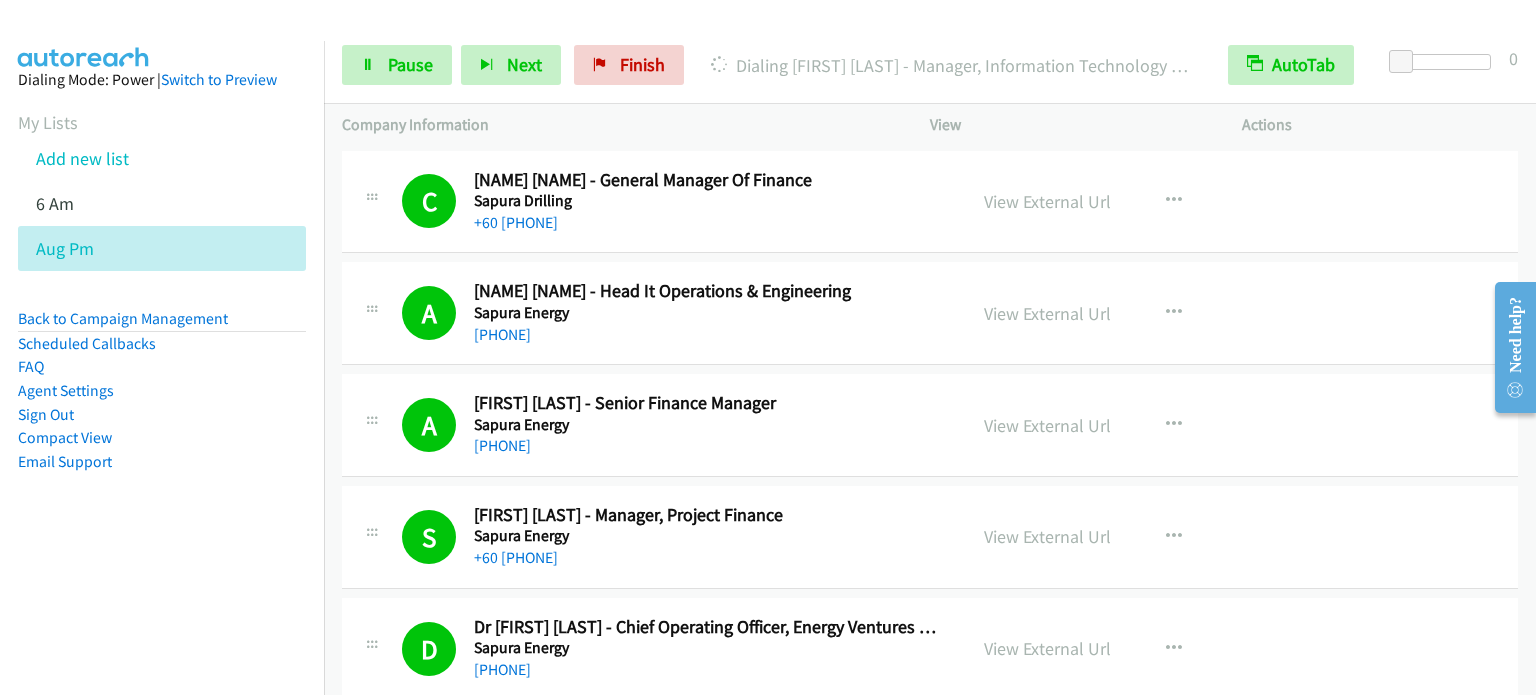 drag, startPoint x: 93, startPoint y: 551, endPoint x: 244, endPoint y: 283, distance: 307.61176 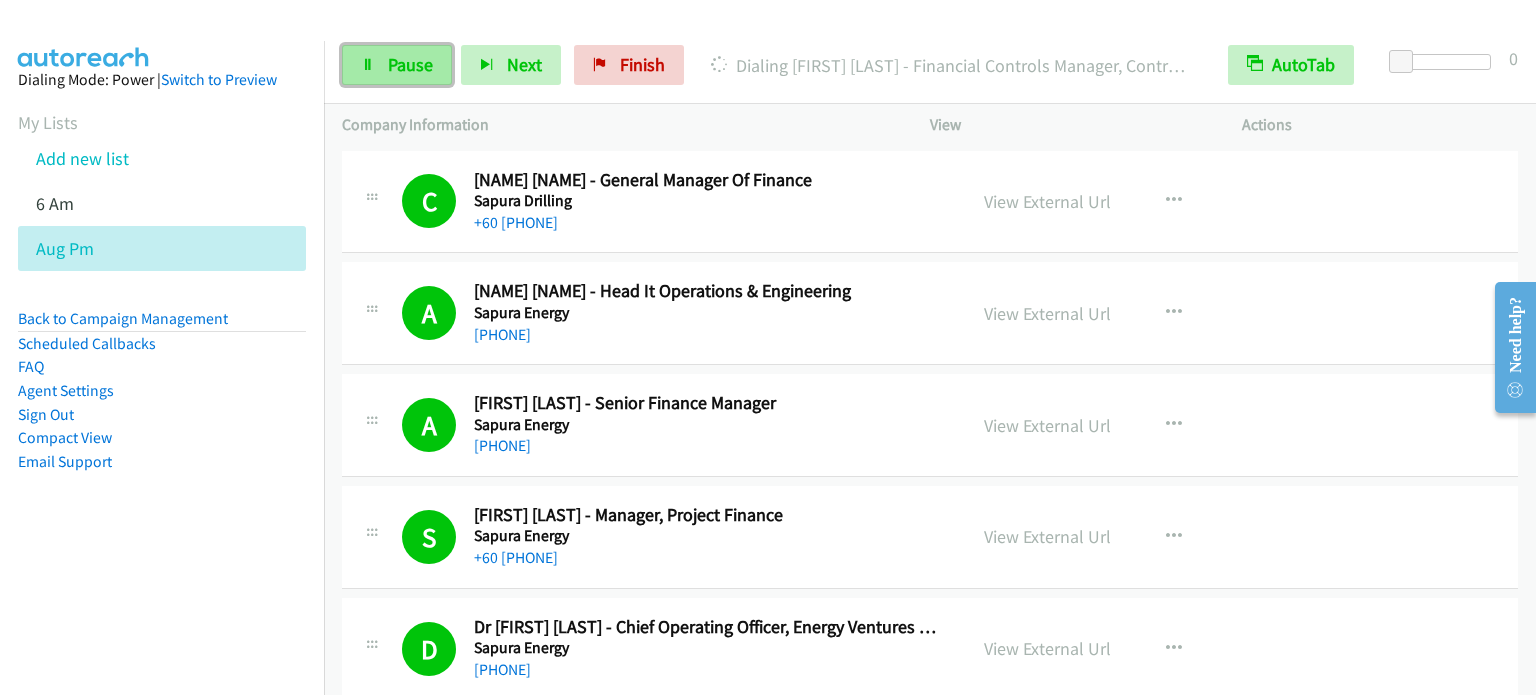 click on "Pause" at bounding box center [397, 65] 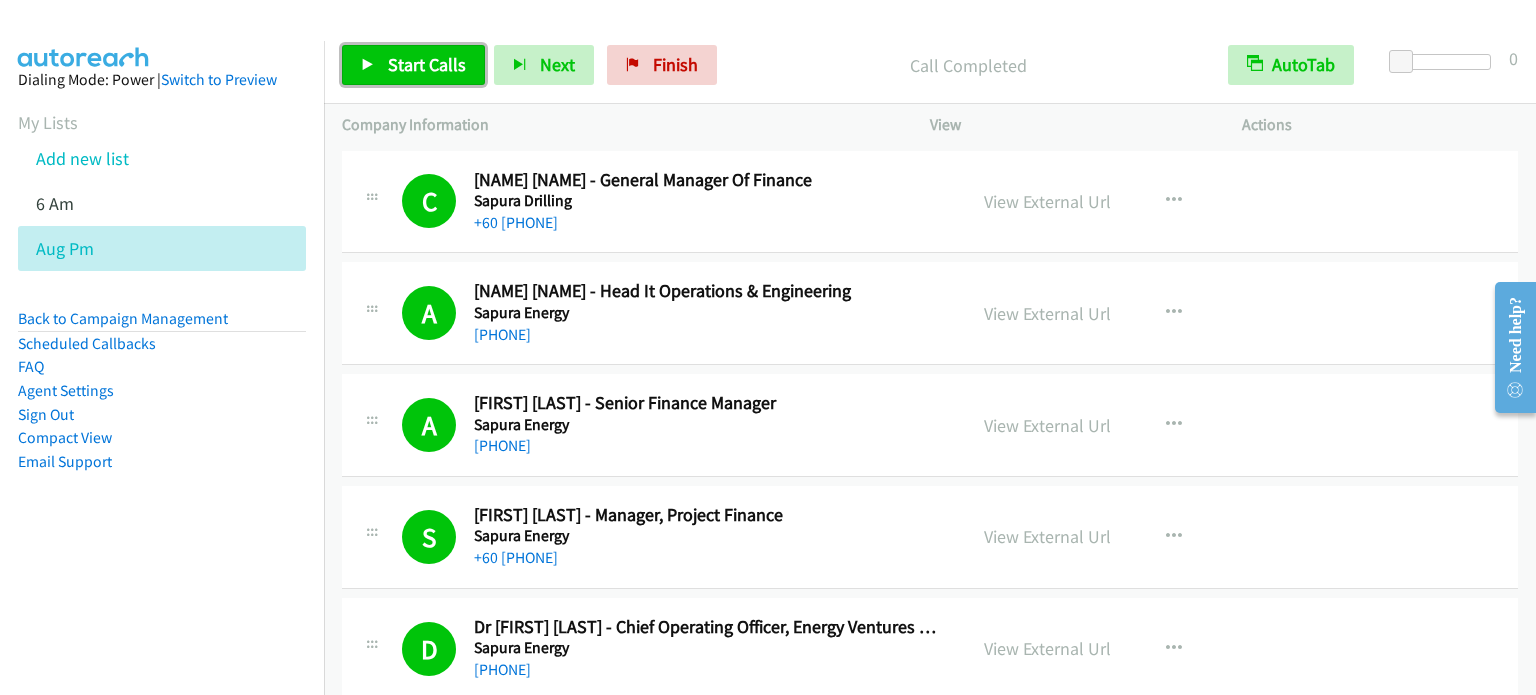 click on "Start Calls" at bounding box center [427, 64] 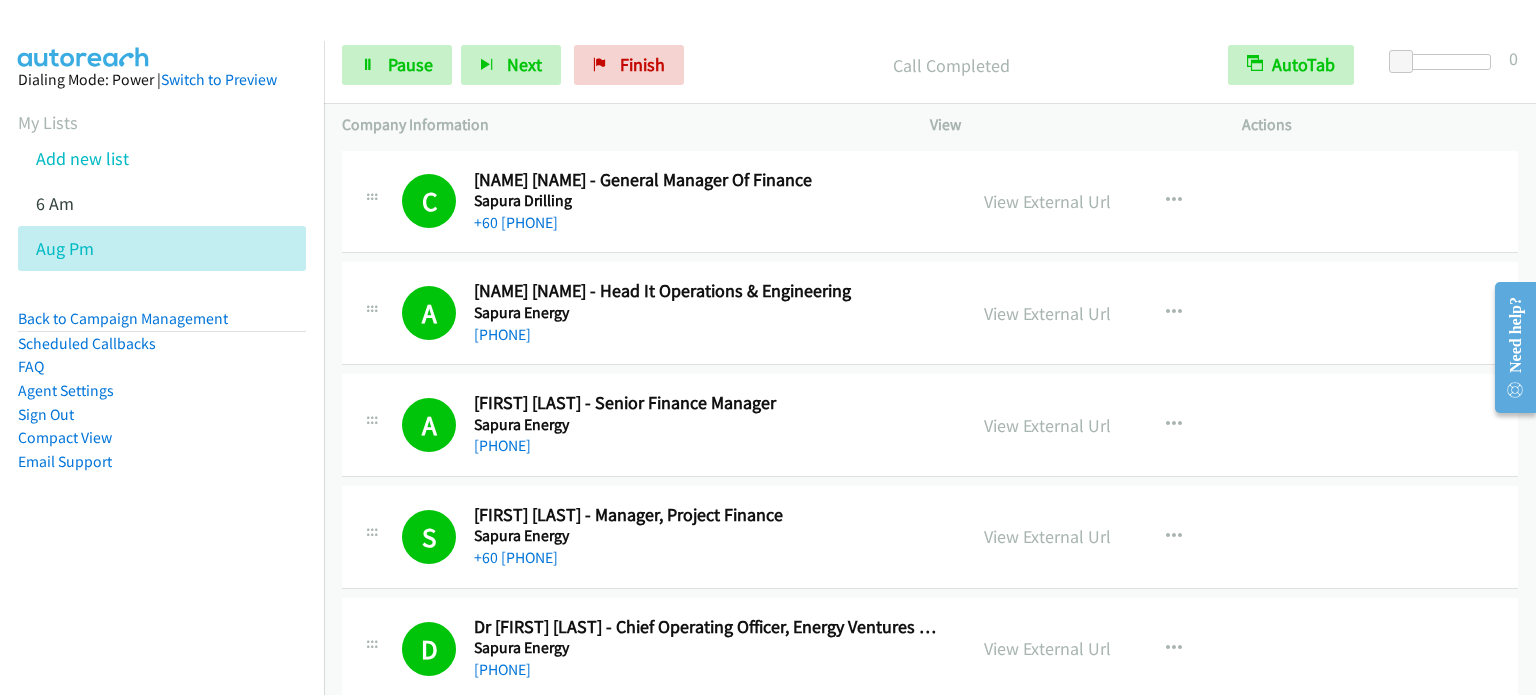 drag, startPoint x: 205, startPoint y: 535, endPoint x: 382, endPoint y: 28, distance: 537.00836 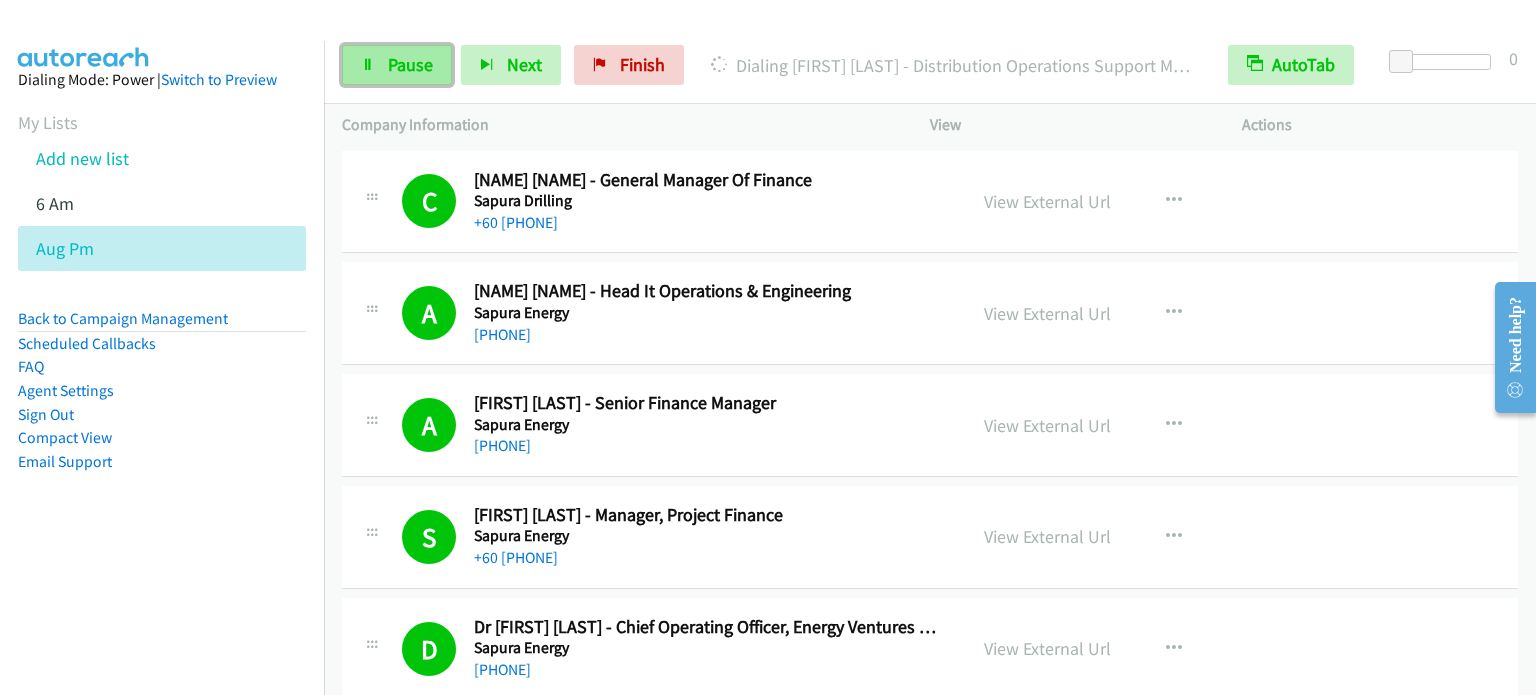 click on "Pause" at bounding box center [410, 64] 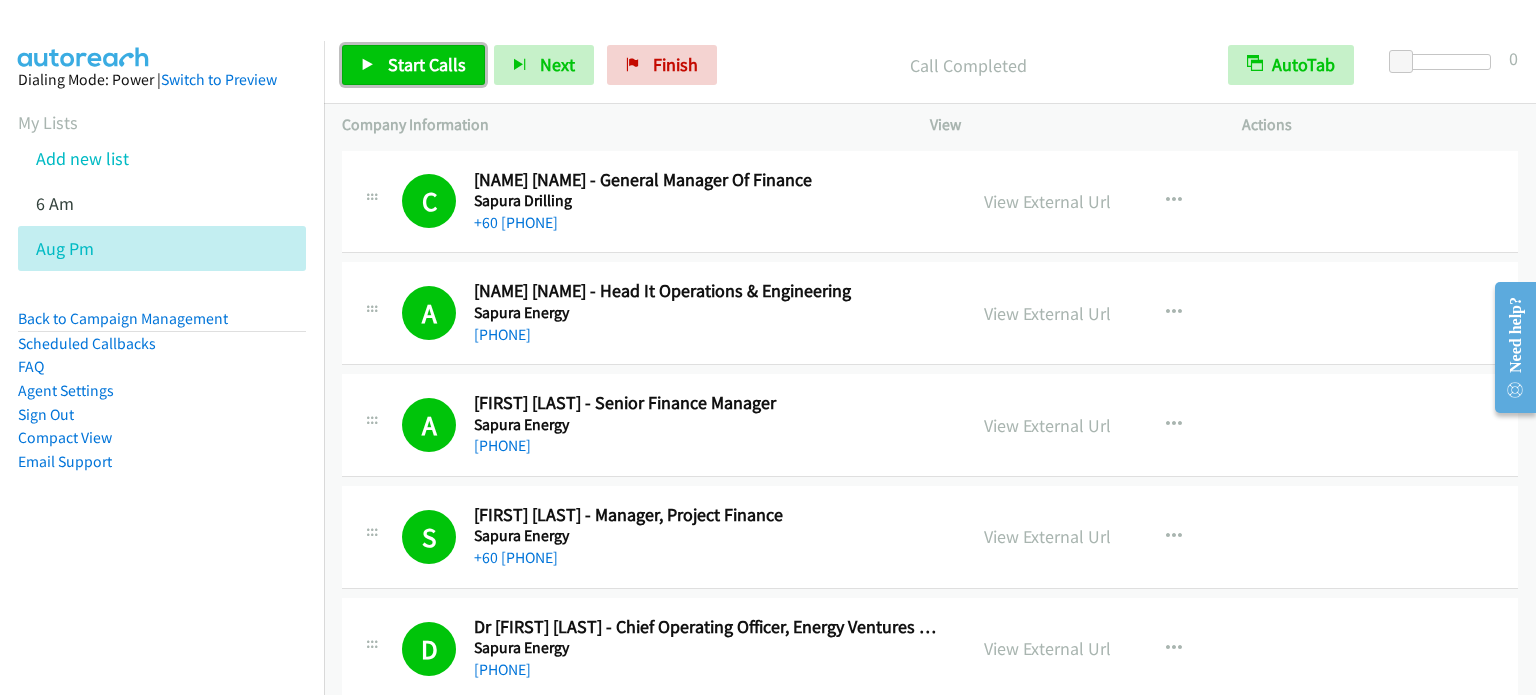 click on "Start Calls" at bounding box center (413, 65) 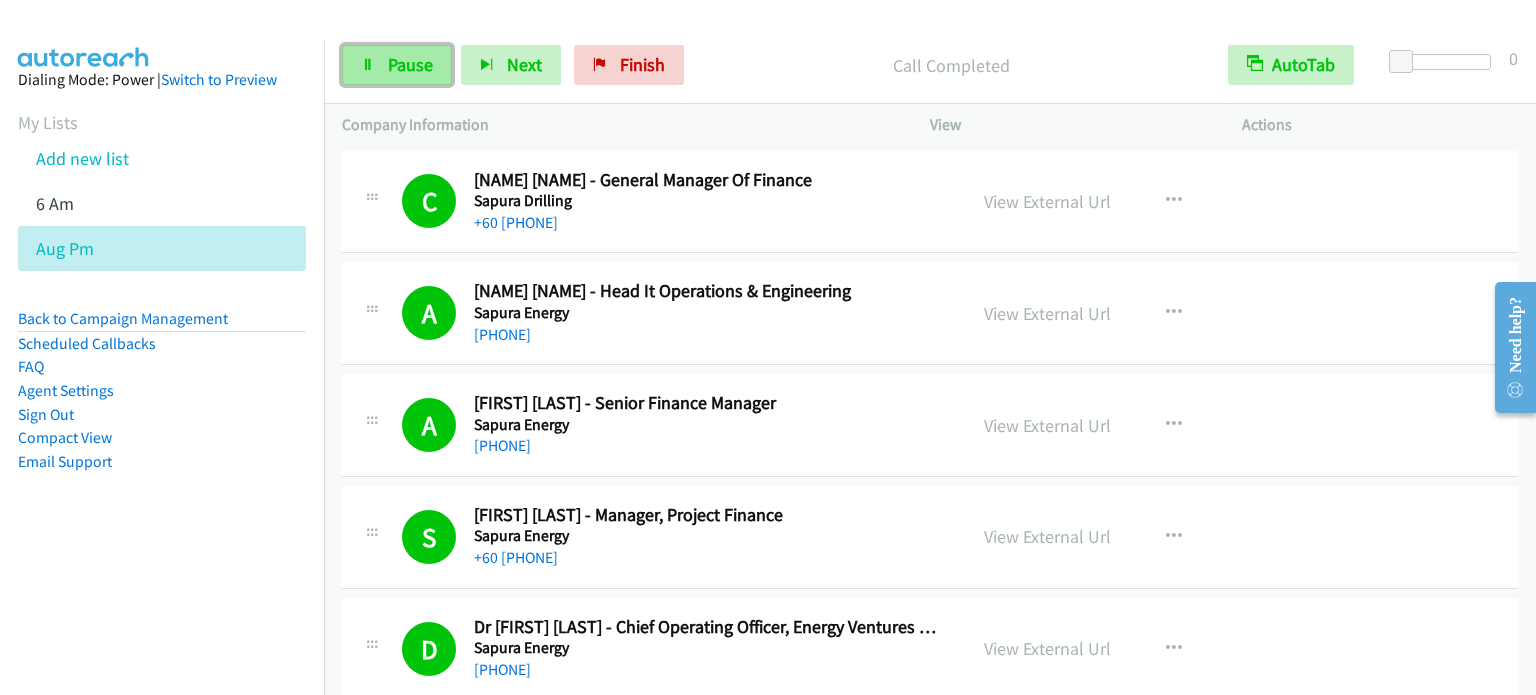 drag, startPoint x: 404, startPoint y: 63, endPoint x: 419, endPoint y: 70, distance: 16.552946 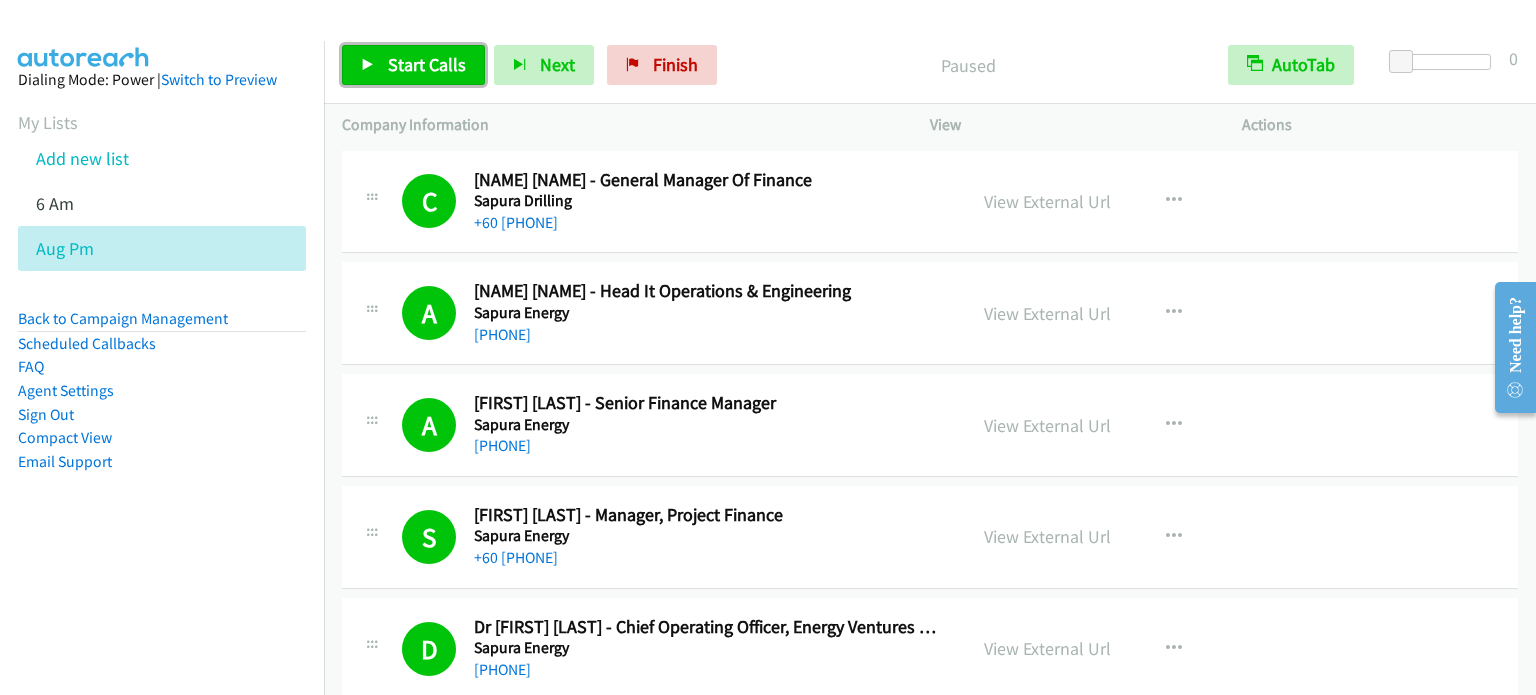 click on "Start Calls" at bounding box center [427, 64] 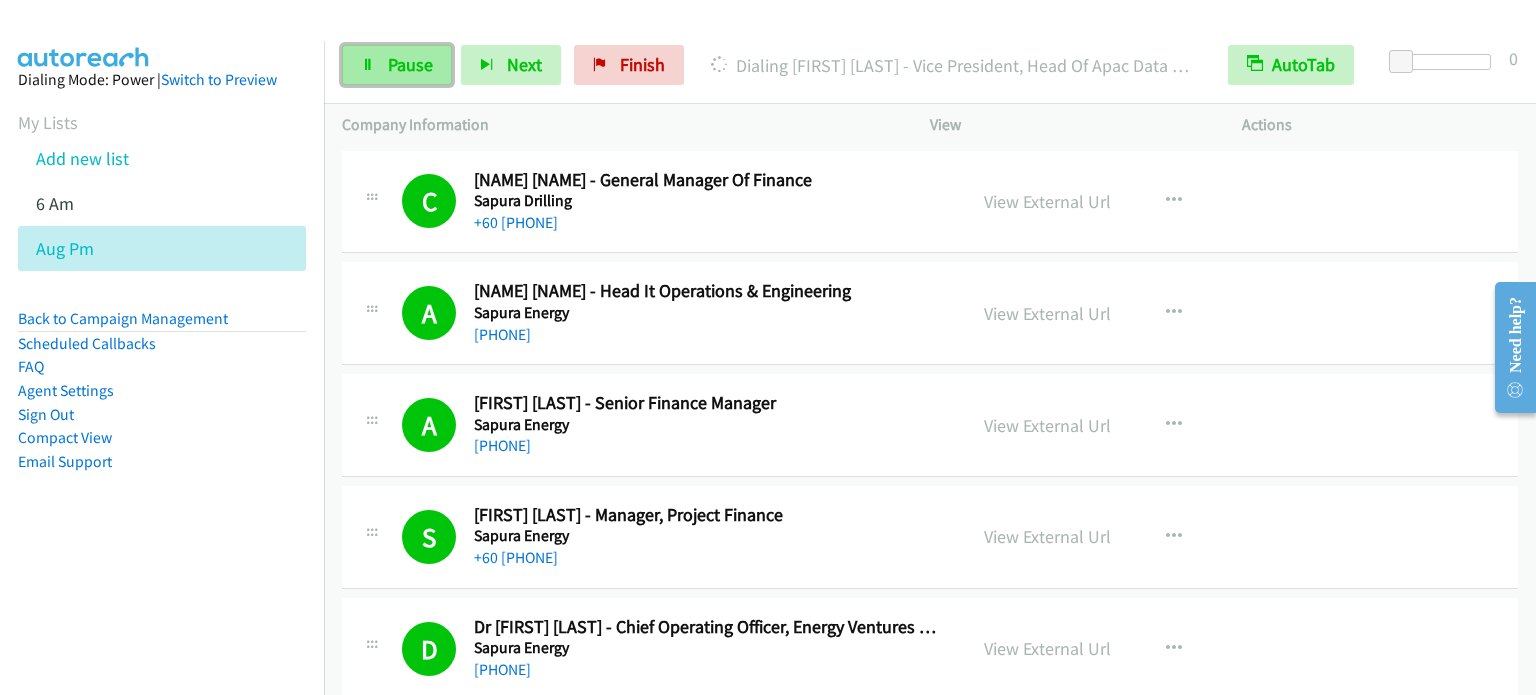 click on "Pause" at bounding box center [410, 64] 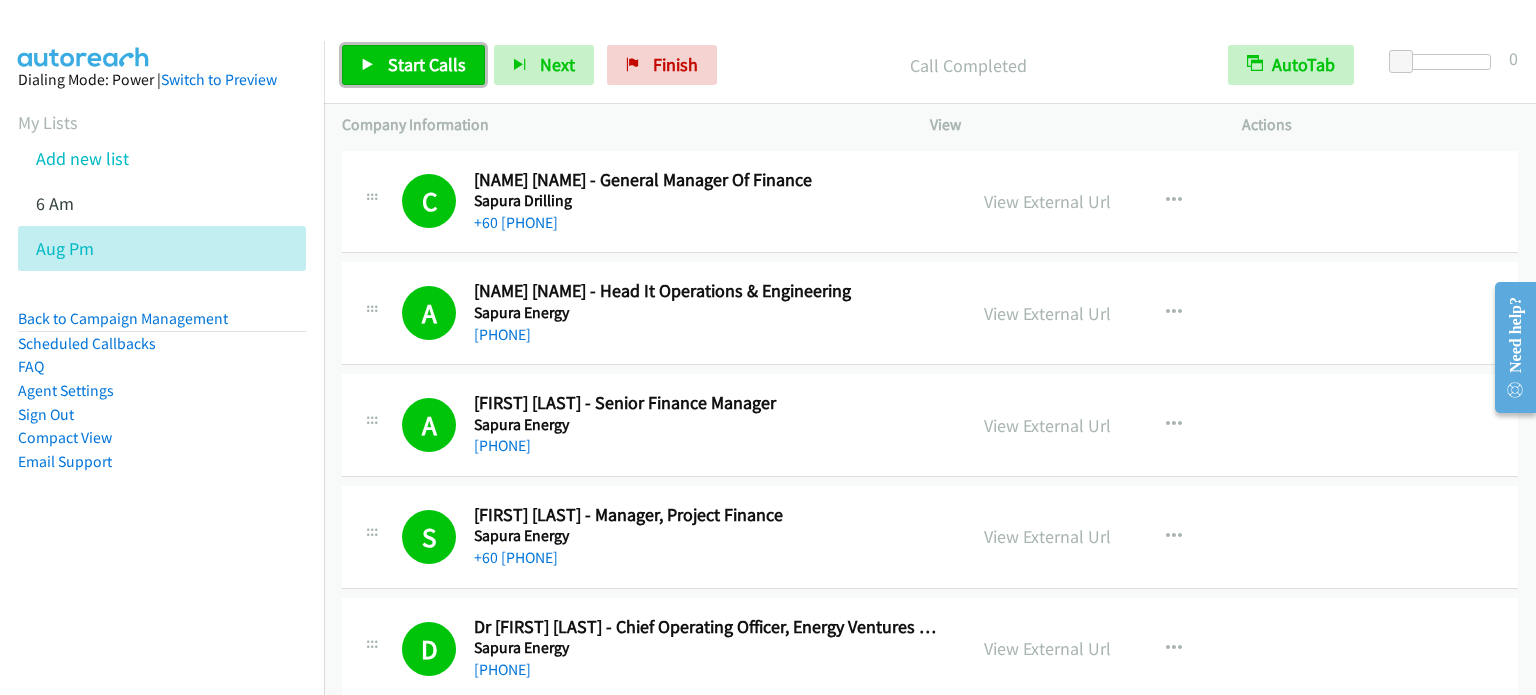 click on "Start Calls" at bounding box center (427, 64) 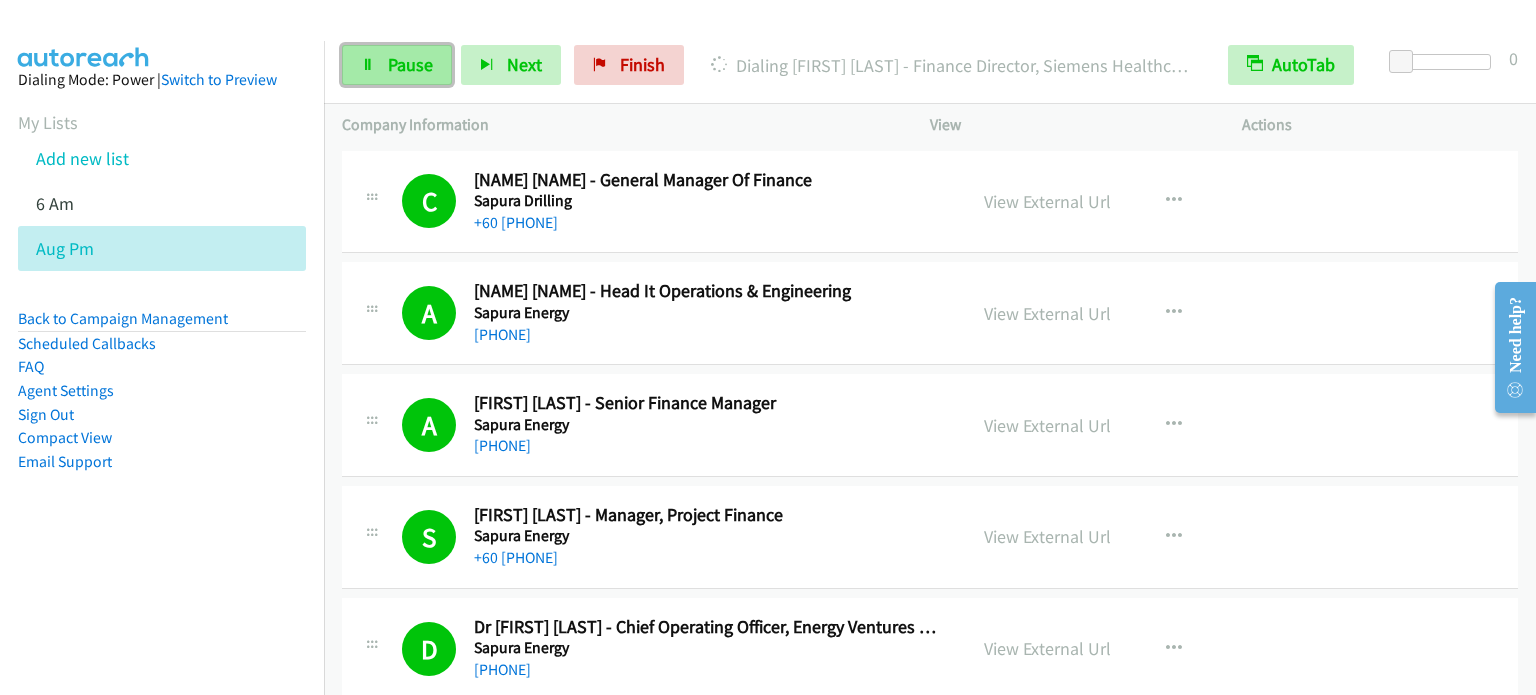 click on "Pause" at bounding box center [410, 64] 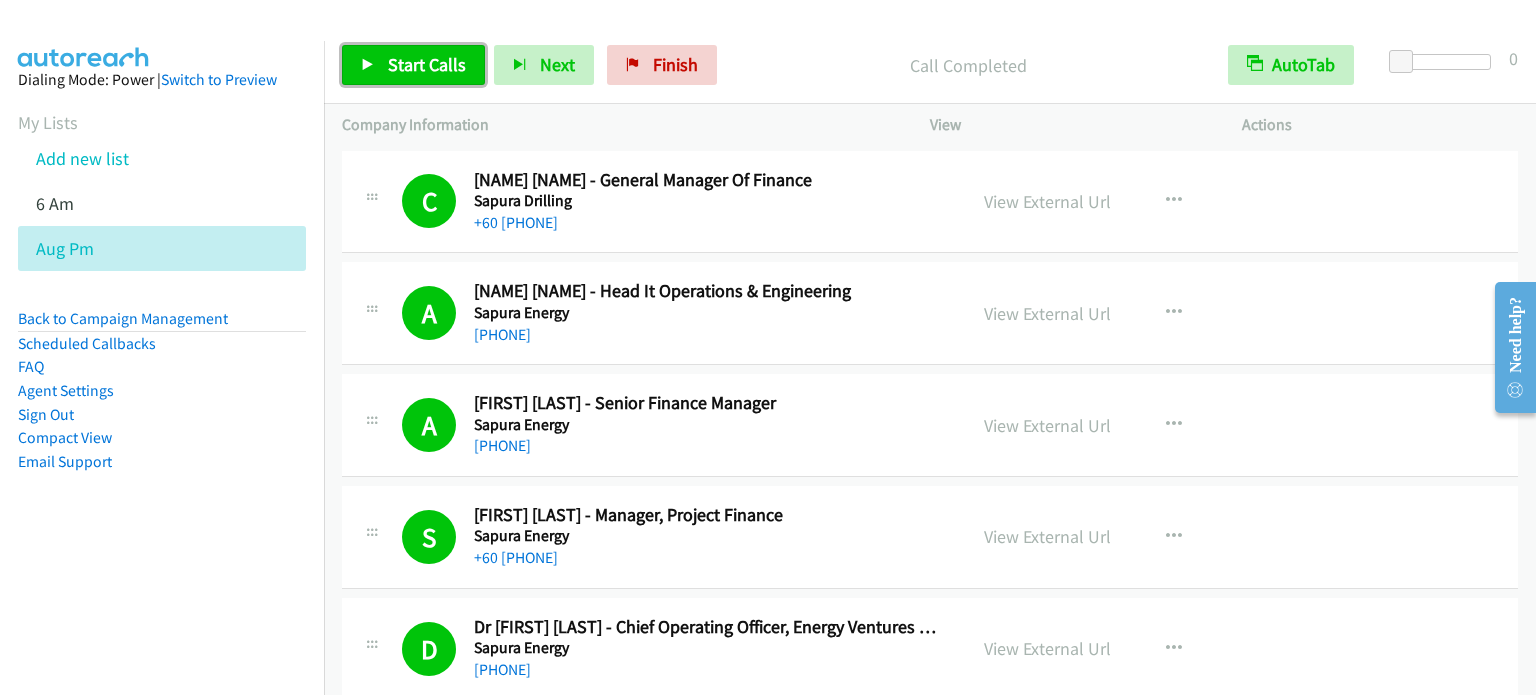 click on "Start Calls" at bounding box center (427, 64) 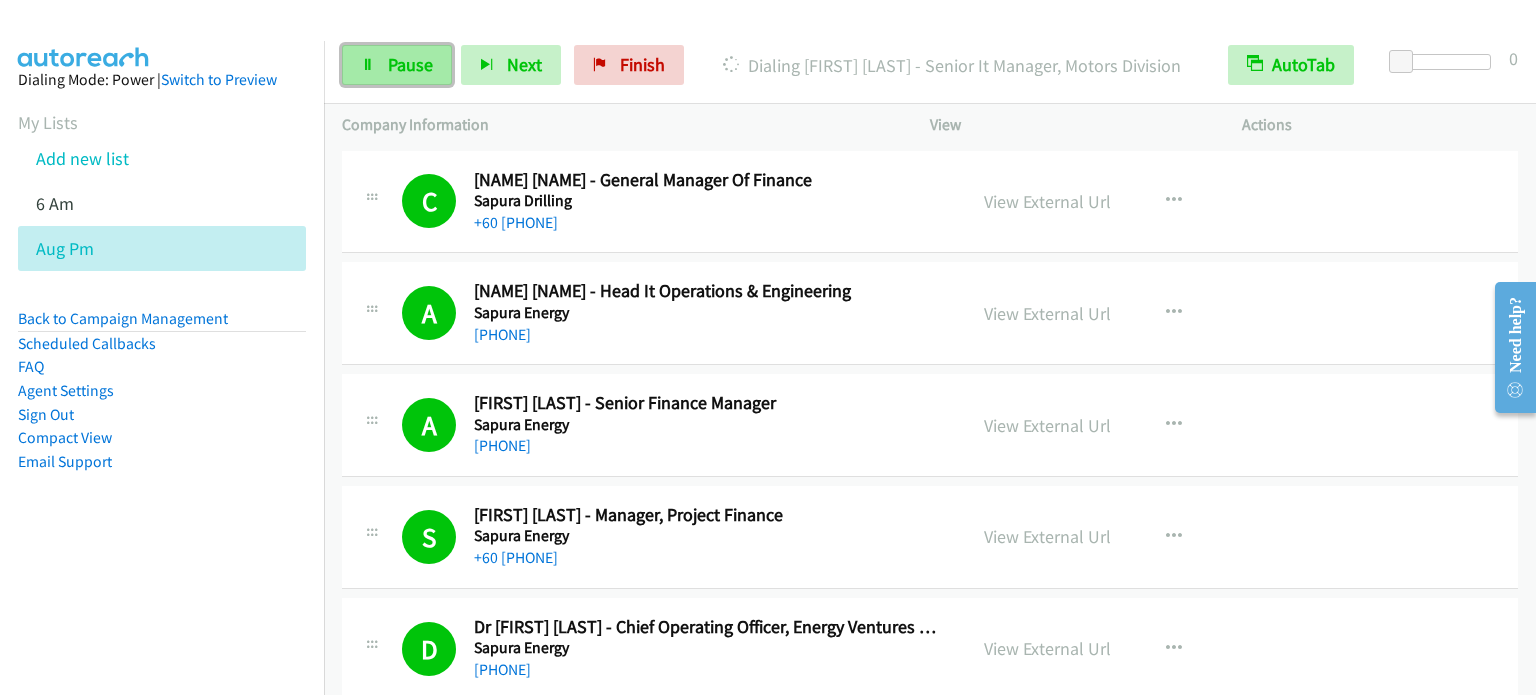 click on "Pause" at bounding box center [410, 64] 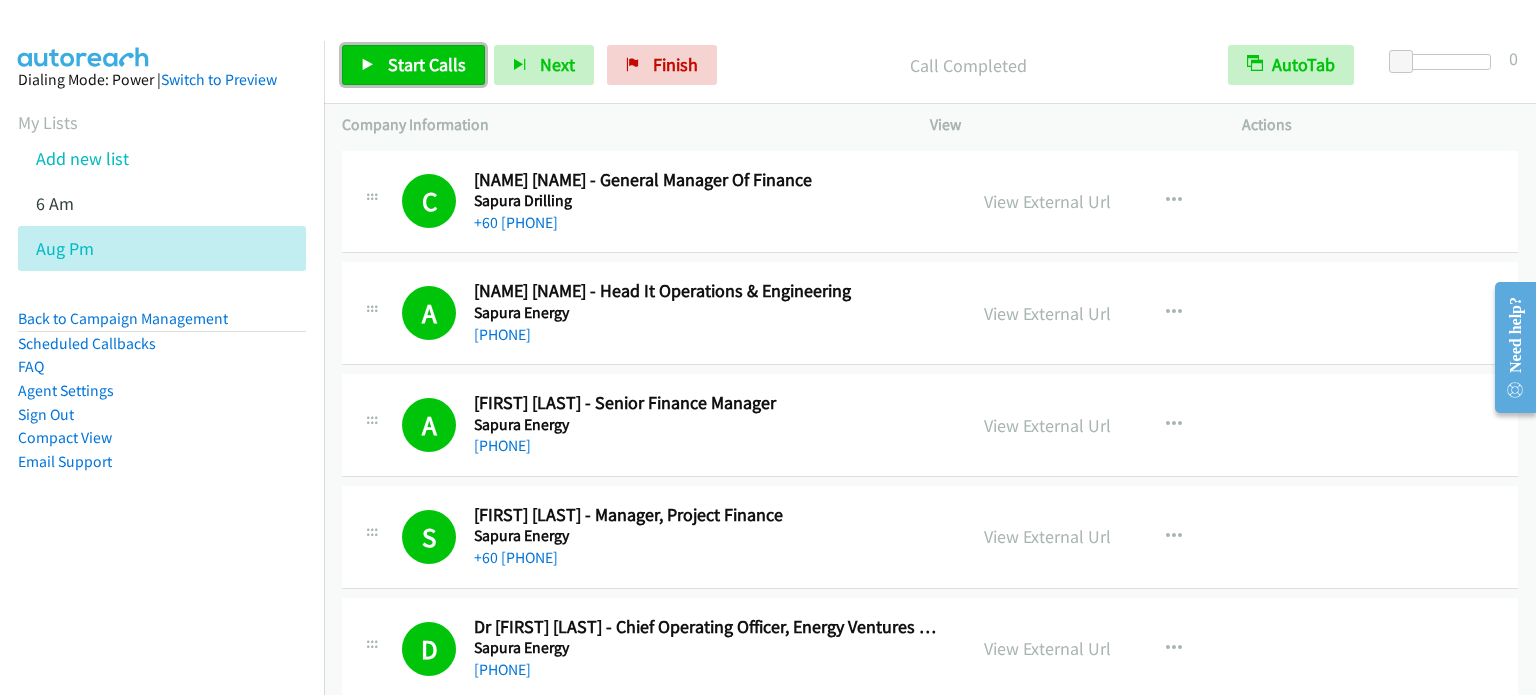 click on "Start Calls" at bounding box center (427, 64) 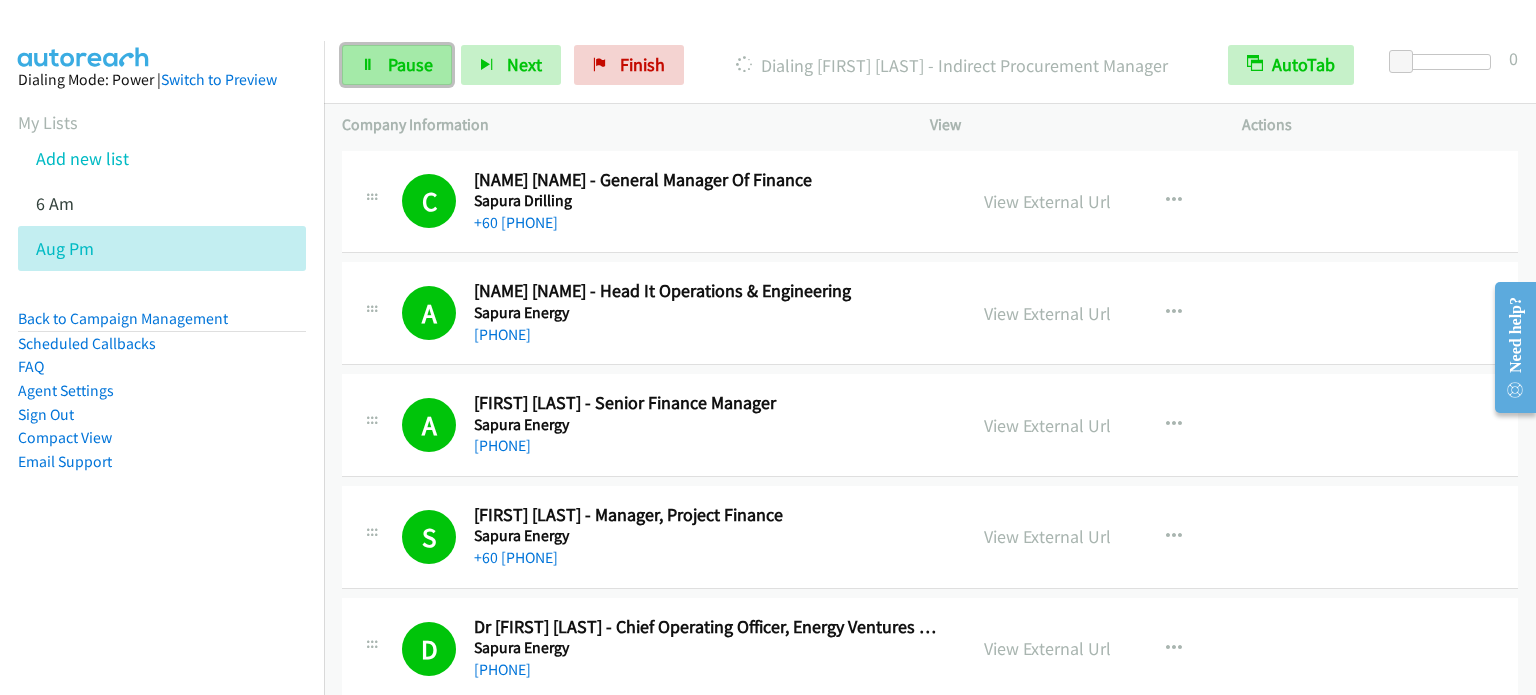 click on "Pause" at bounding box center (410, 64) 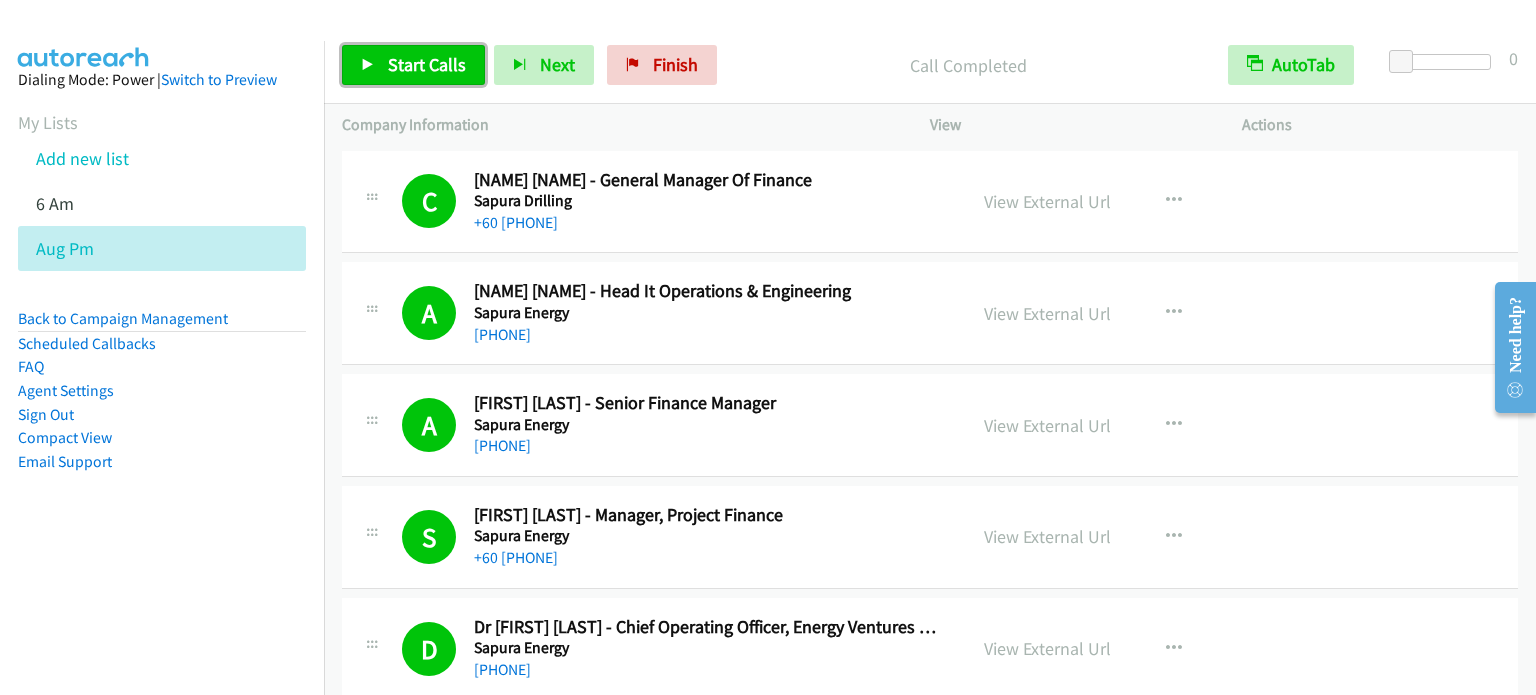 click on "Start Calls" at bounding box center [427, 64] 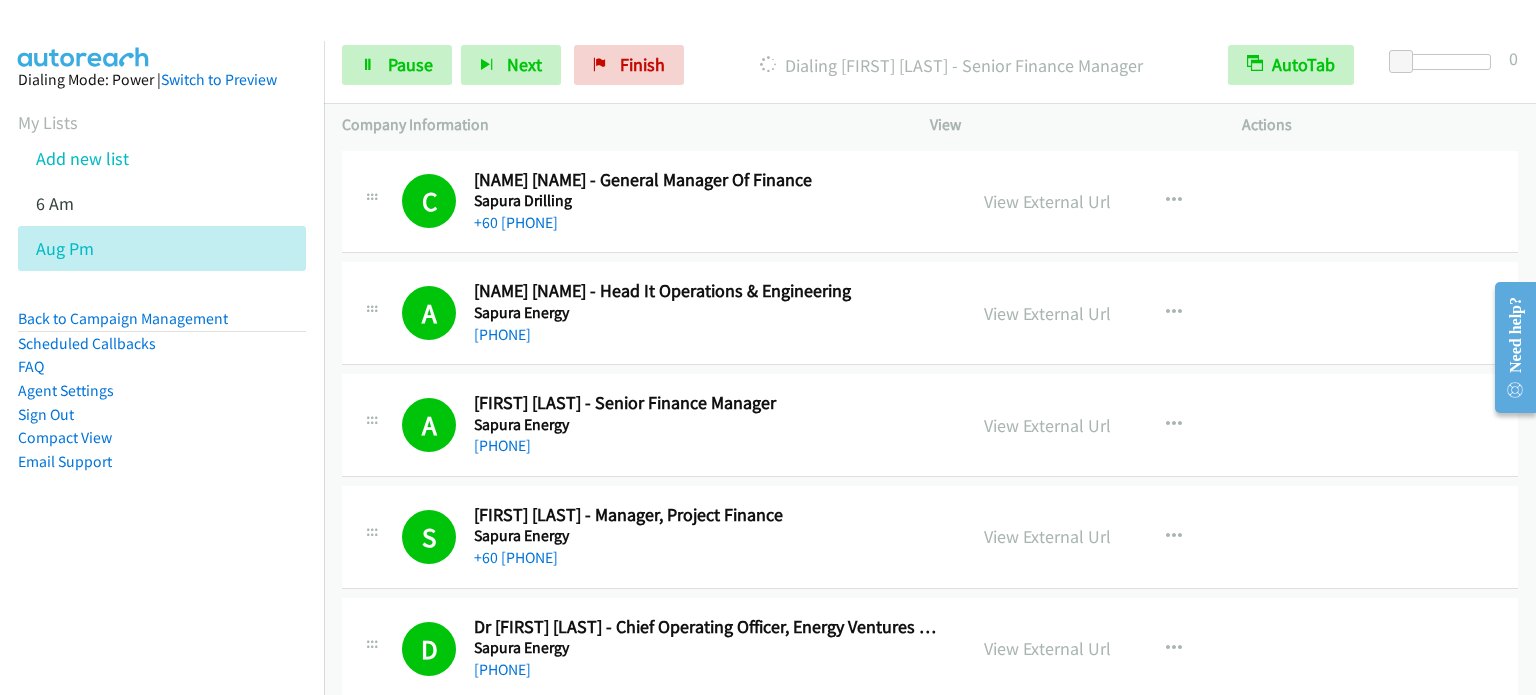 click on "Dialing Mode: Power
|
Switch to Preview
My Lists
Add new list
6 Am
Aug Pm
Back to Campaign Management
Scheduled Callbacks
FAQ
Agent Settings
Sign Out
Compact View
Email Support" at bounding box center (162, 388) 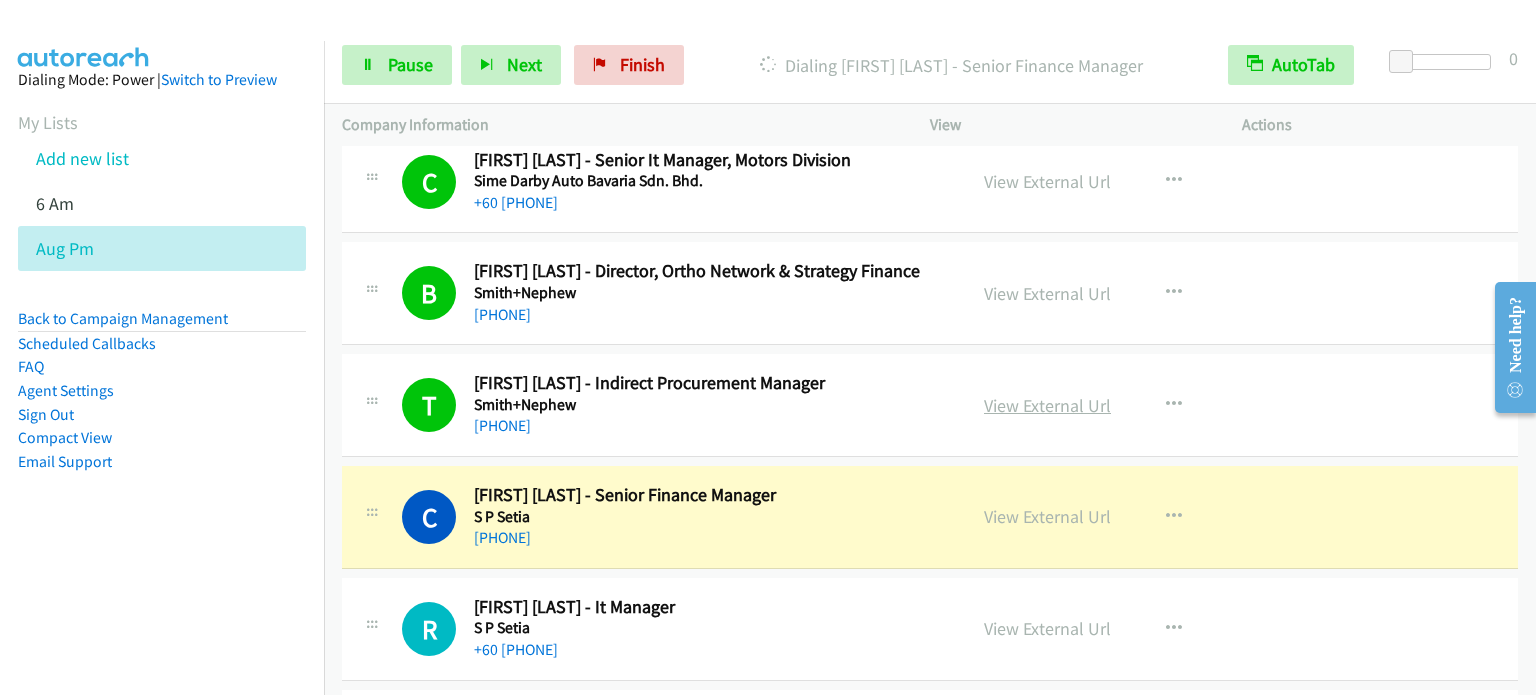 click on "View External Url" at bounding box center [1047, 405] 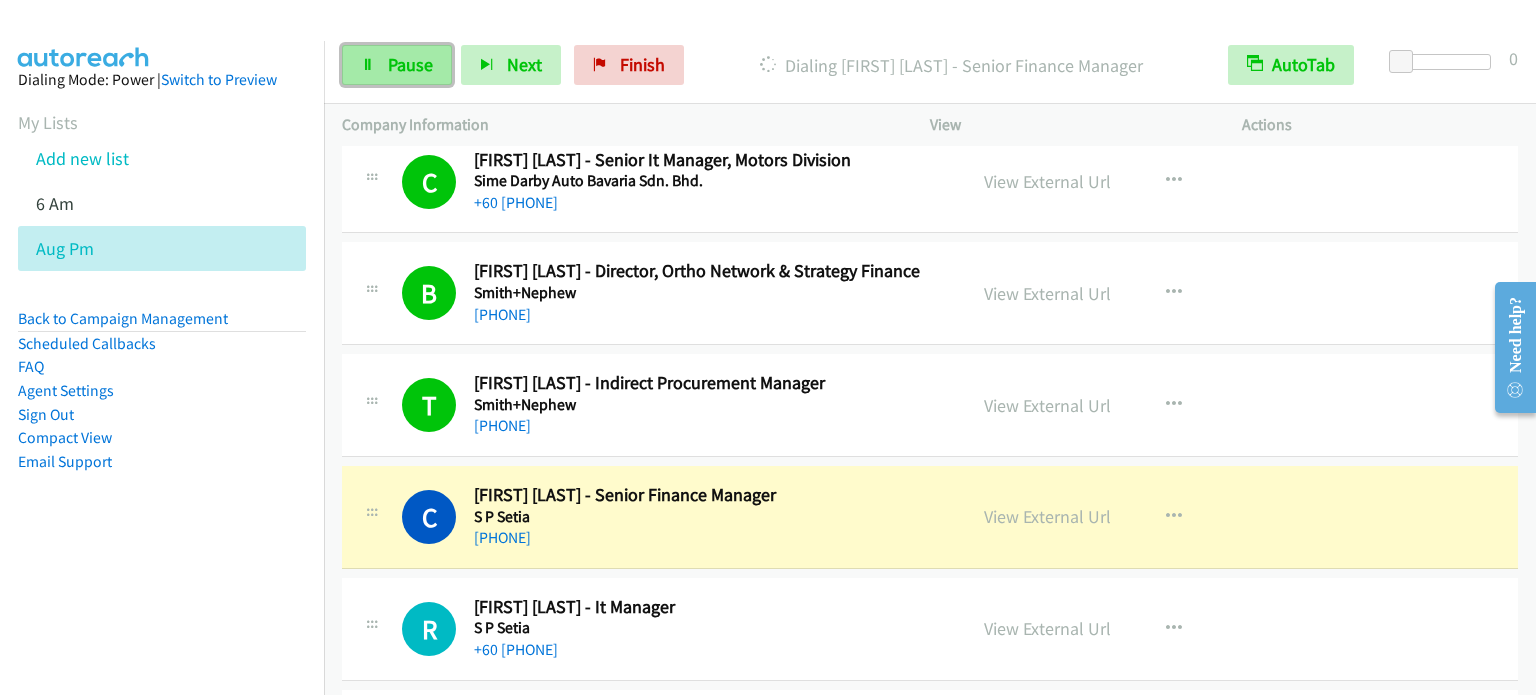 click on "Pause" at bounding box center [410, 64] 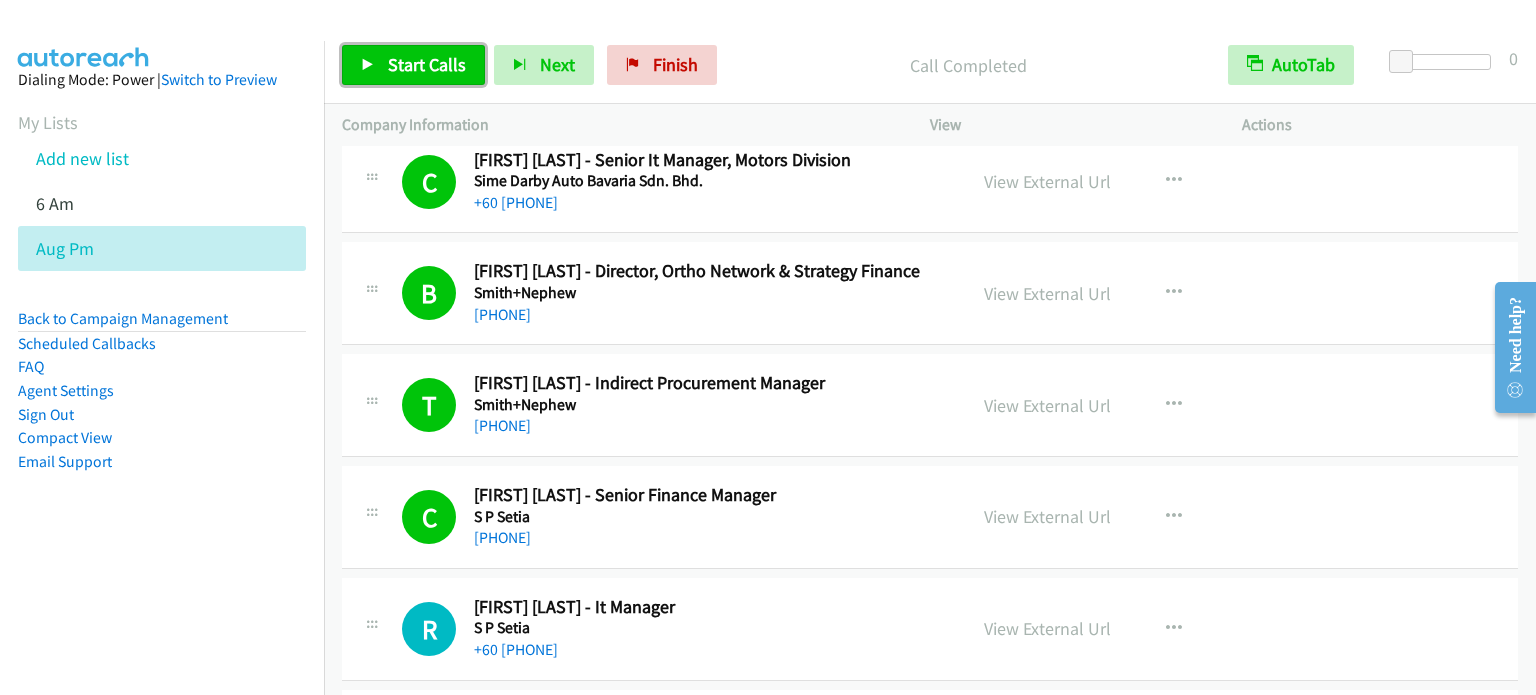 click on "Start Calls" at bounding box center (427, 64) 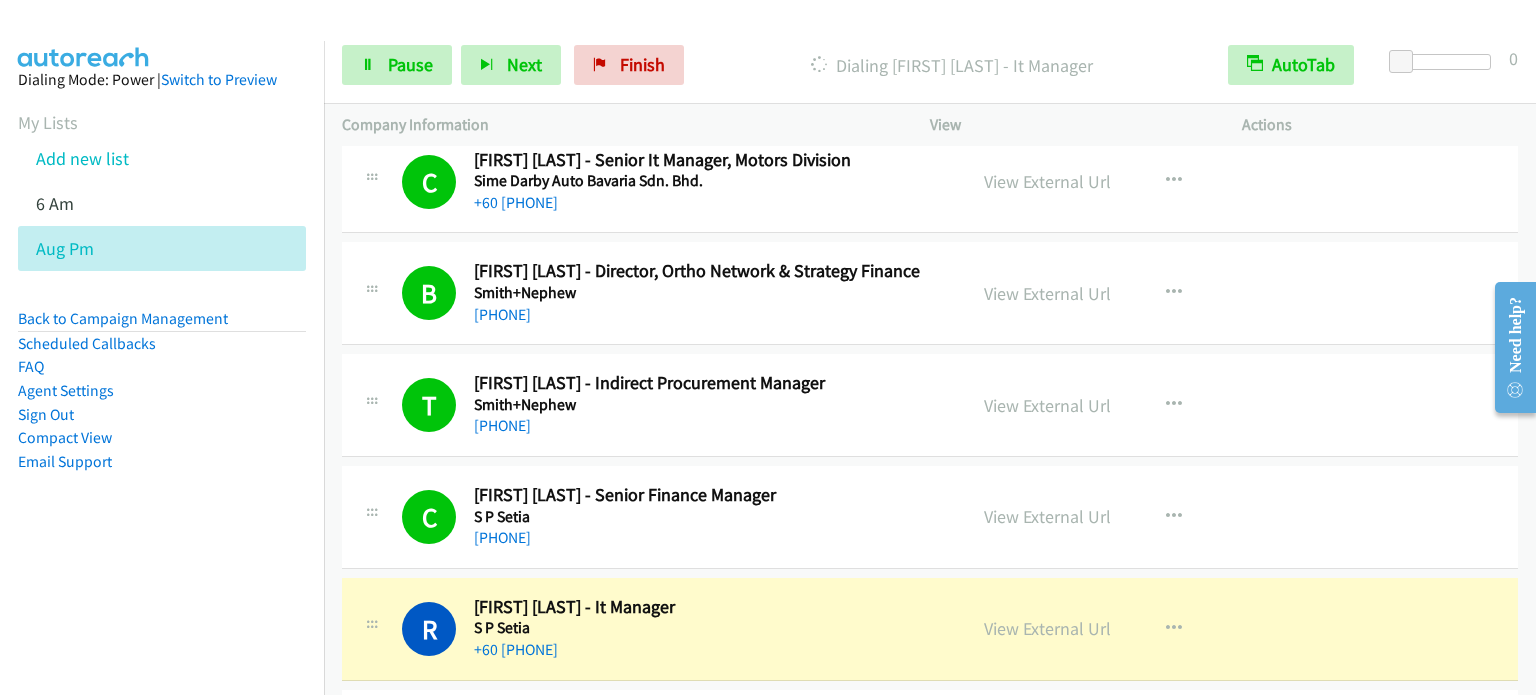click on "Dialing Mode: Power
|
Switch to Preview
My Lists
Add new list
6 Am
Aug Pm
Back to Campaign Management
Scheduled Callbacks
FAQ
Agent Settings
Sign Out
Compact View
Email Support" at bounding box center [162, 302] 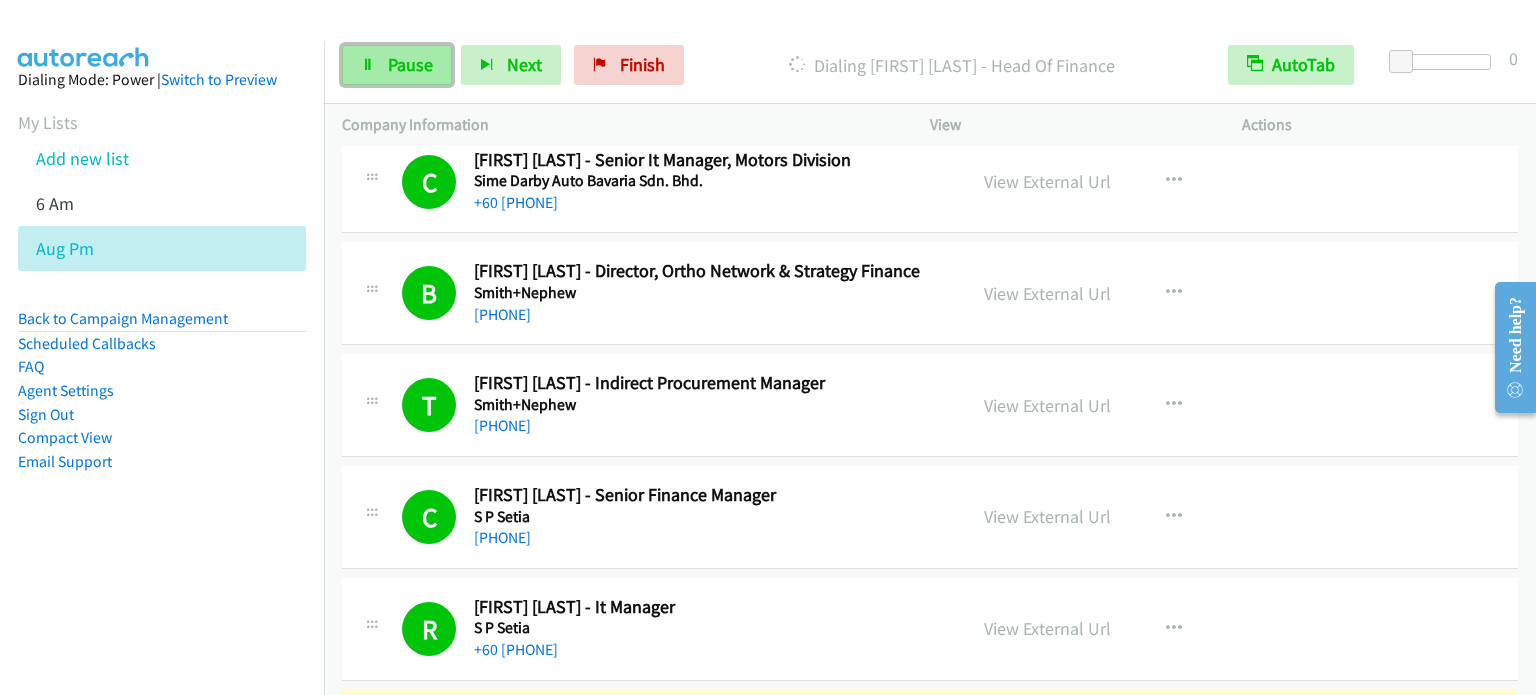 click on "Pause" at bounding box center (410, 64) 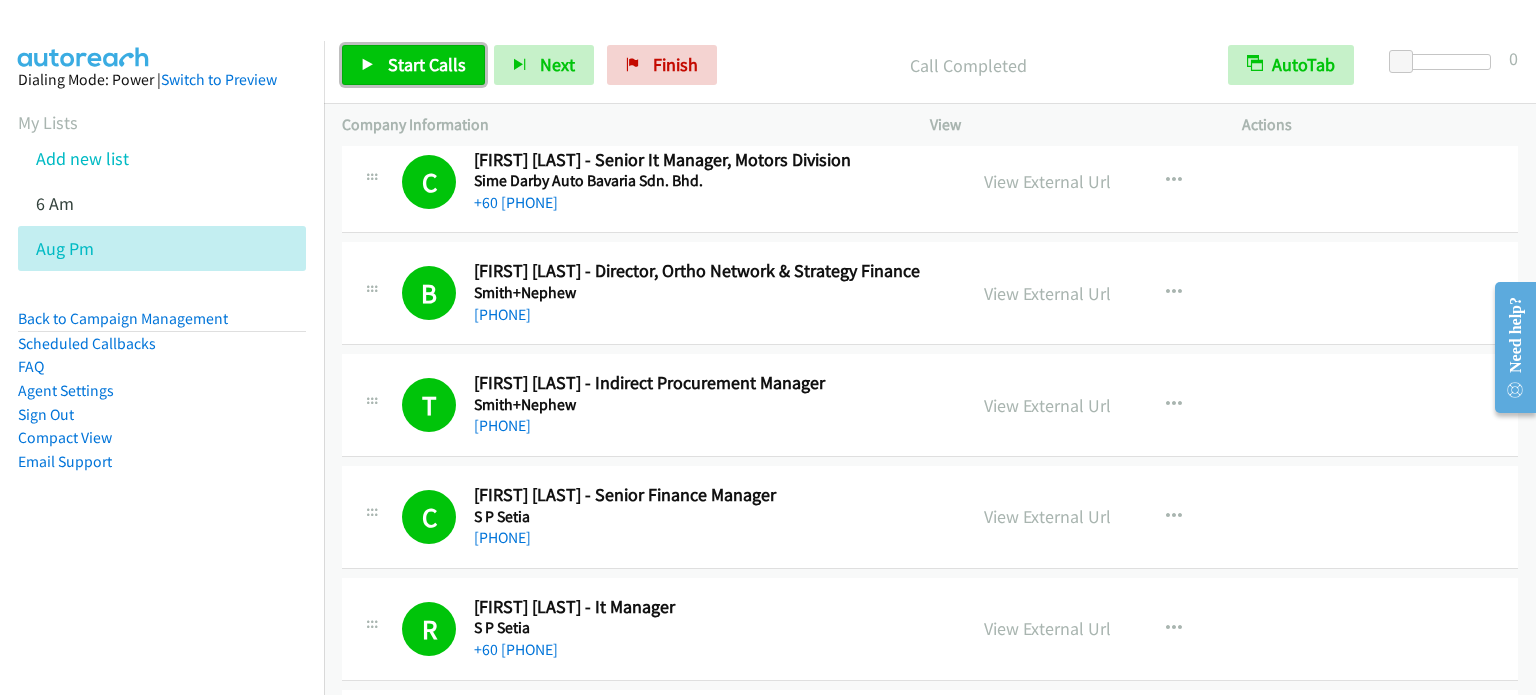 click on "Start Calls" at bounding box center [427, 64] 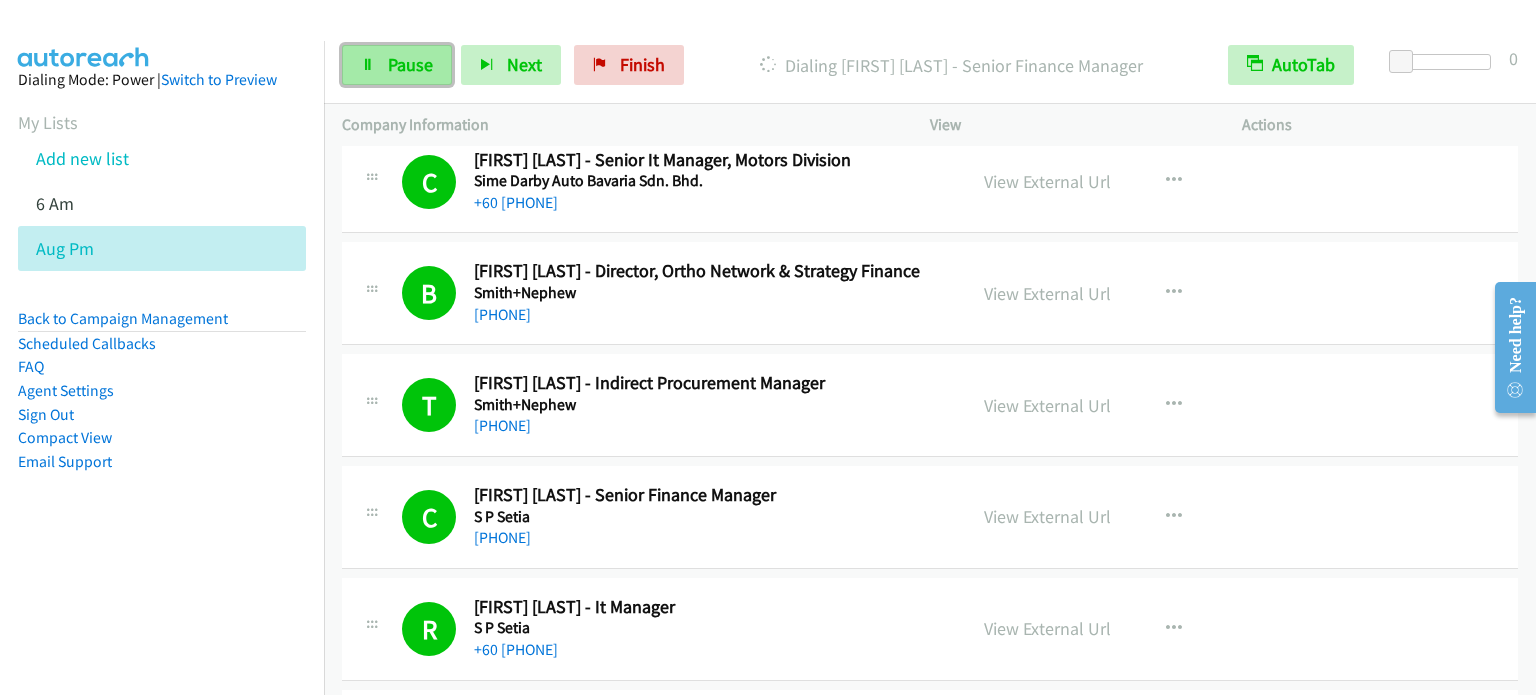 click on "Pause" at bounding box center [410, 64] 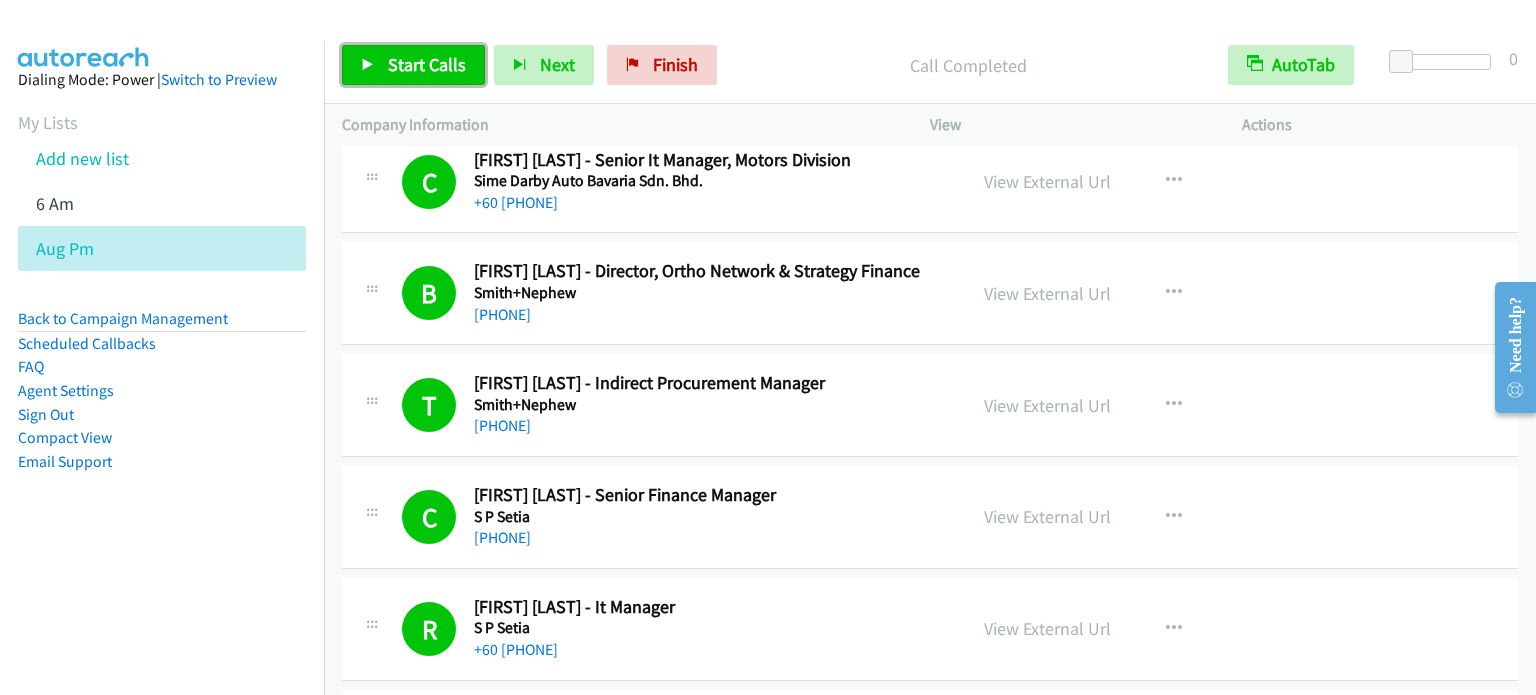 click on "Start Calls" at bounding box center (427, 64) 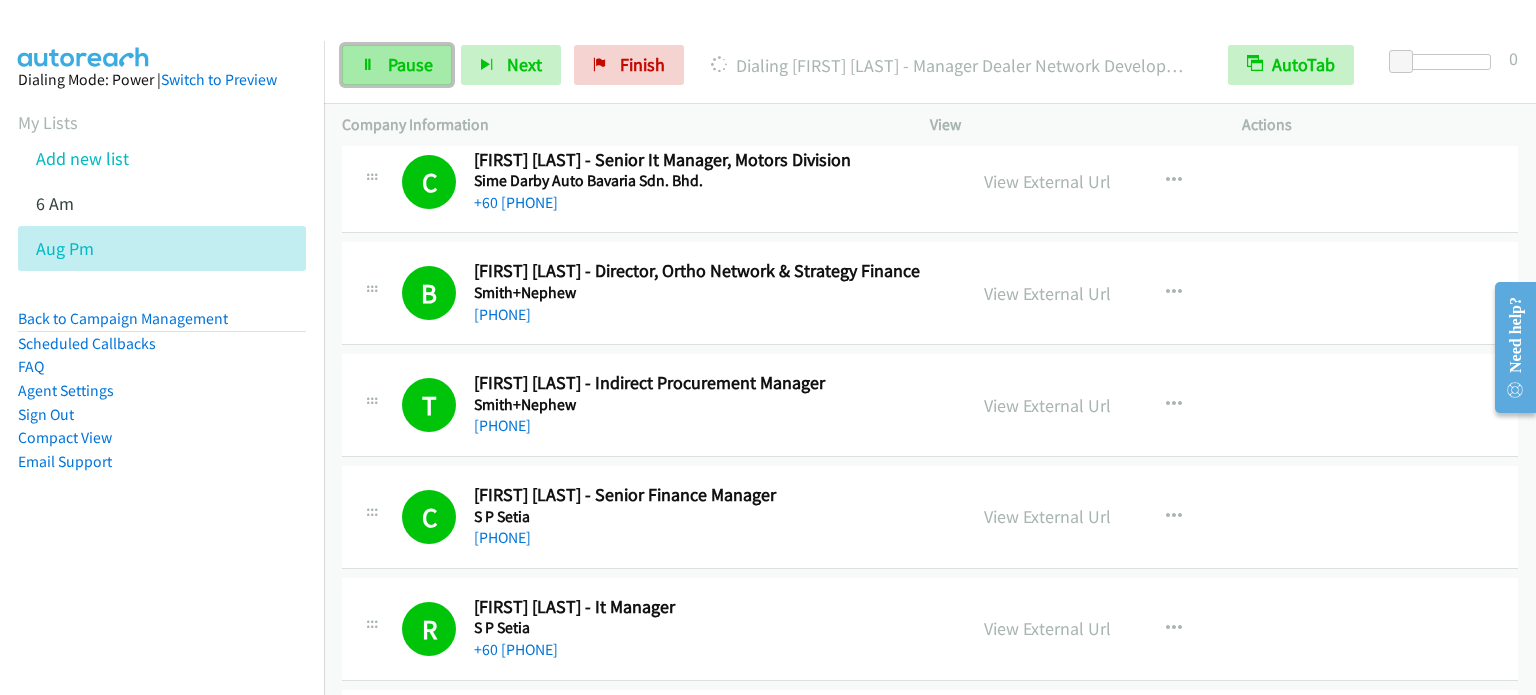 click on "Pause" at bounding box center [410, 64] 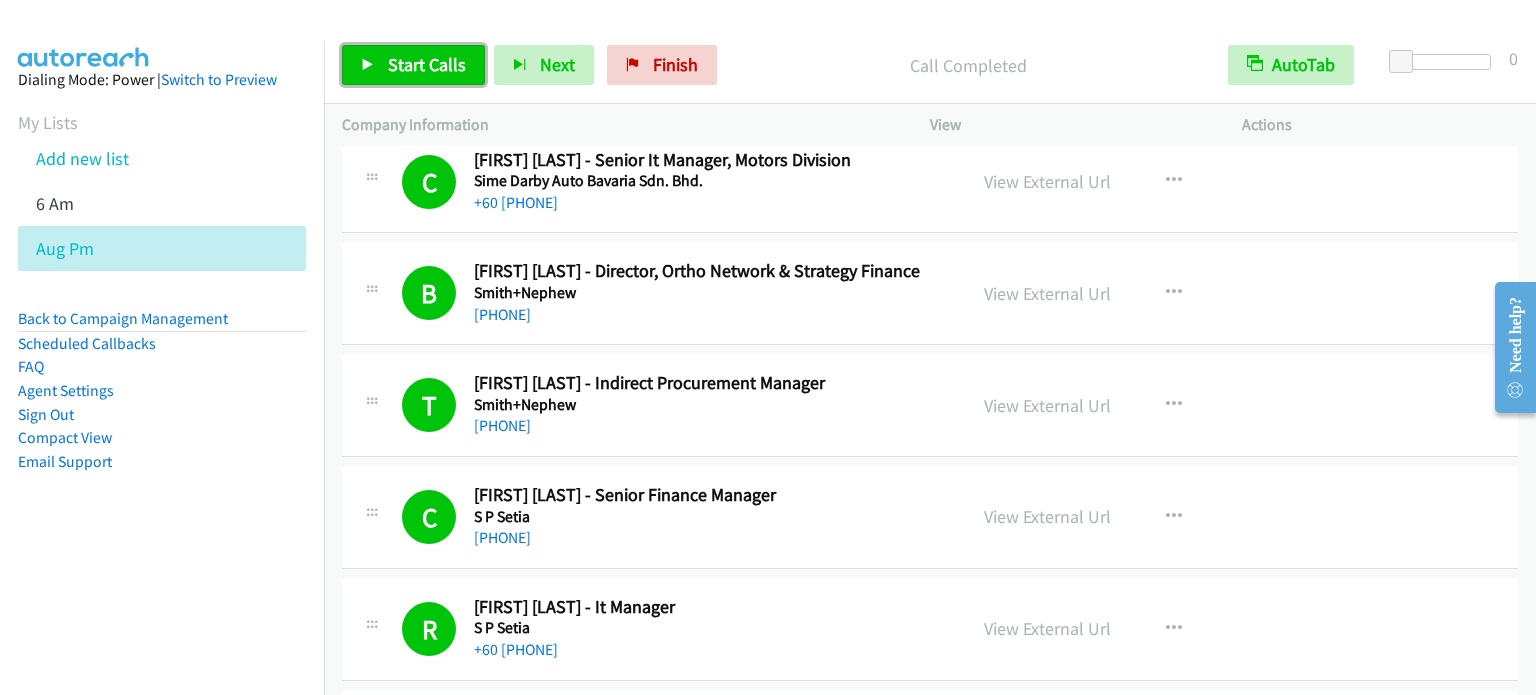 click on "Start Calls" at bounding box center [427, 64] 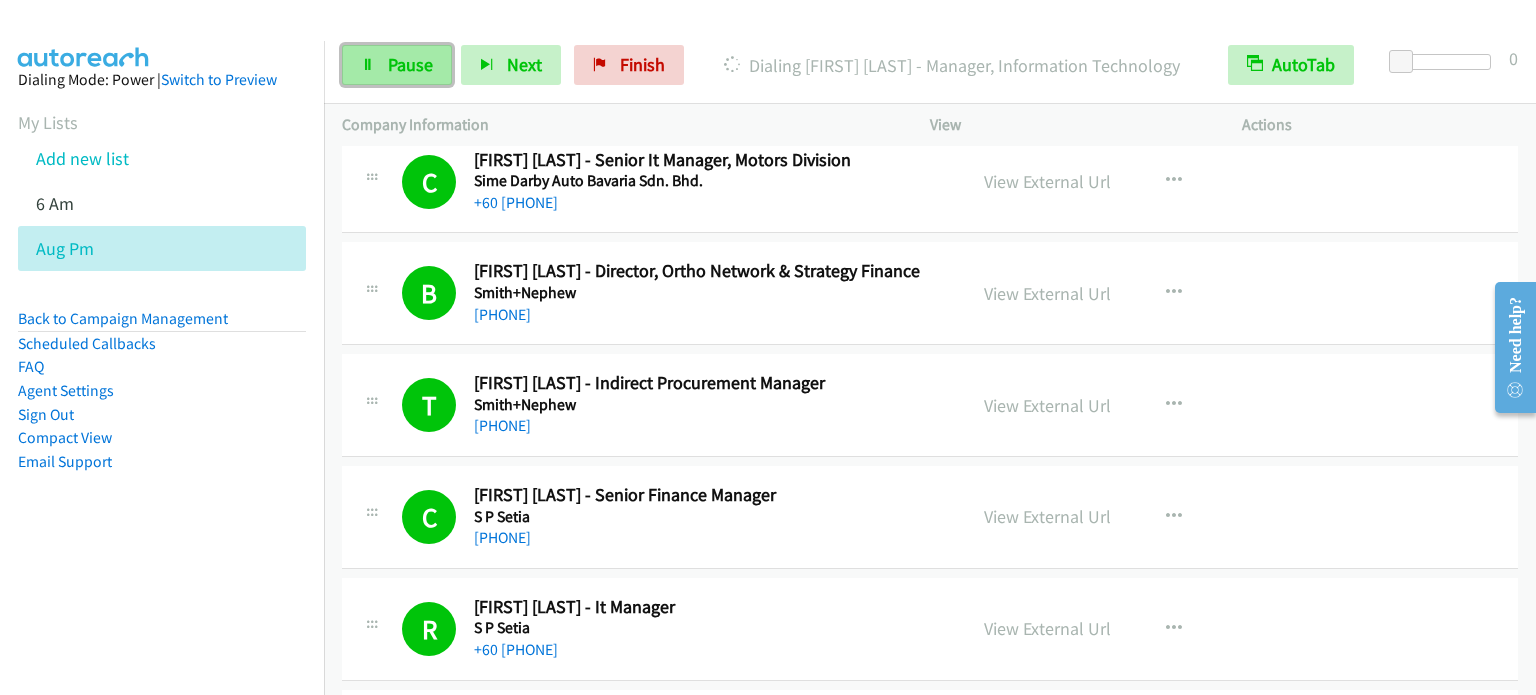 click on "Pause" at bounding box center (397, 65) 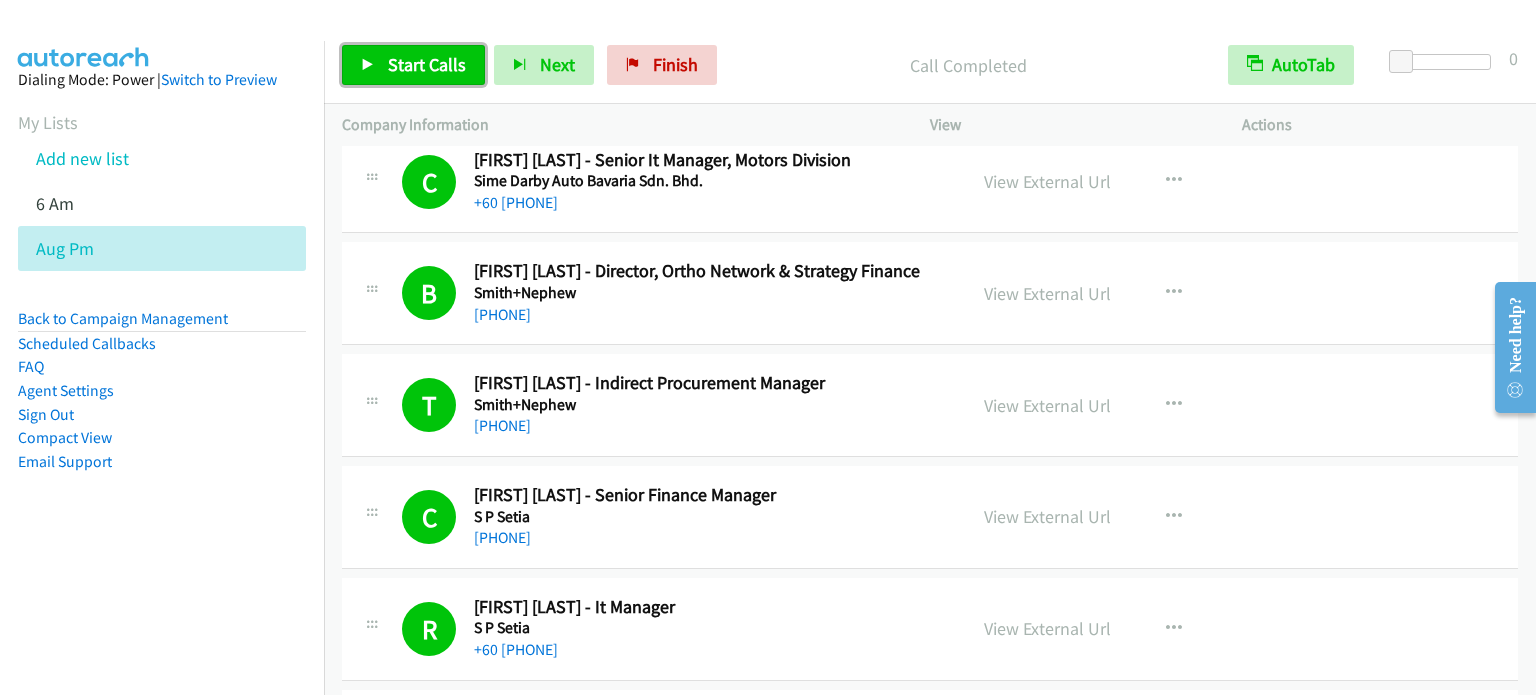 click on "Start Calls" at bounding box center (413, 65) 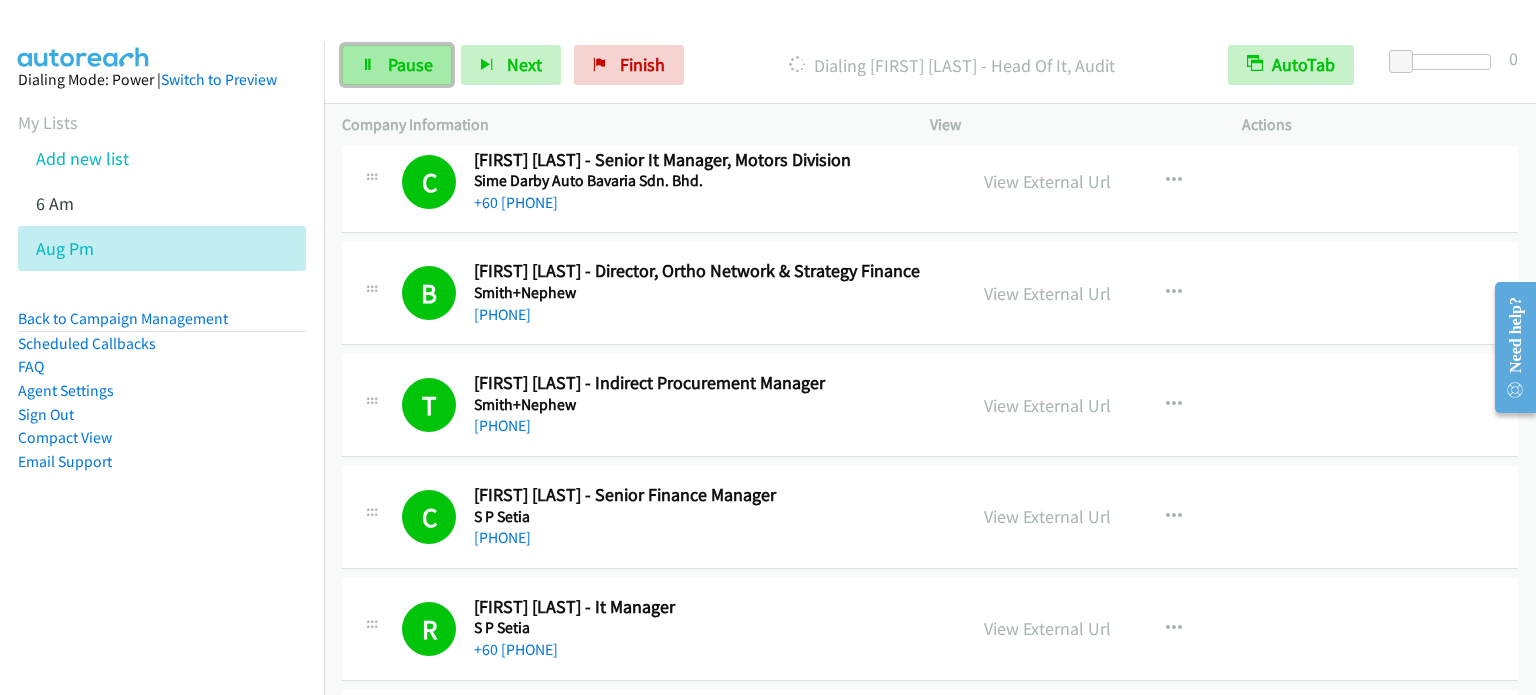click on "Pause" at bounding box center (397, 65) 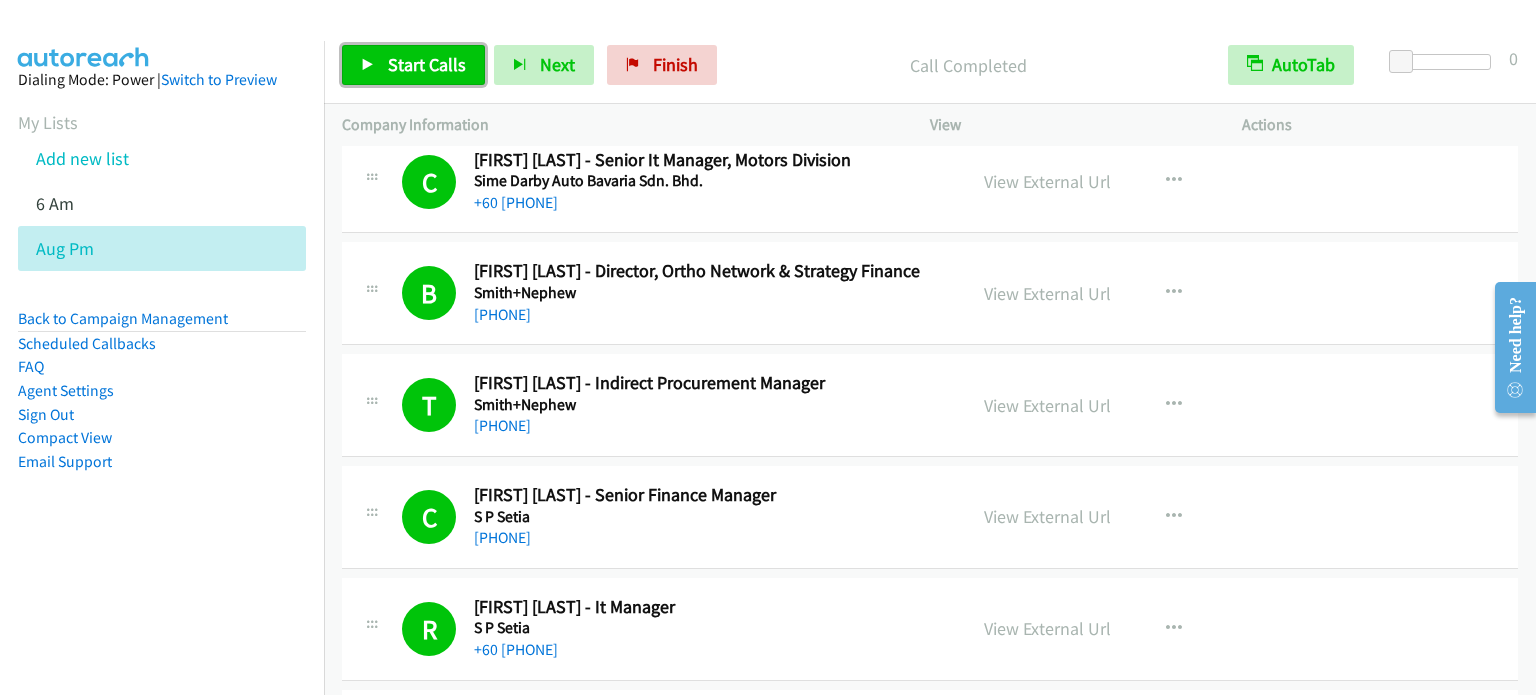 click on "Start Calls" at bounding box center (427, 64) 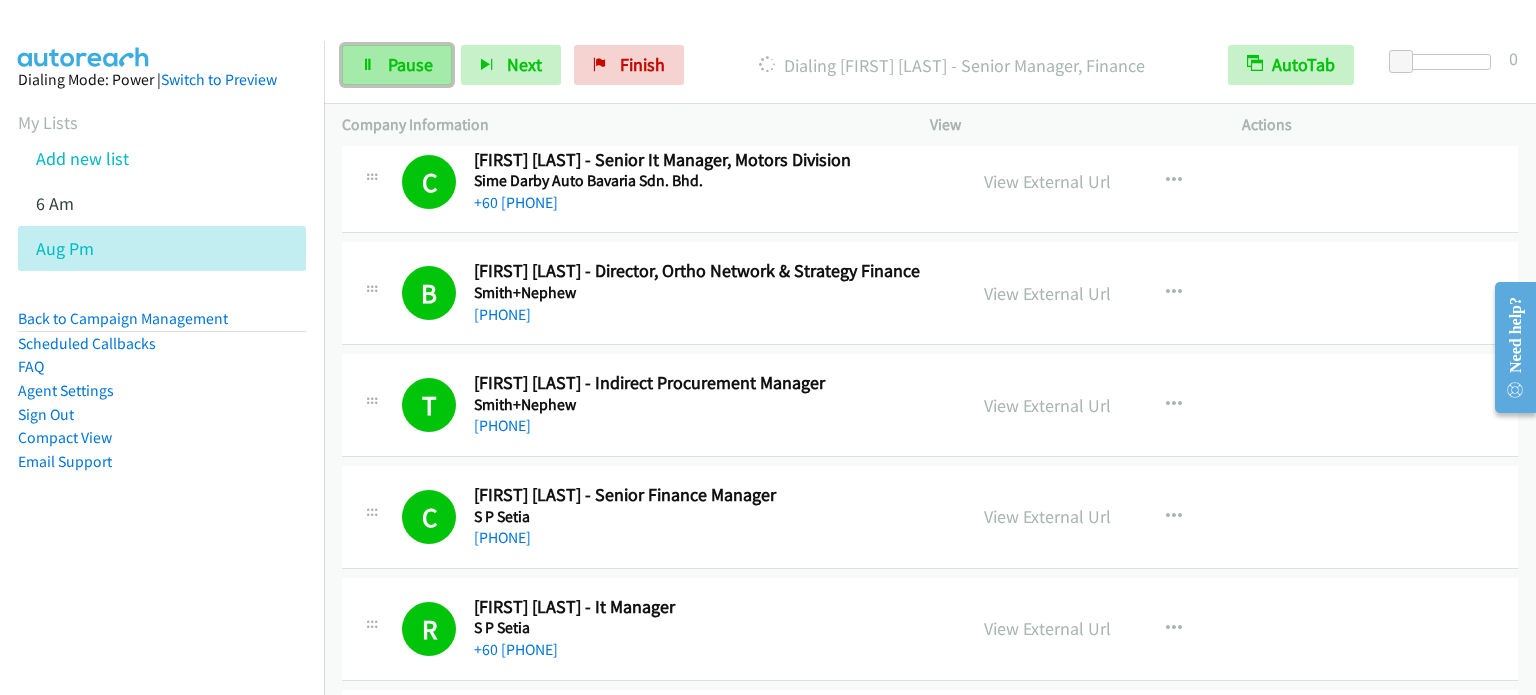 click on "Pause" at bounding box center [410, 64] 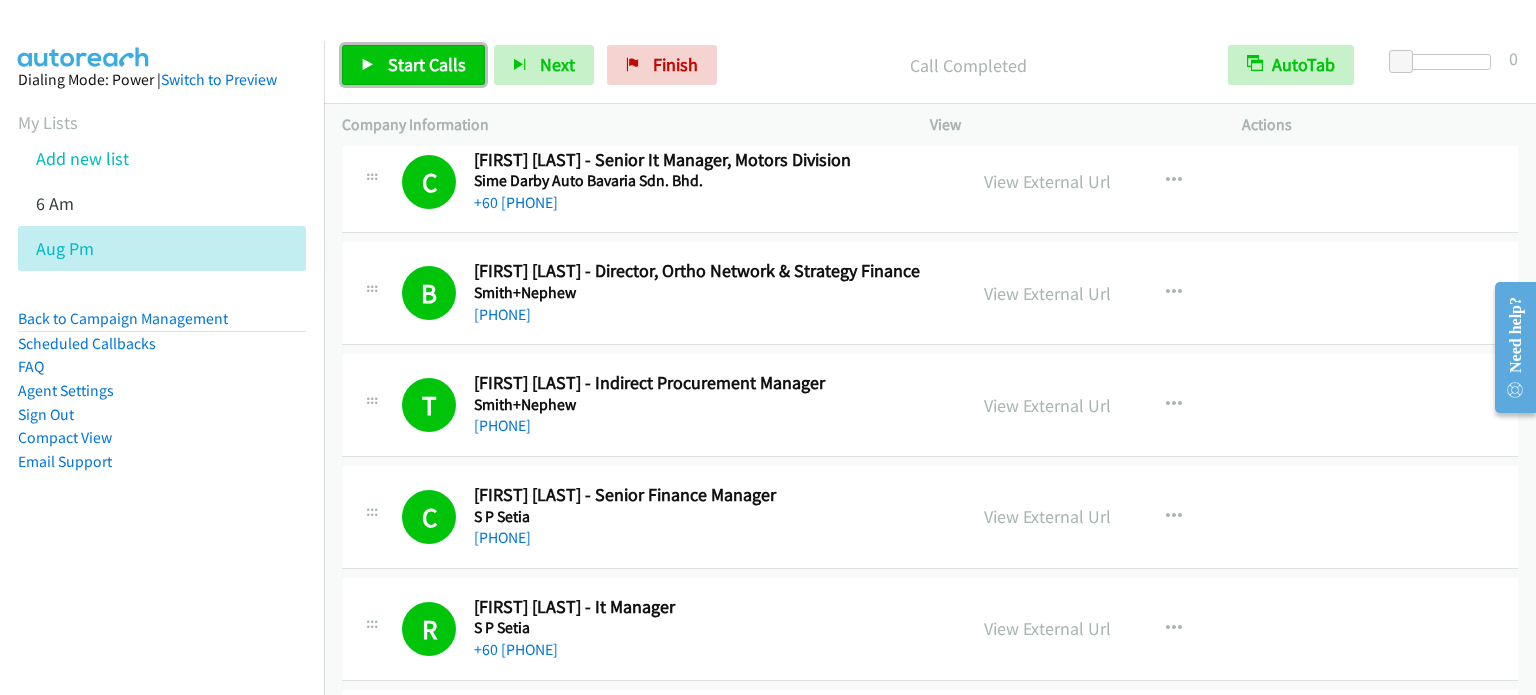 click on "Start Calls" at bounding box center [427, 64] 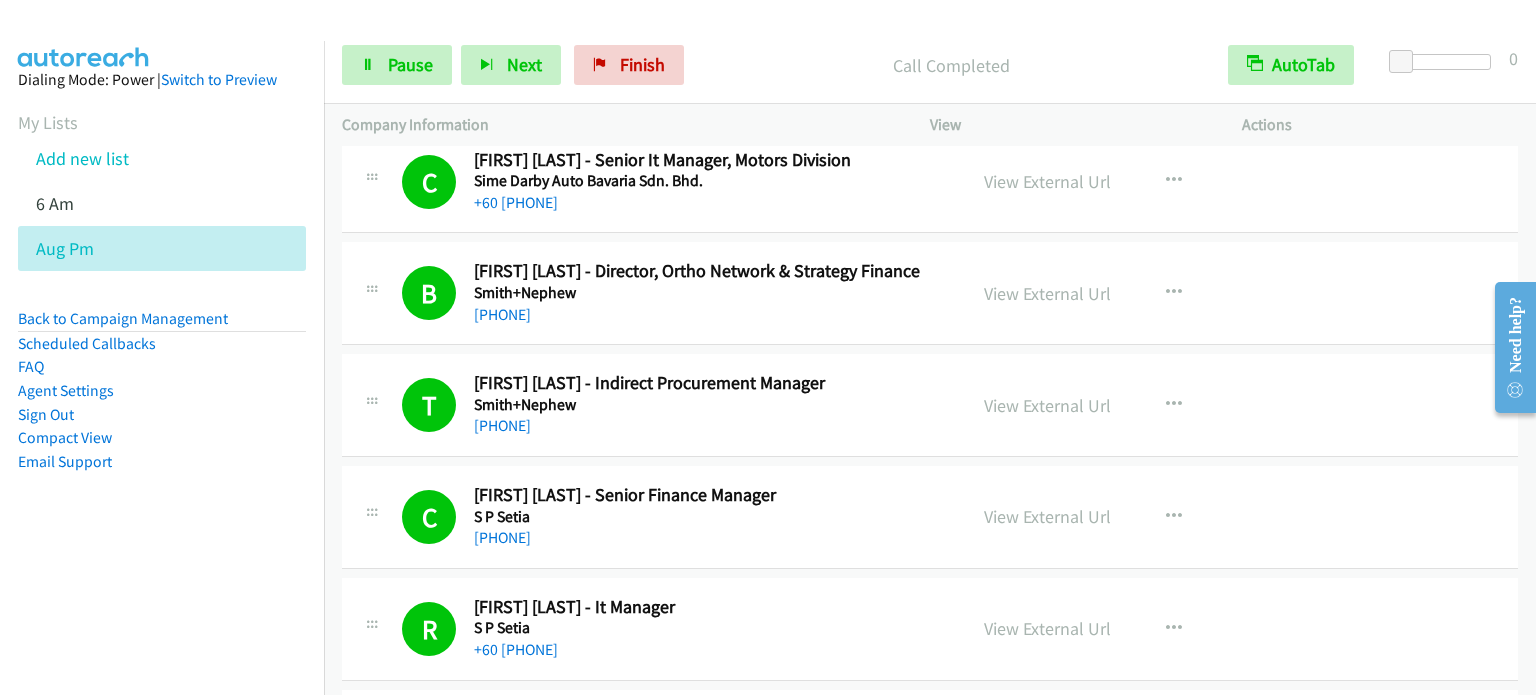 click on "Dialing Mode: Power
|
Switch to Preview
My Lists
Add new list
6 Am
Aug Pm
Back to Campaign Management
Scheduled Callbacks
FAQ
Agent Settings
Sign Out
Compact View
Email Support" at bounding box center [162, 302] 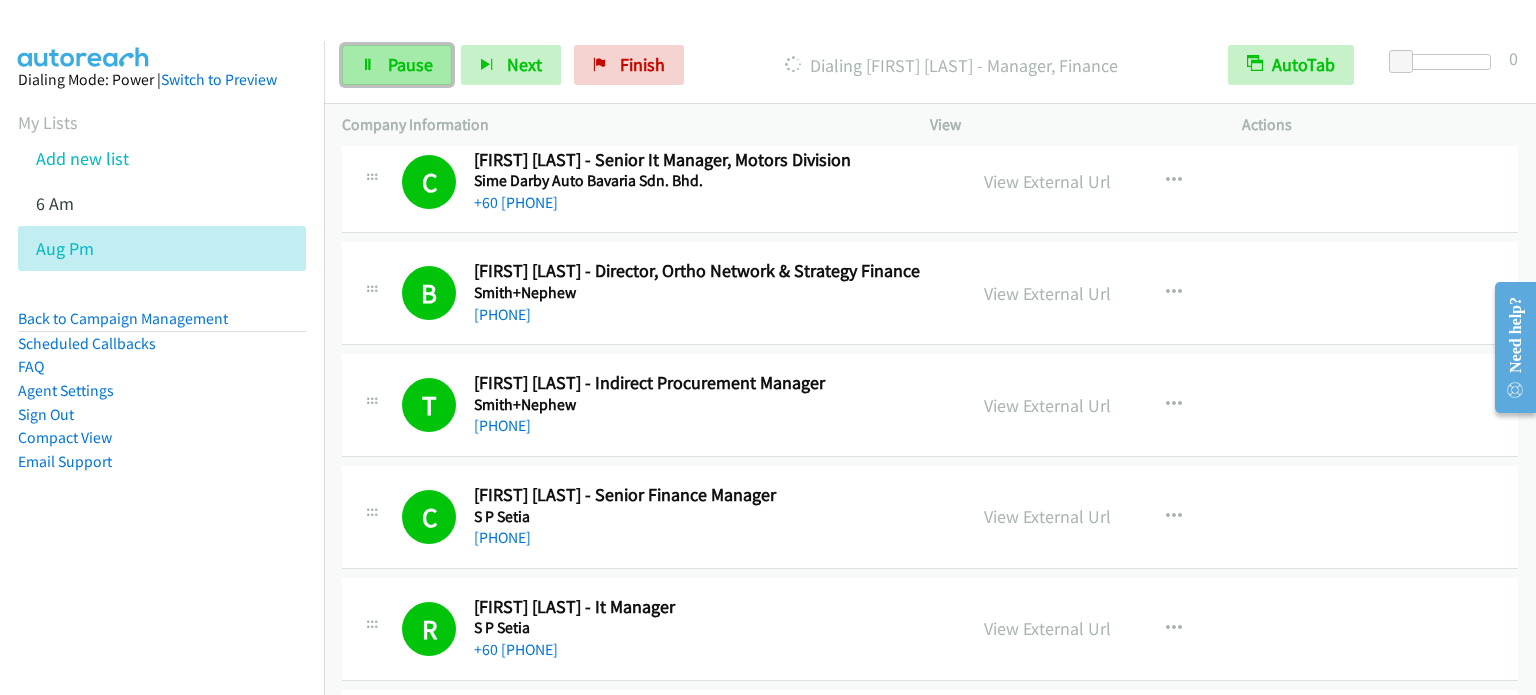 click on "Pause" at bounding box center (410, 64) 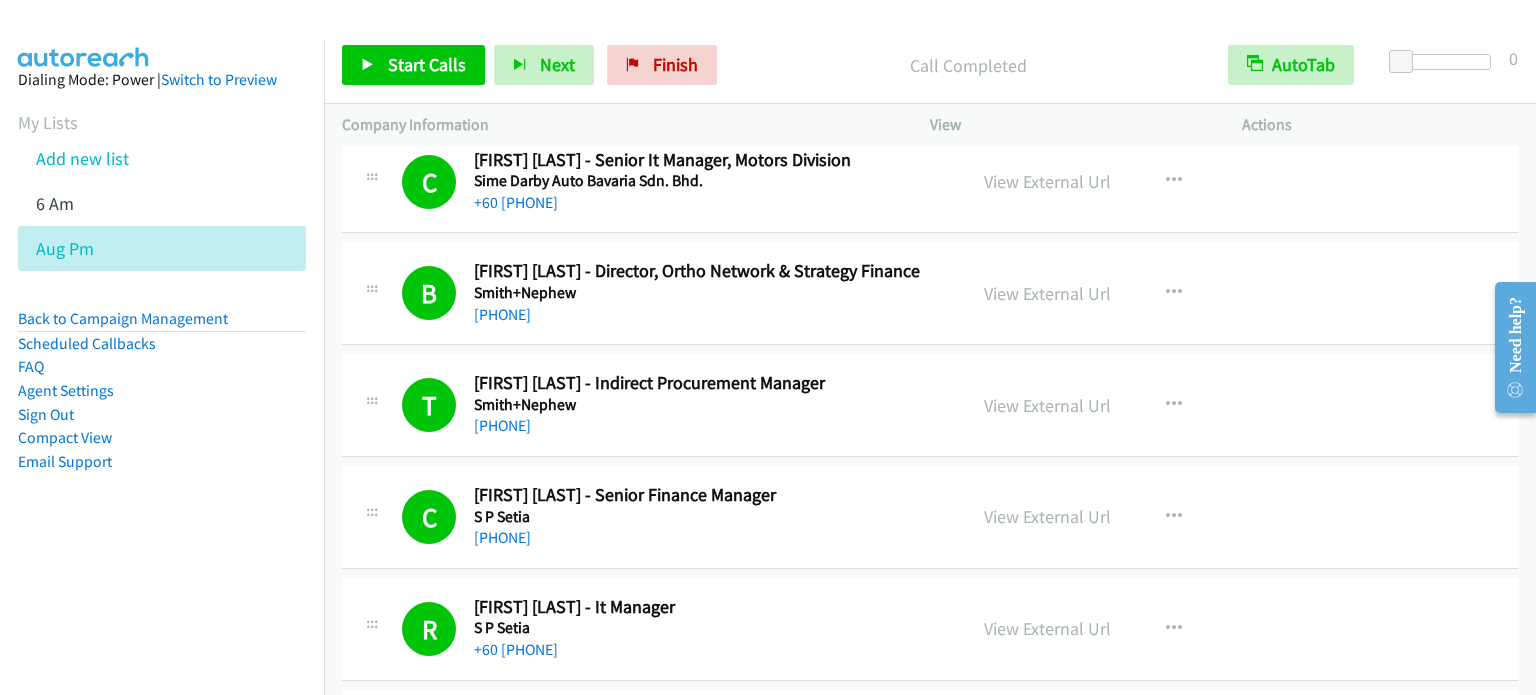 click on "Dialing Mode: Power
|
Switch to Preview
My Lists
Add new list
6 Am
Aug Pm
Back to Campaign Management
Scheduled Callbacks
FAQ
Agent Settings
Sign Out
Compact View
Email Support" at bounding box center (162, 302) 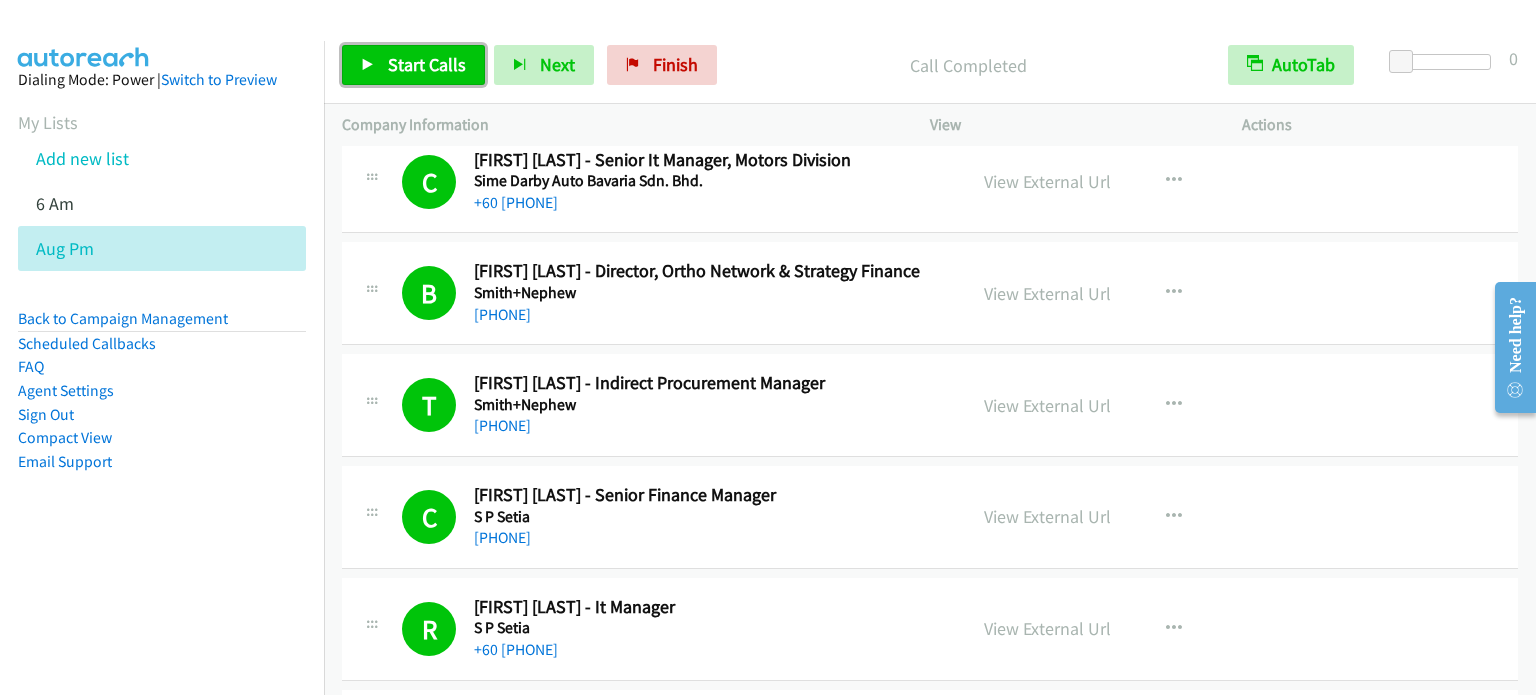 click on "Start Calls" at bounding box center (413, 65) 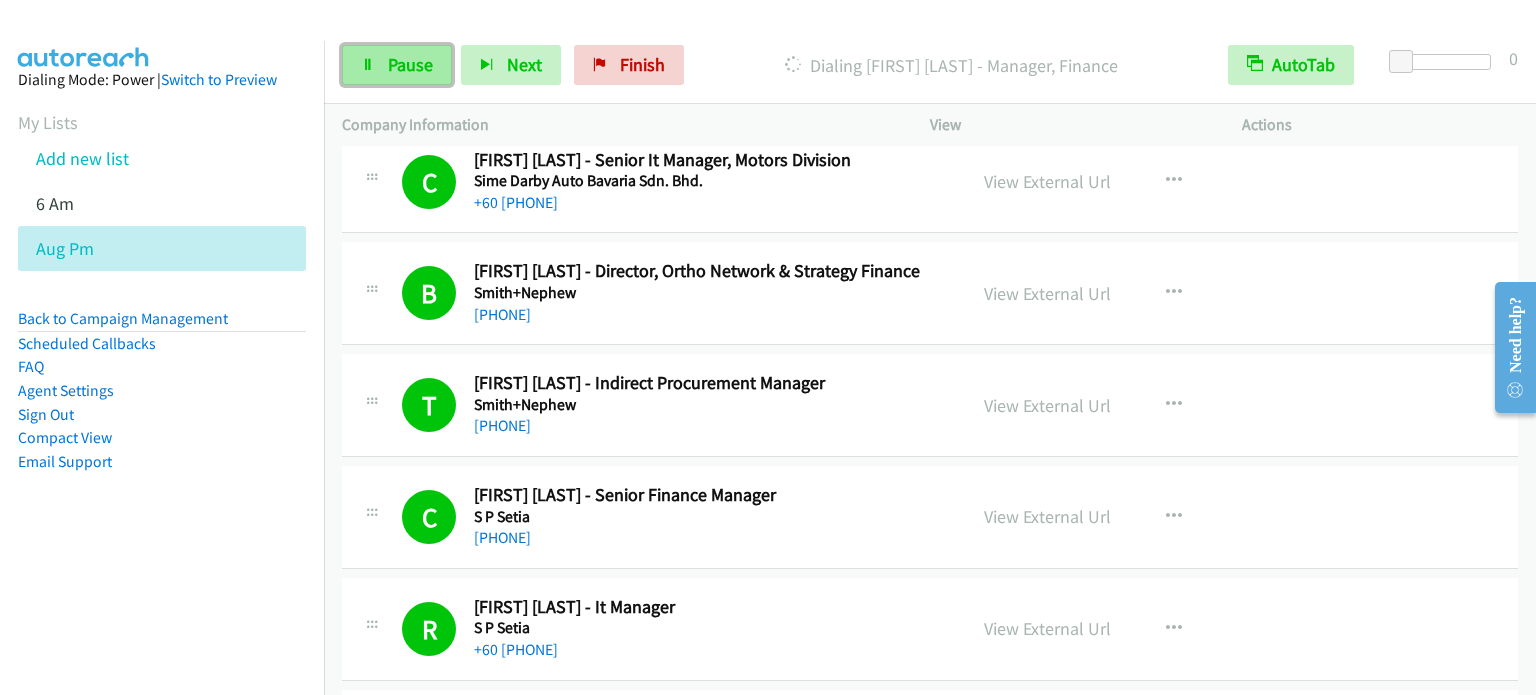 click on "Pause" at bounding box center (410, 64) 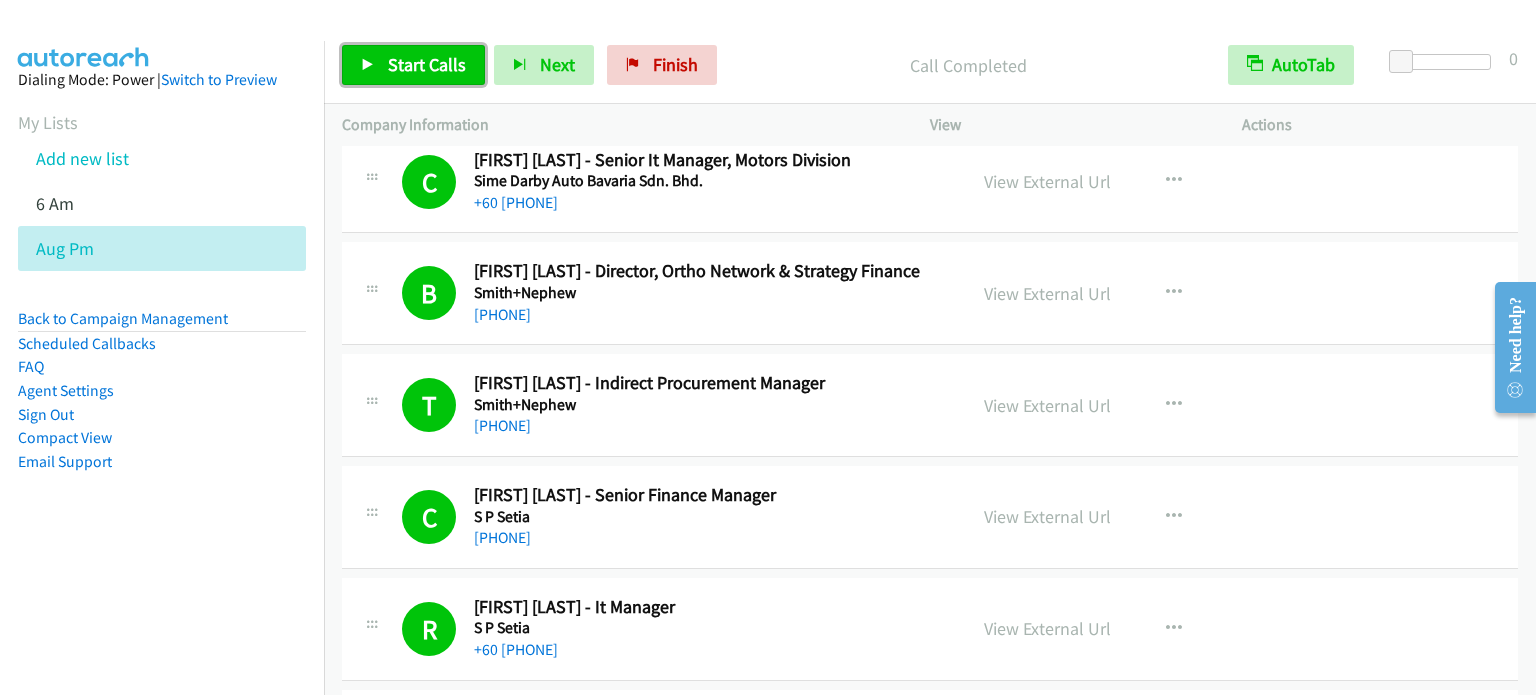 click on "Start Calls" at bounding box center [427, 64] 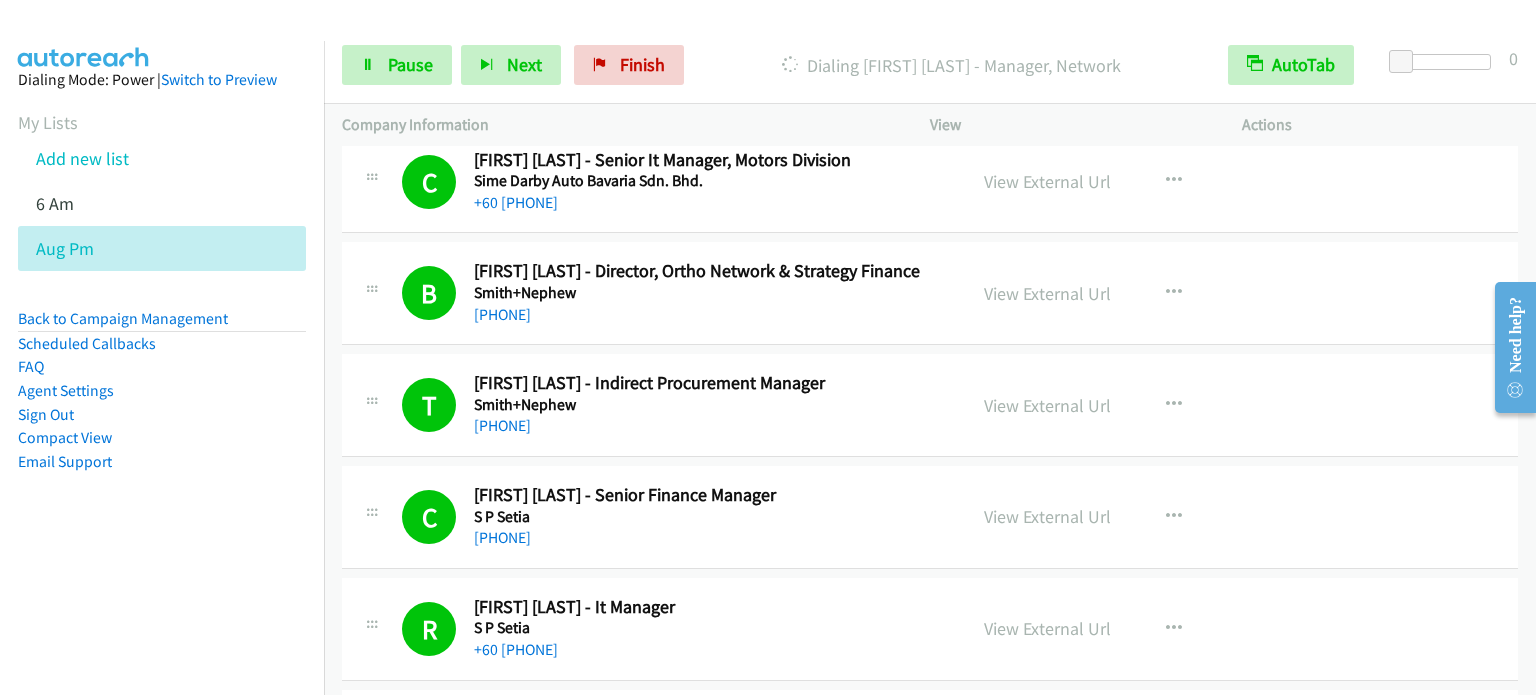drag, startPoint x: 199, startPoint y: 444, endPoint x: 460, endPoint y: 154, distance: 390.1551 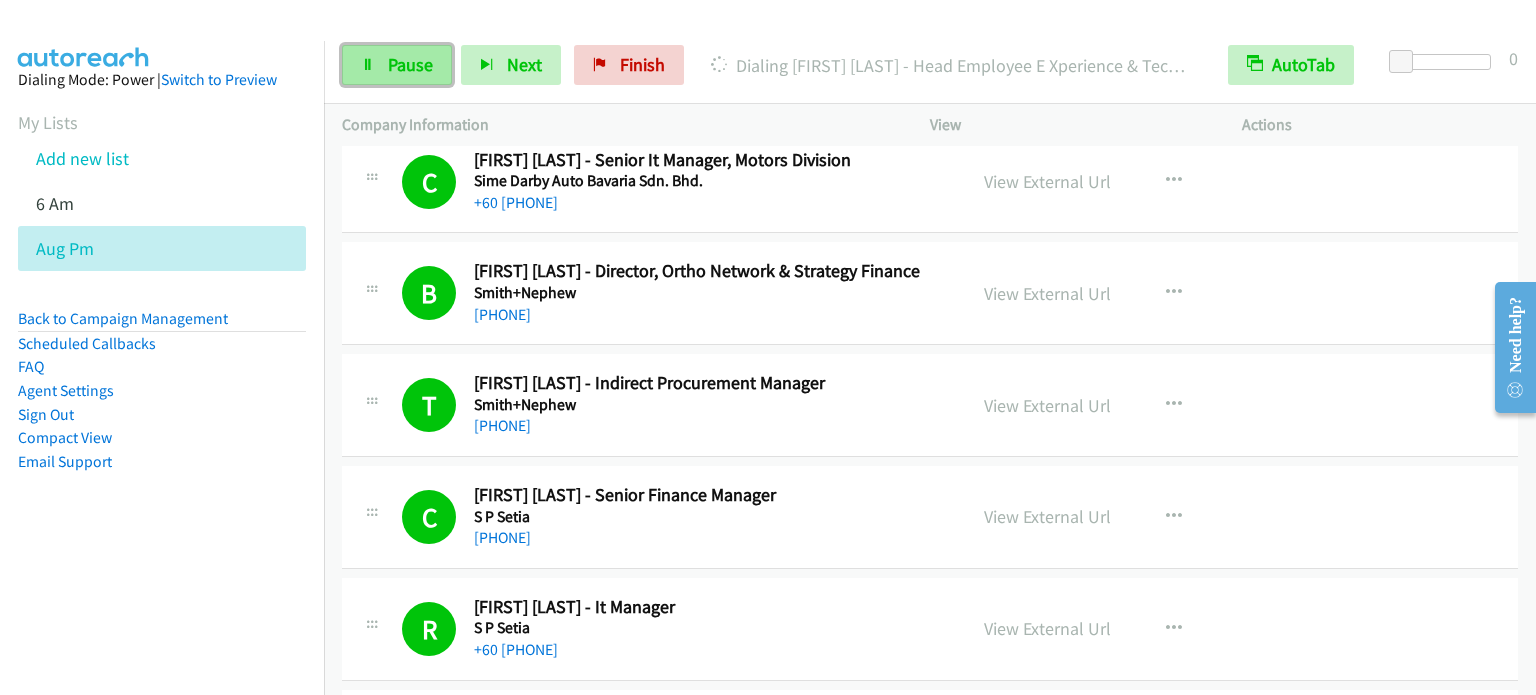 click on "Pause" at bounding box center [410, 64] 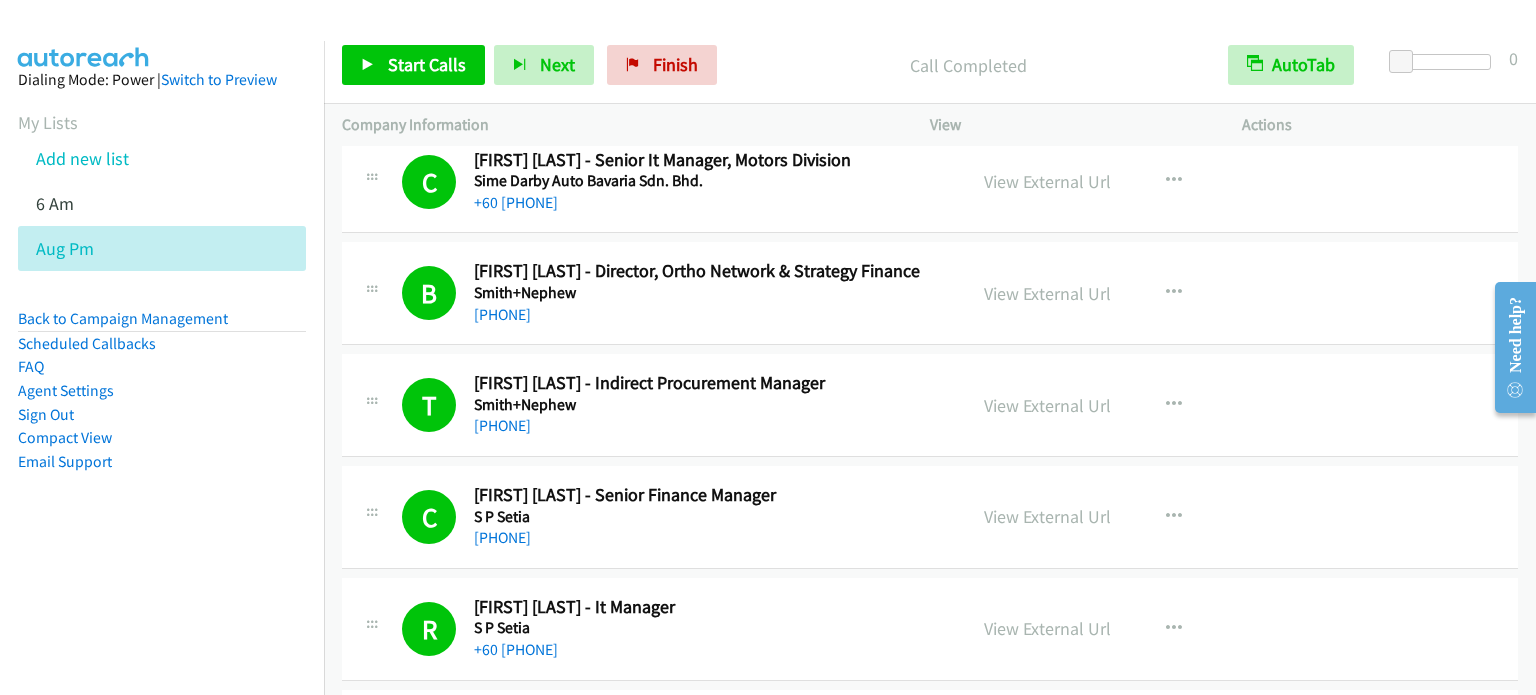 click on "Dialing Mode: Power
|
Switch to Preview
My Lists
Add new list
6 Am
Aug Pm
Back to Campaign Management
Scheduled Callbacks
FAQ
Agent Settings
Sign Out
Compact View
Email Support" at bounding box center [162, 302] 